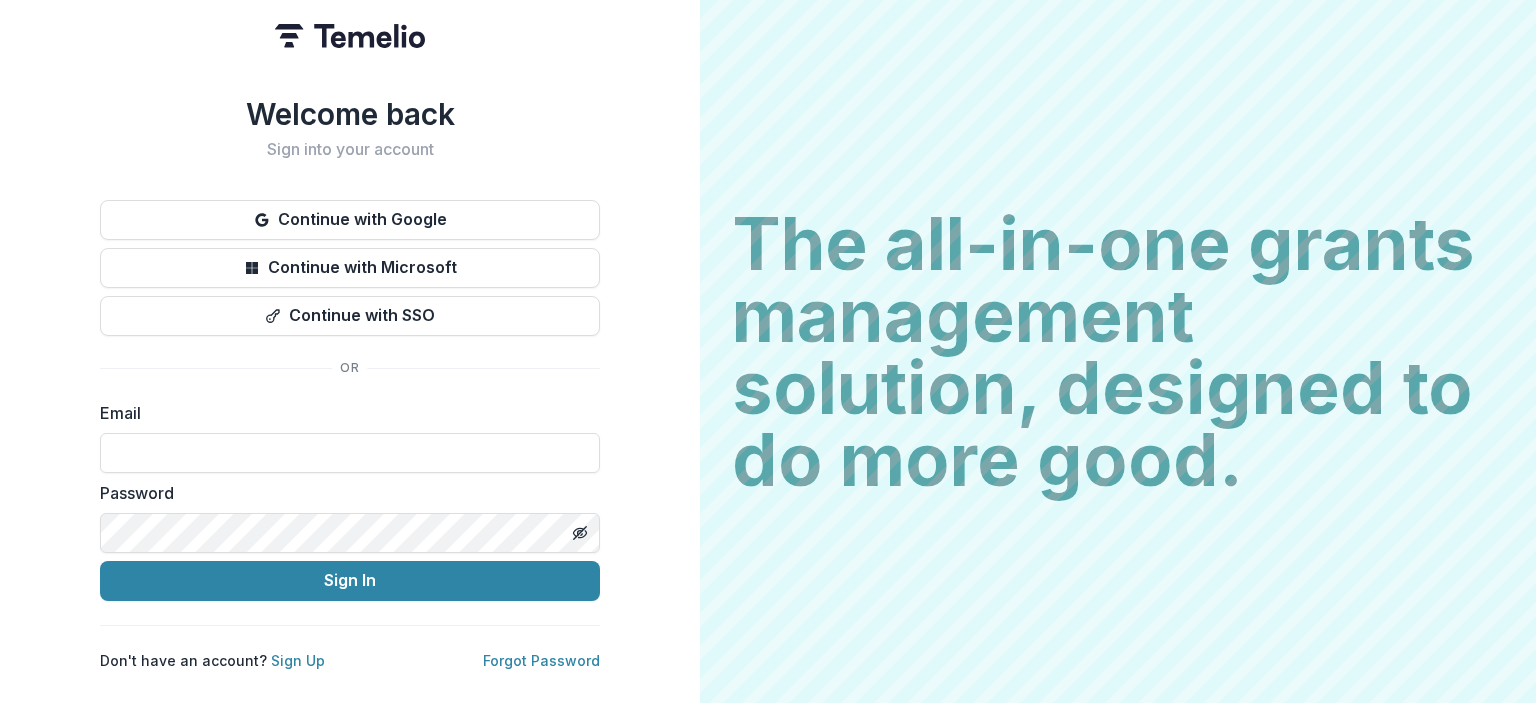scroll, scrollTop: 0, scrollLeft: 0, axis: both 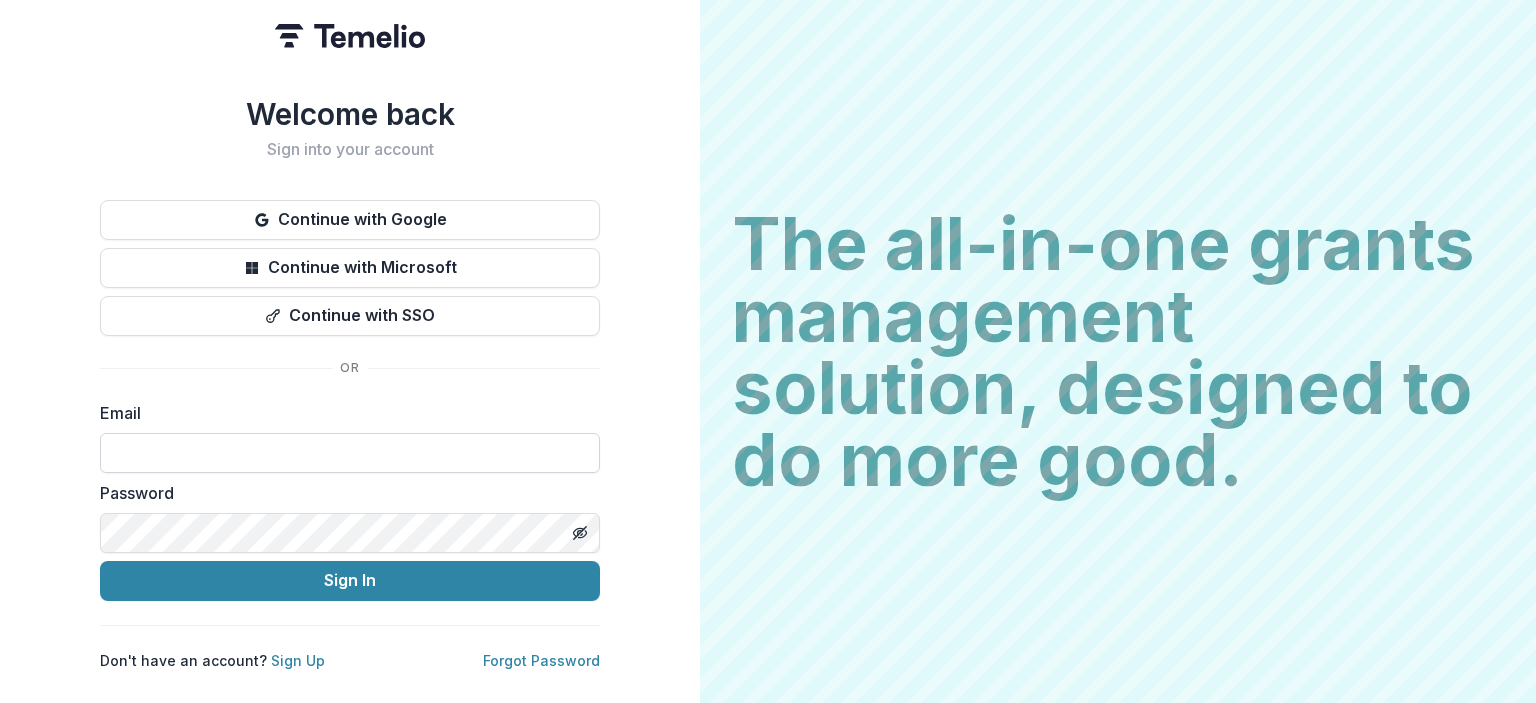 click at bounding box center (350, 453) 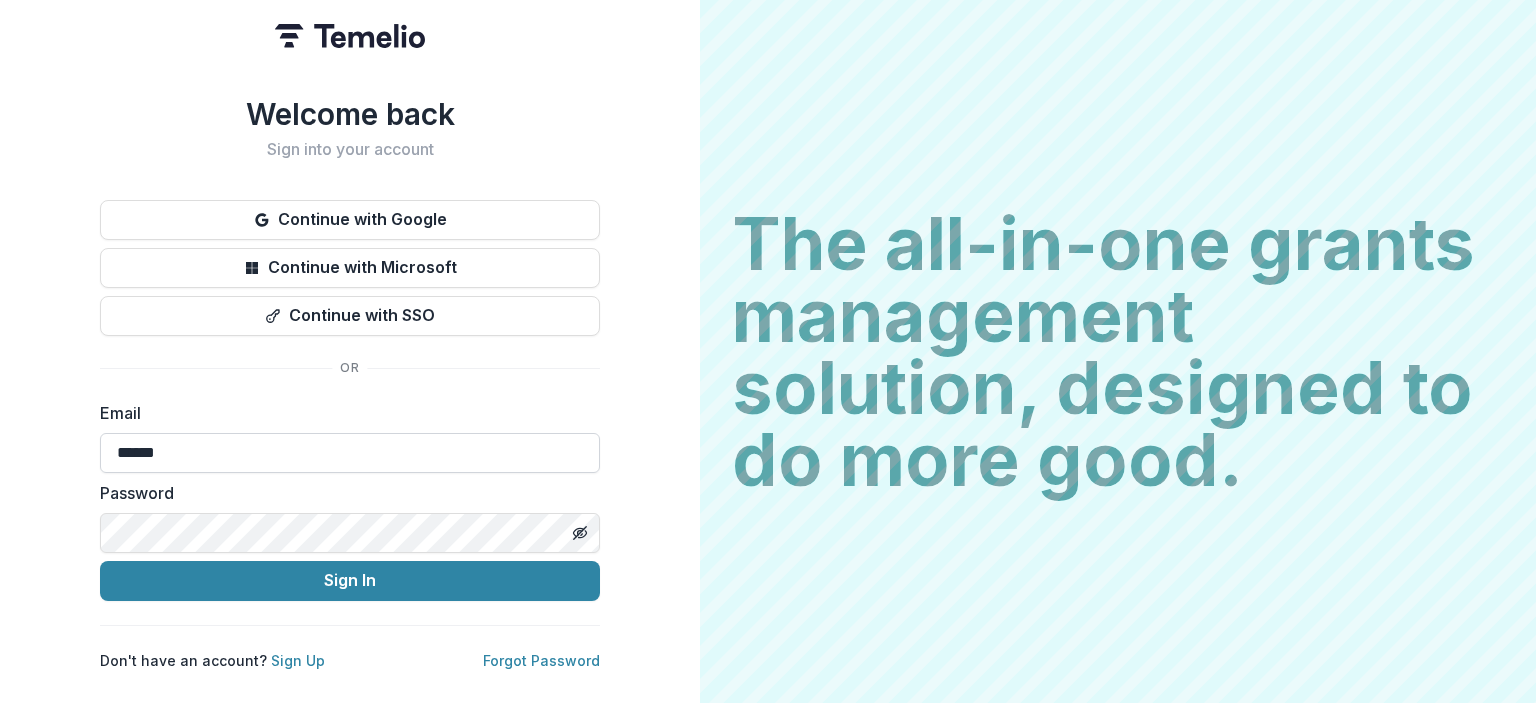 type on "**********" 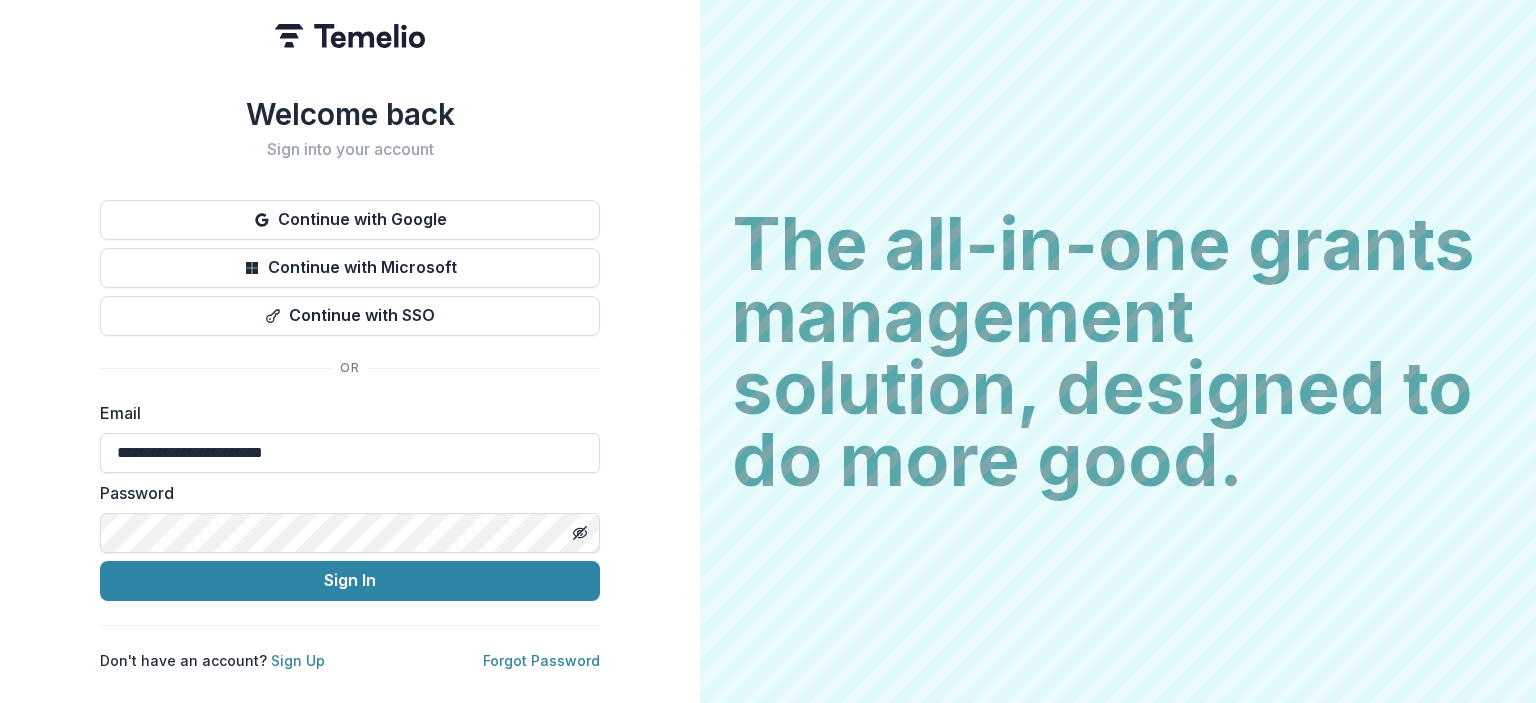 click on "**********" at bounding box center (350, 351) 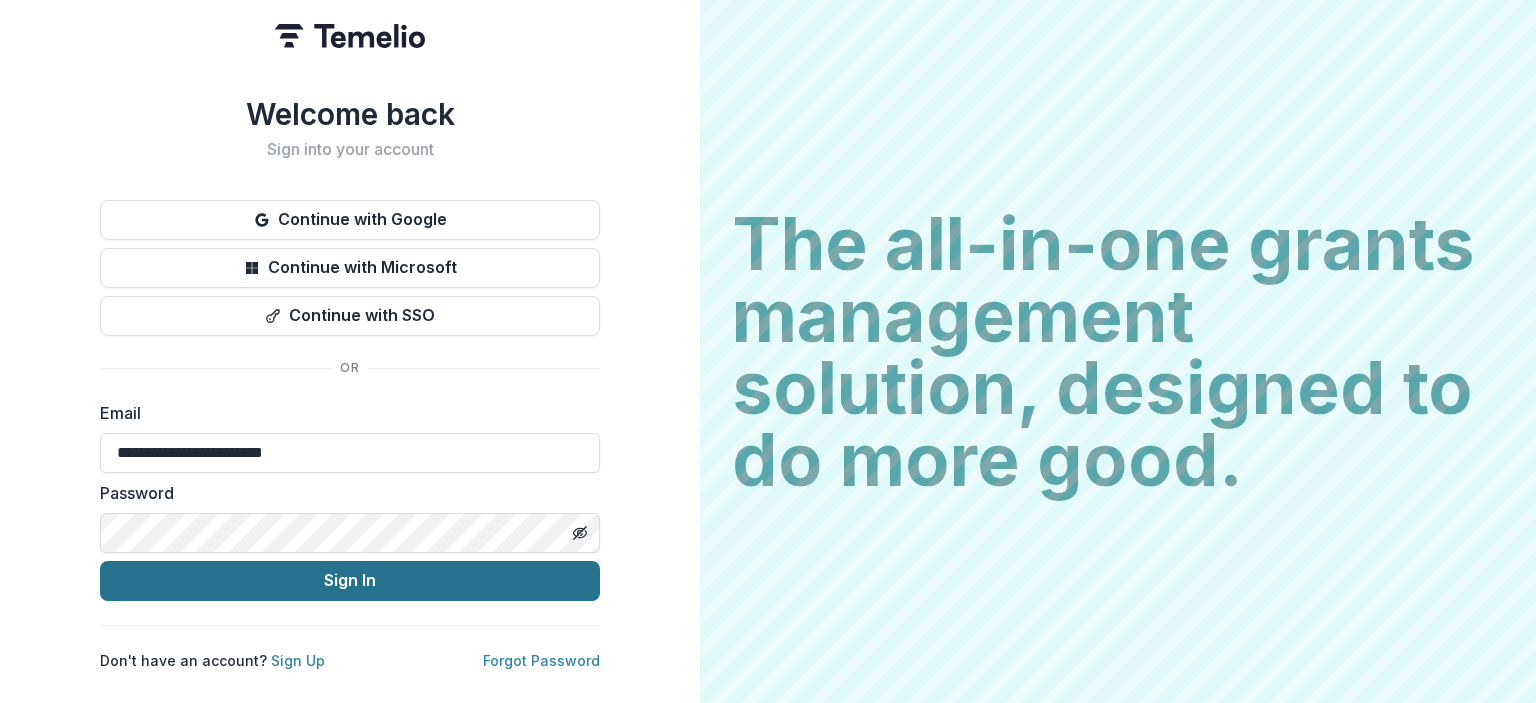 click on "Sign In" at bounding box center (350, 581) 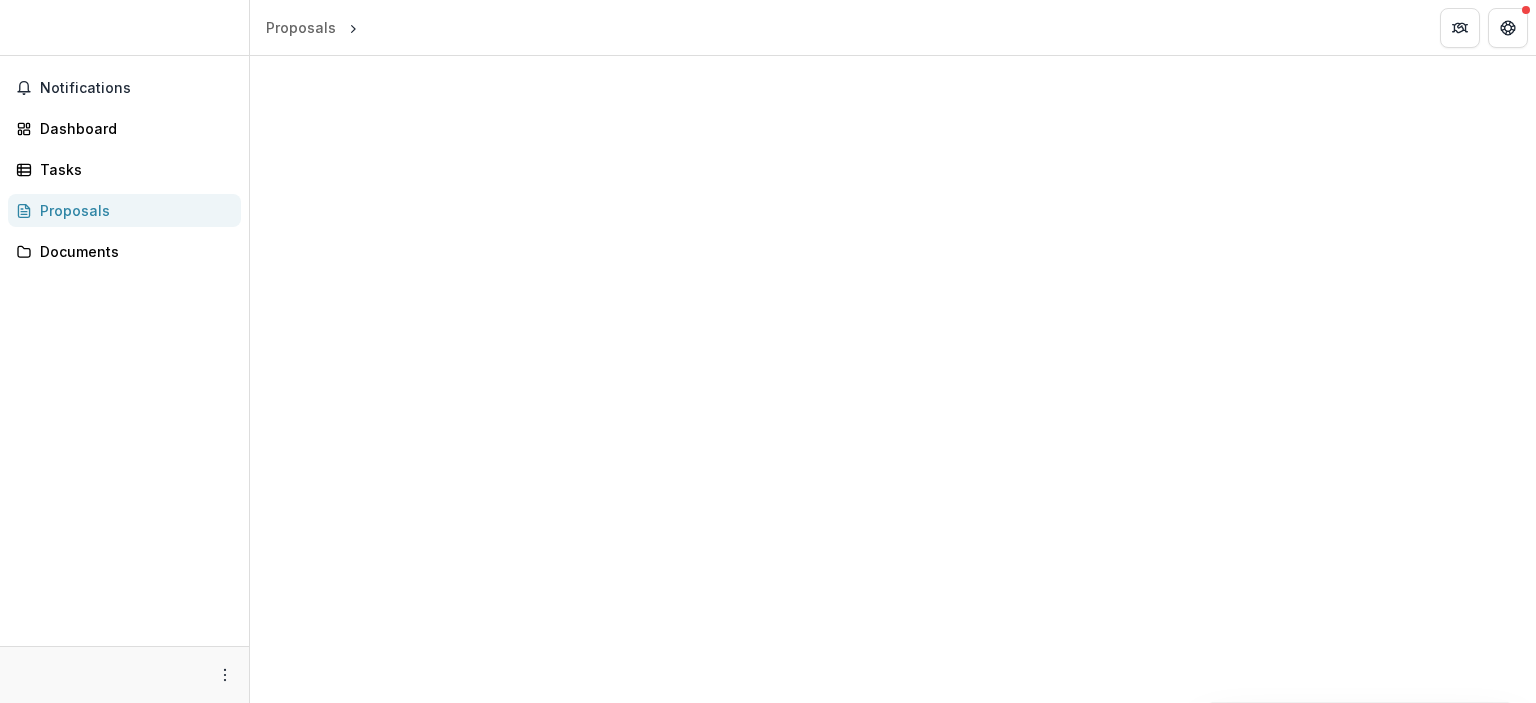 scroll, scrollTop: 0, scrollLeft: 0, axis: both 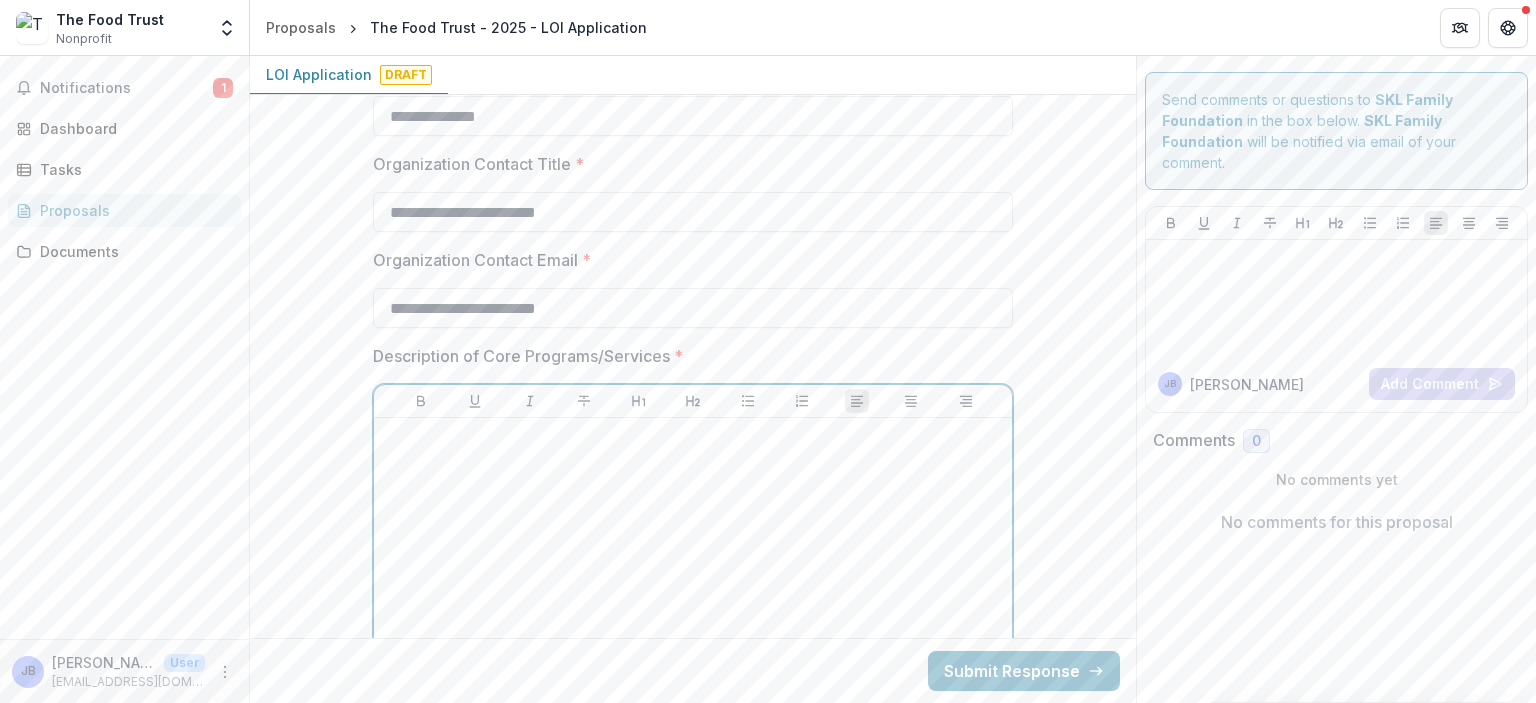 click at bounding box center (693, 576) 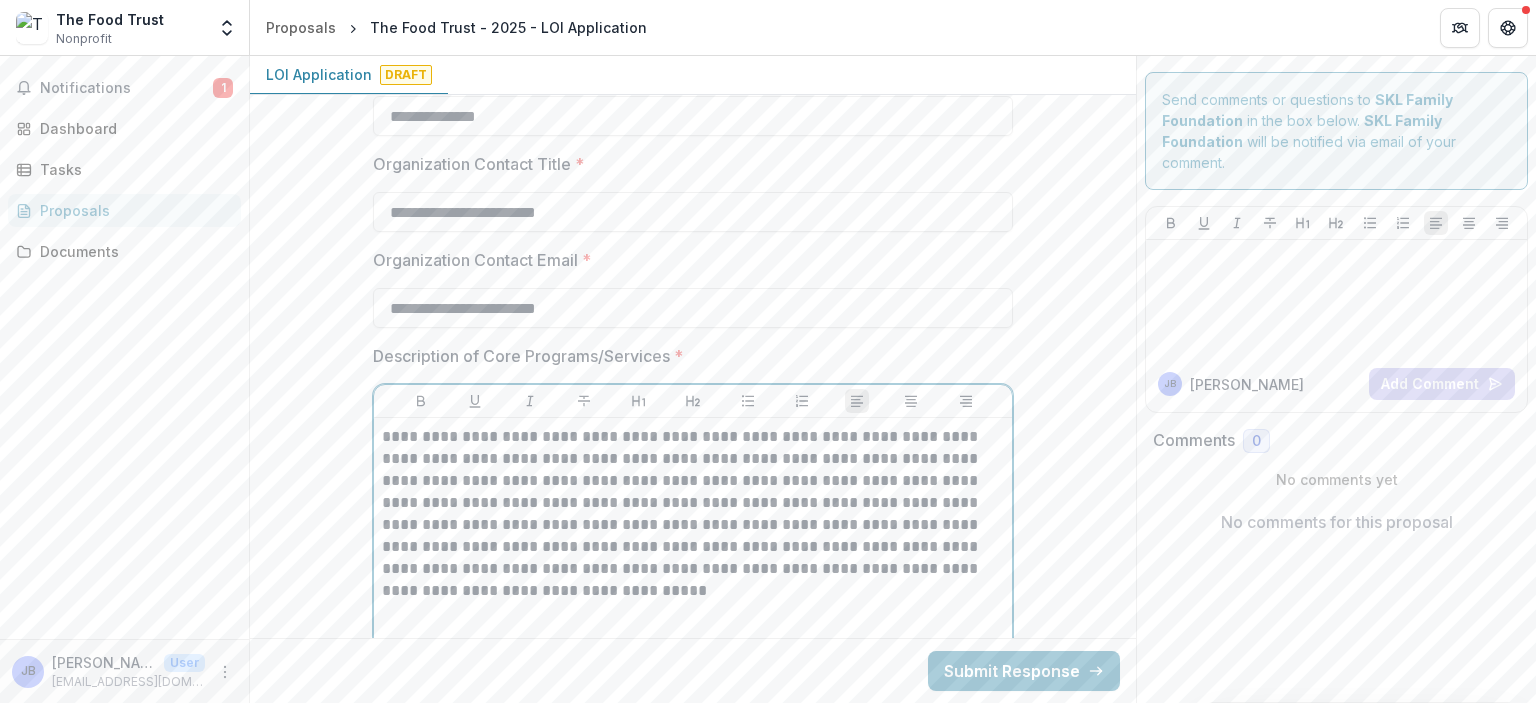 scroll, scrollTop: 2529, scrollLeft: 0, axis: vertical 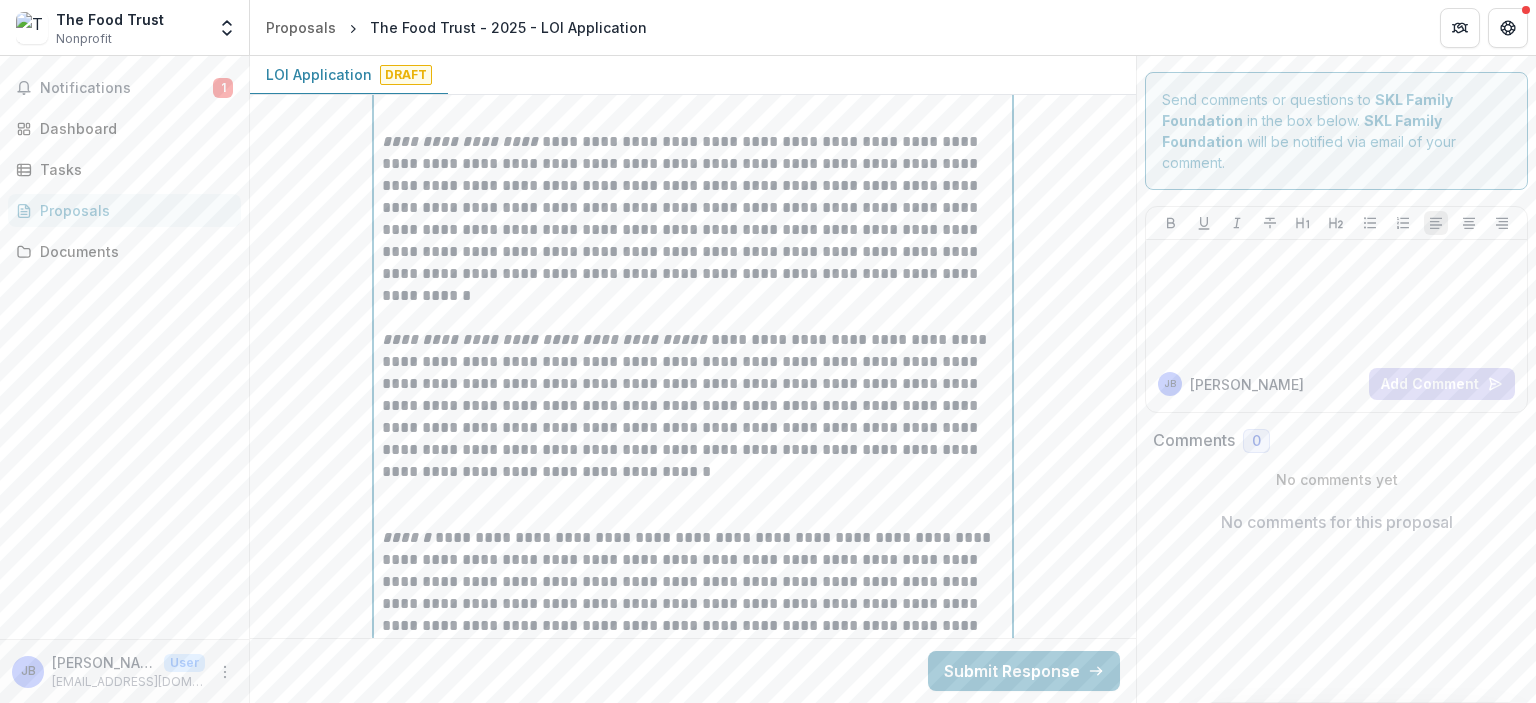 click at bounding box center (693, 307) 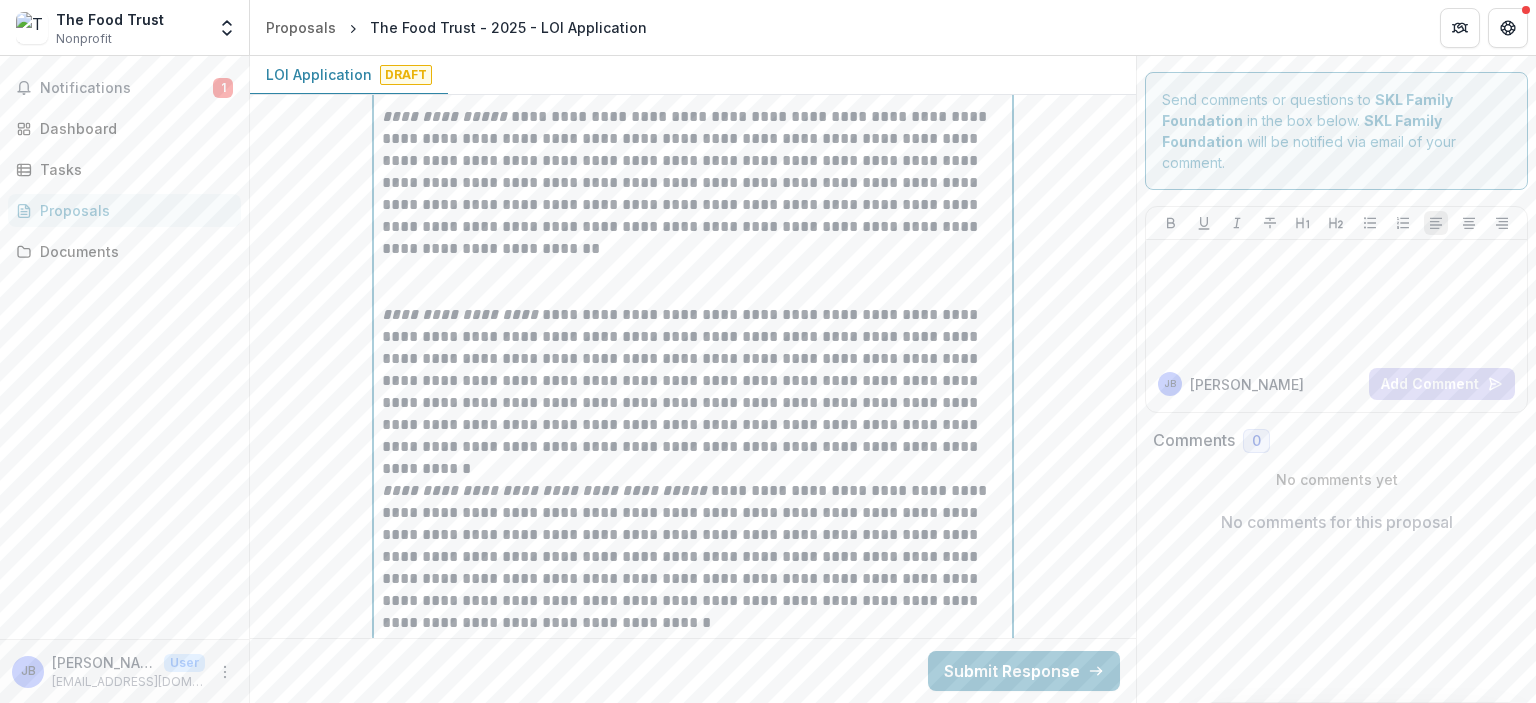 scroll, scrollTop: 2329, scrollLeft: 0, axis: vertical 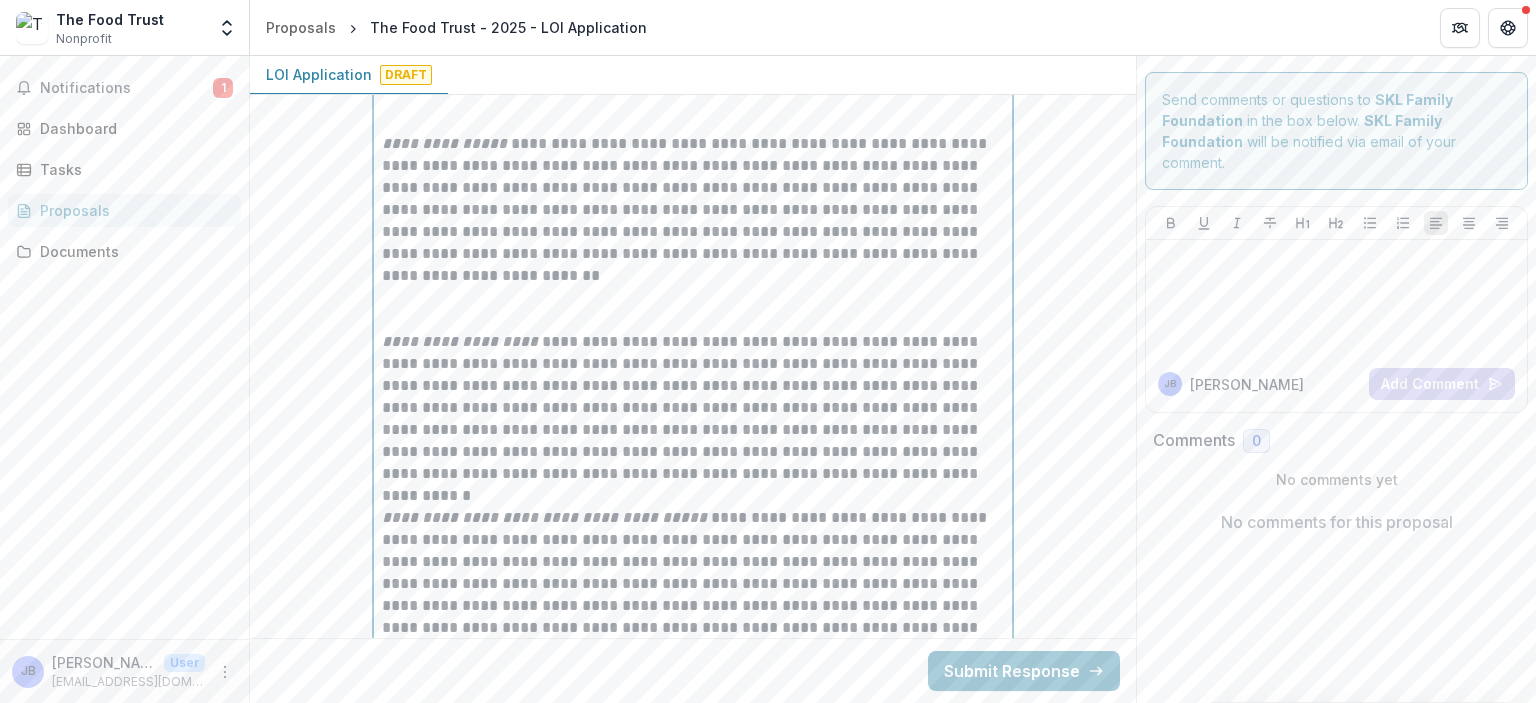 click at bounding box center (693, 309) 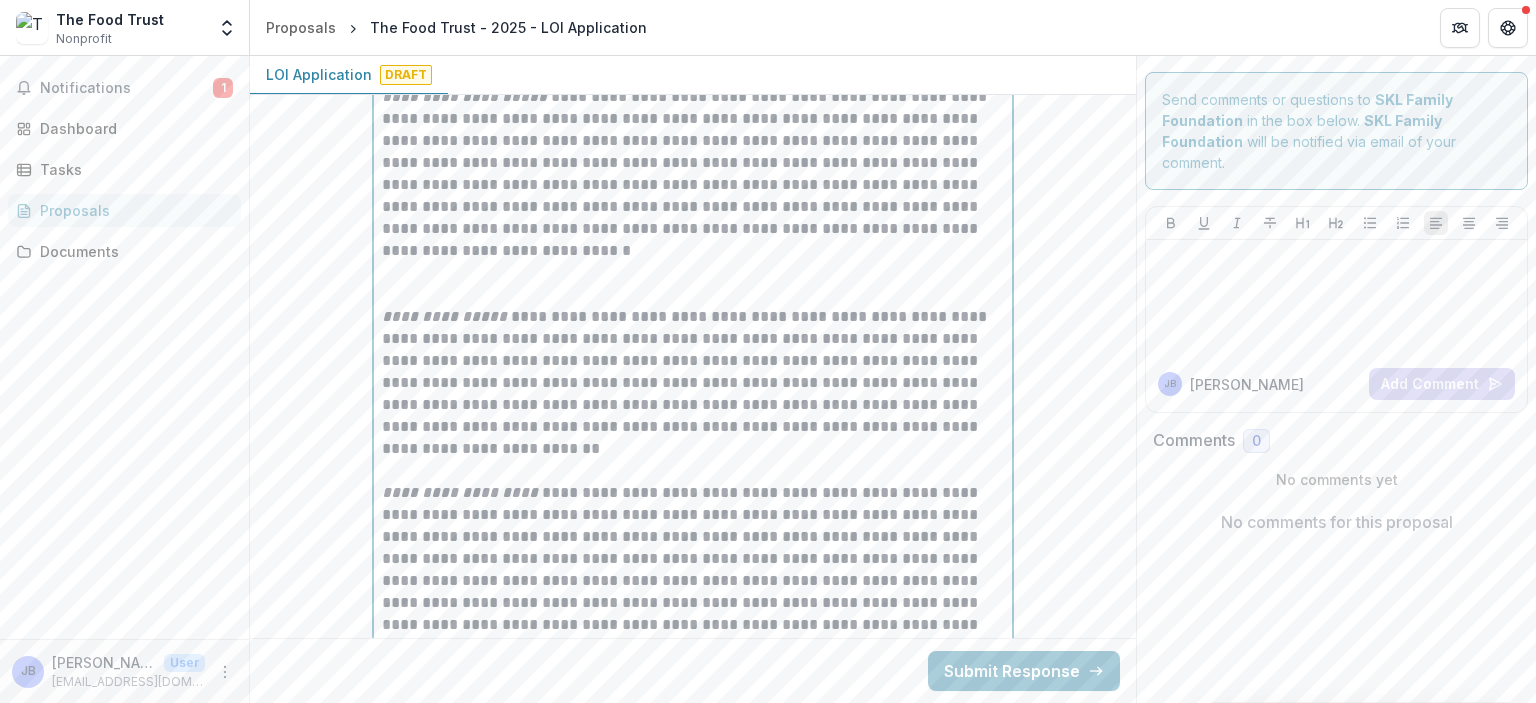 scroll, scrollTop: 2129, scrollLeft: 0, axis: vertical 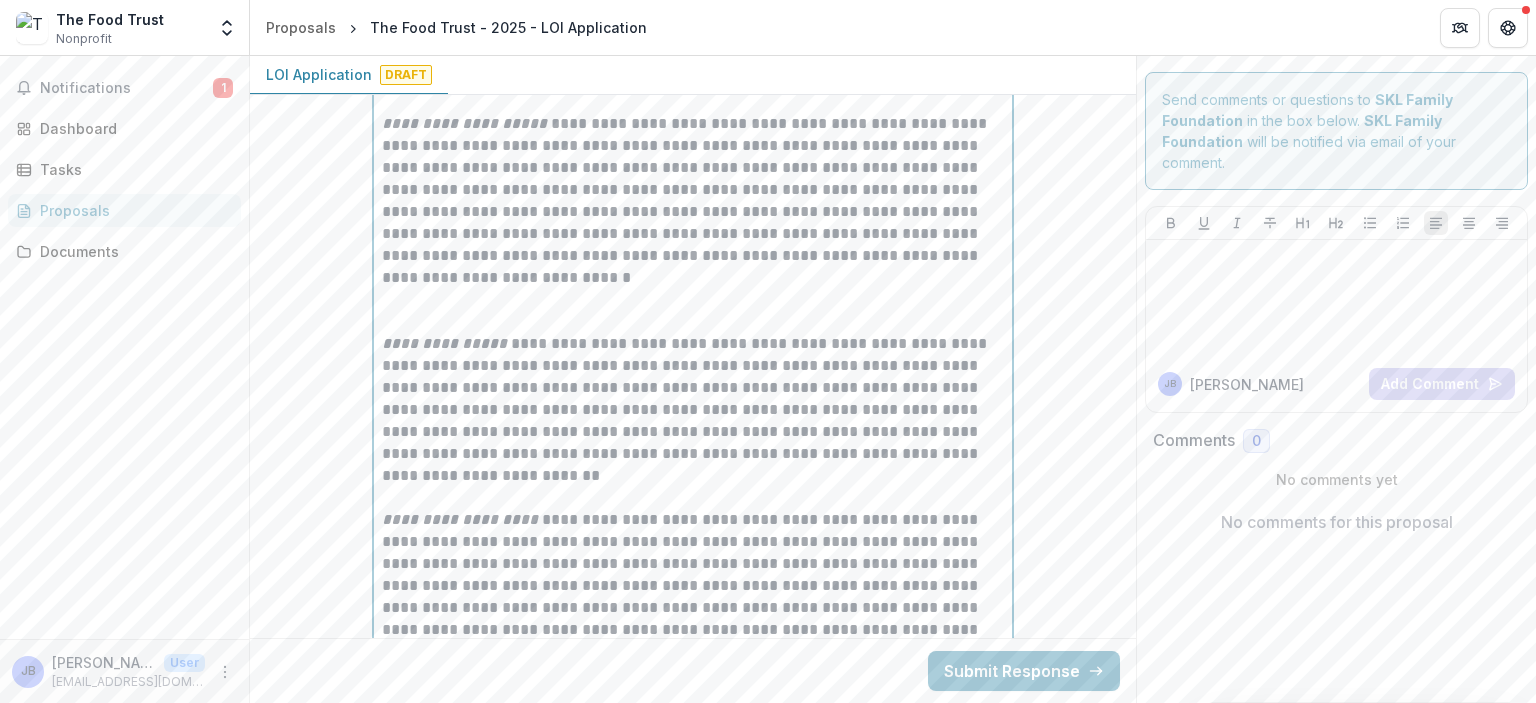 click at bounding box center (693, 311) 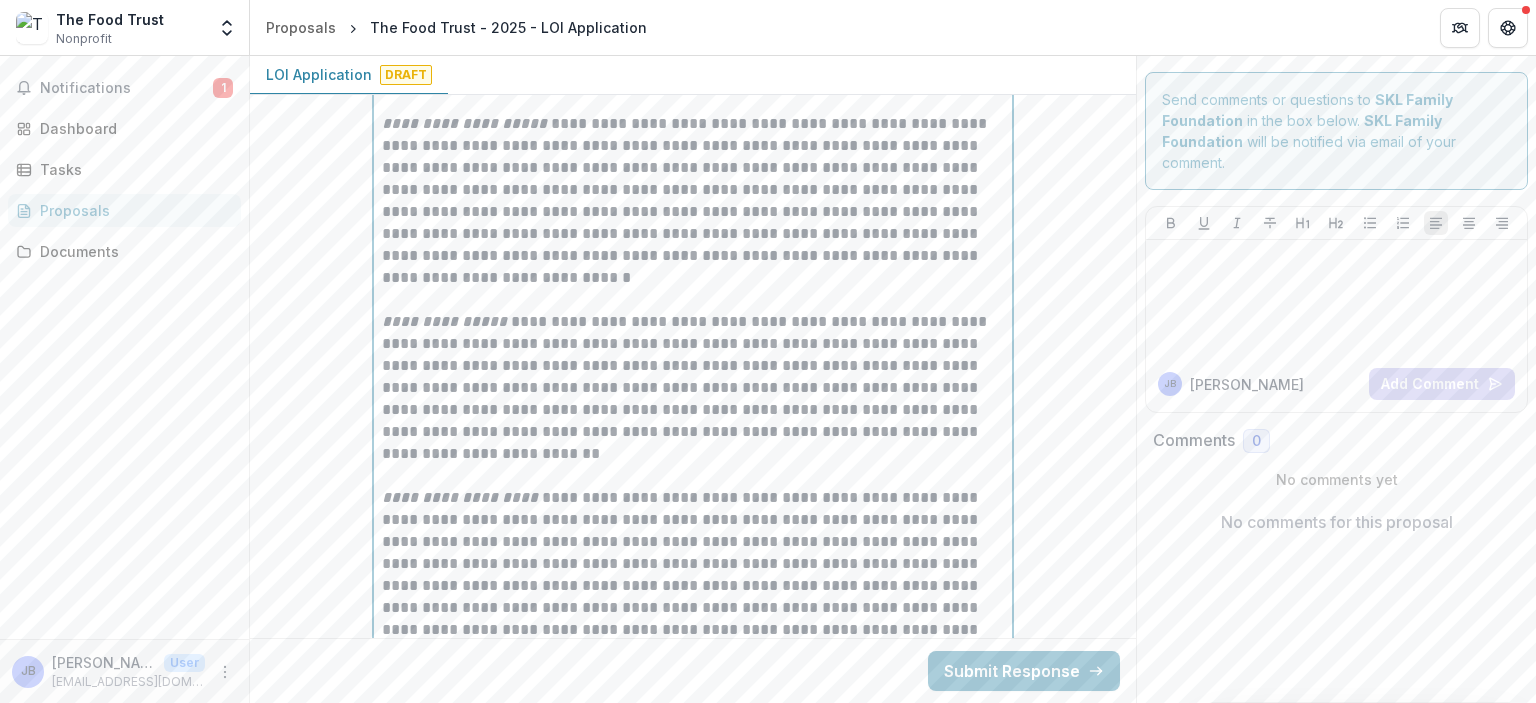 scroll, scrollTop: 1929, scrollLeft: 0, axis: vertical 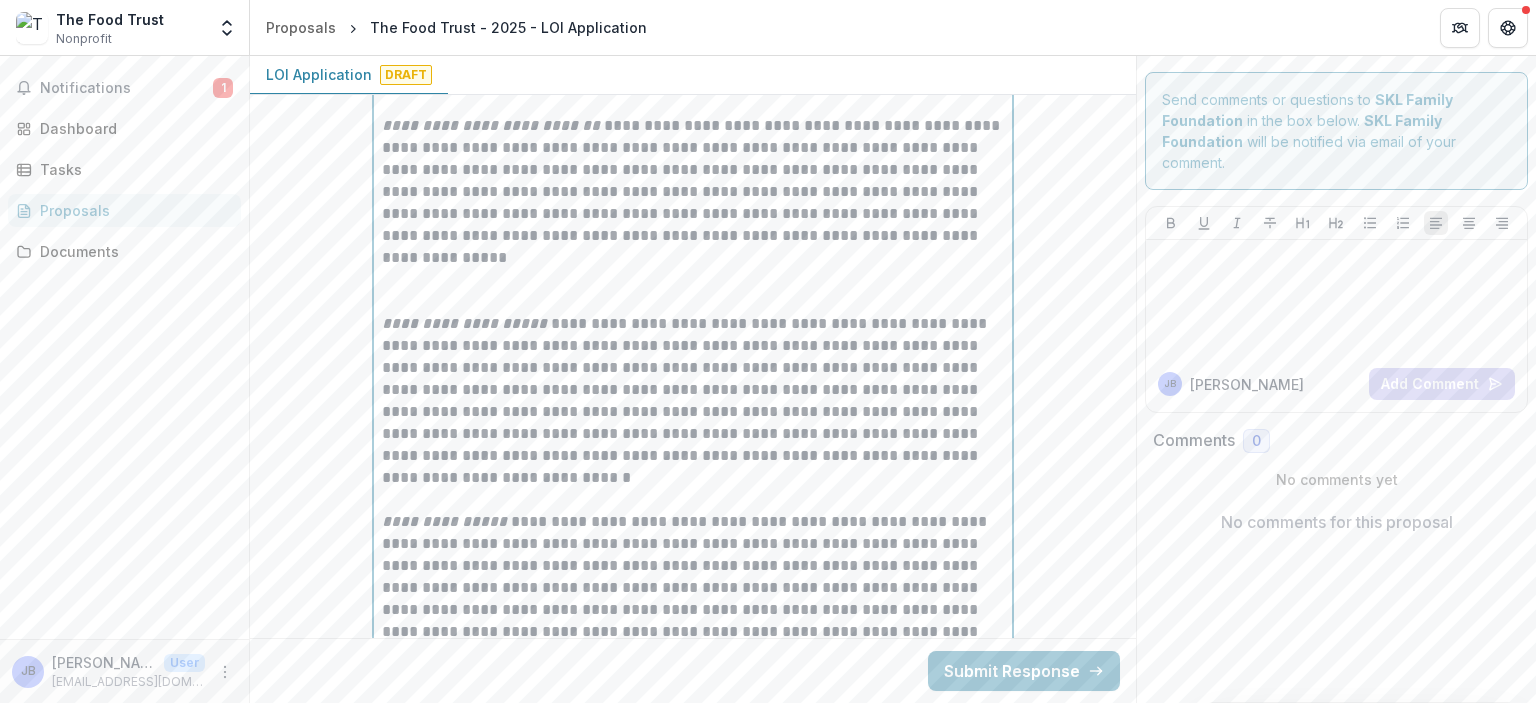 click at bounding box center [693, 291] 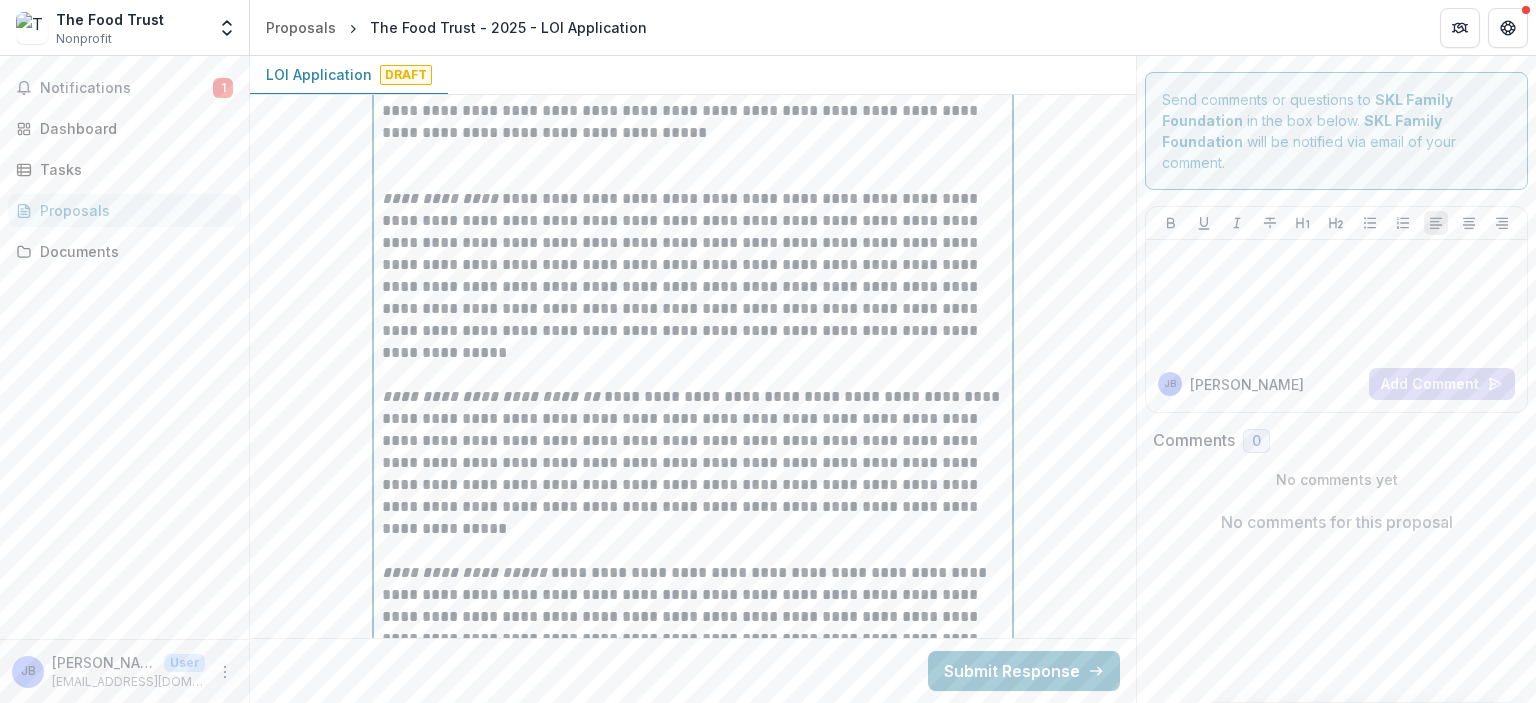 scroll, scrollTop: 1629, scrollLeft: 0, axis: vertical 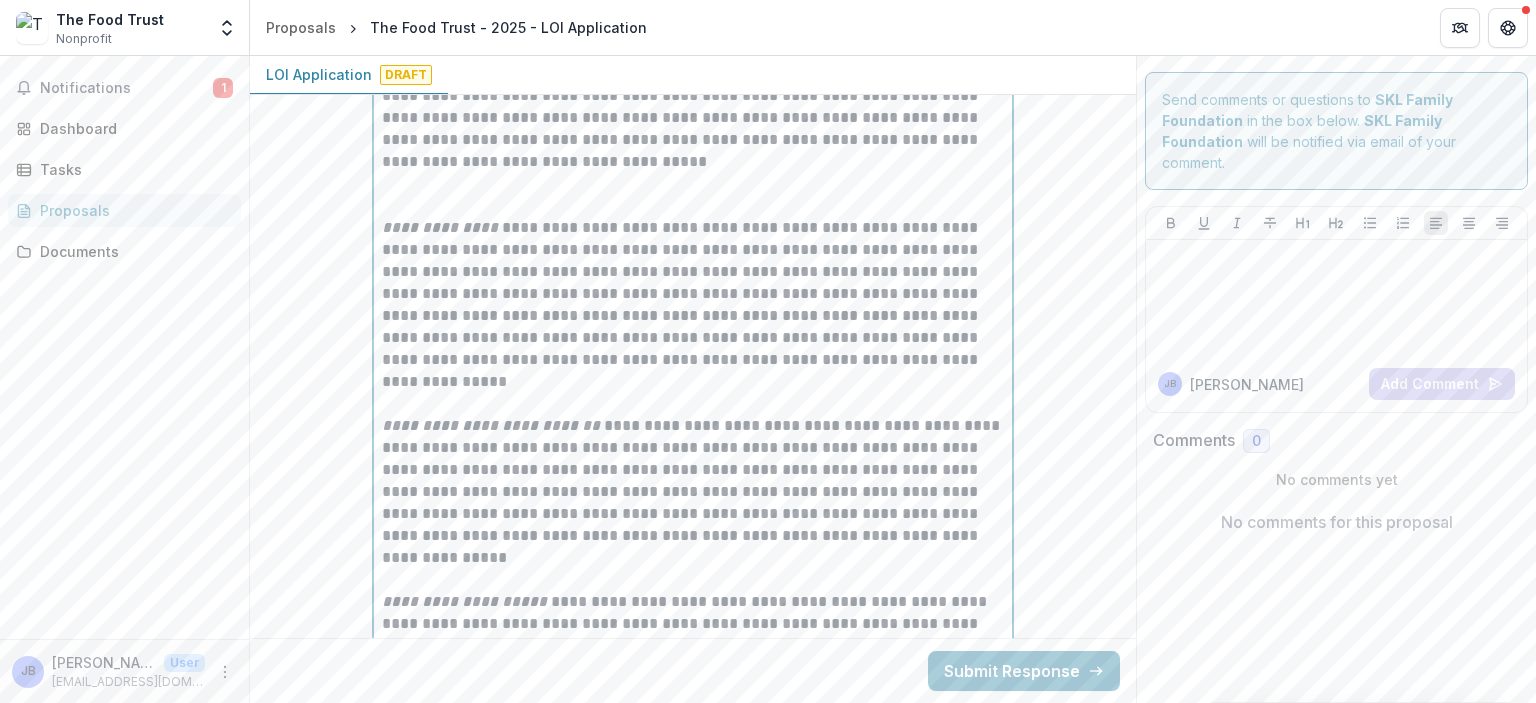 click at bounding box center [693, 393] 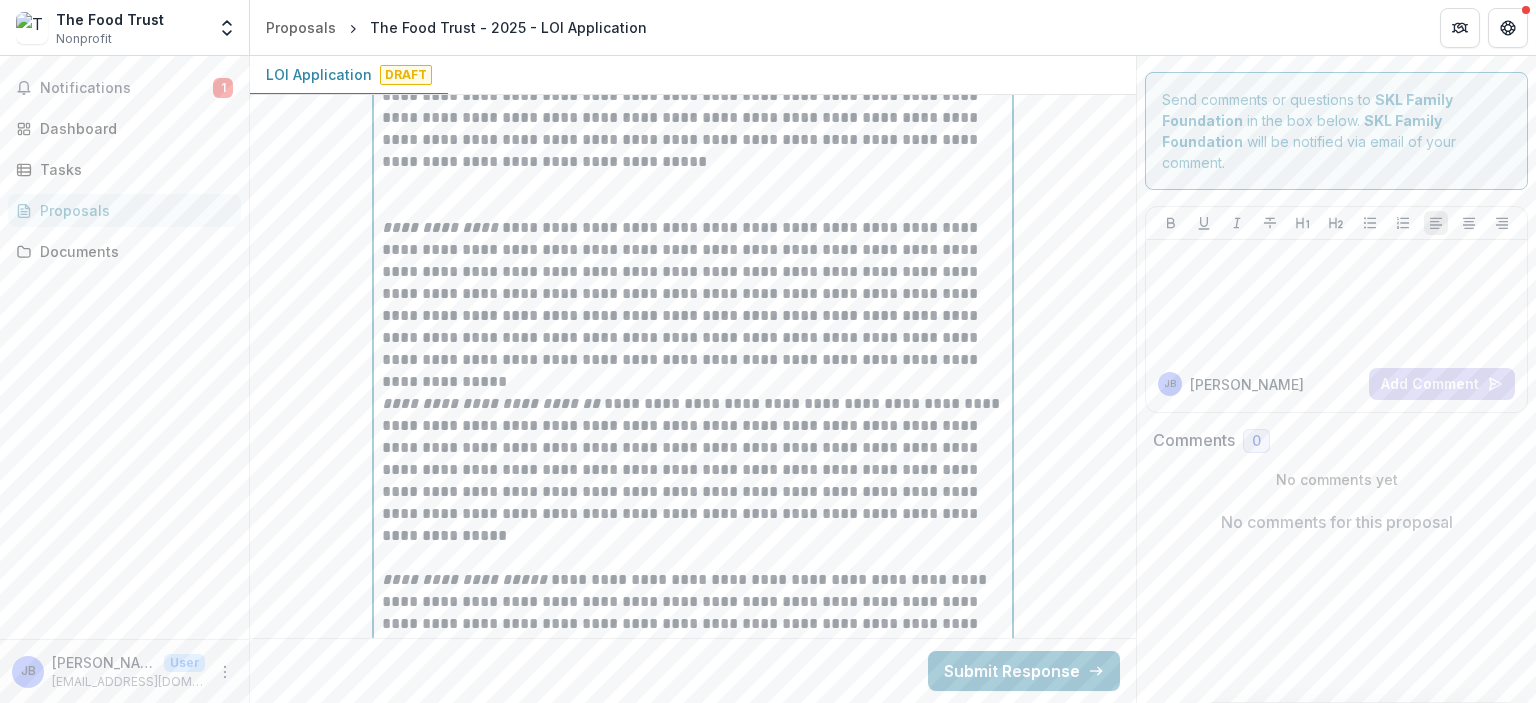 click at bounding box center [693, 195] 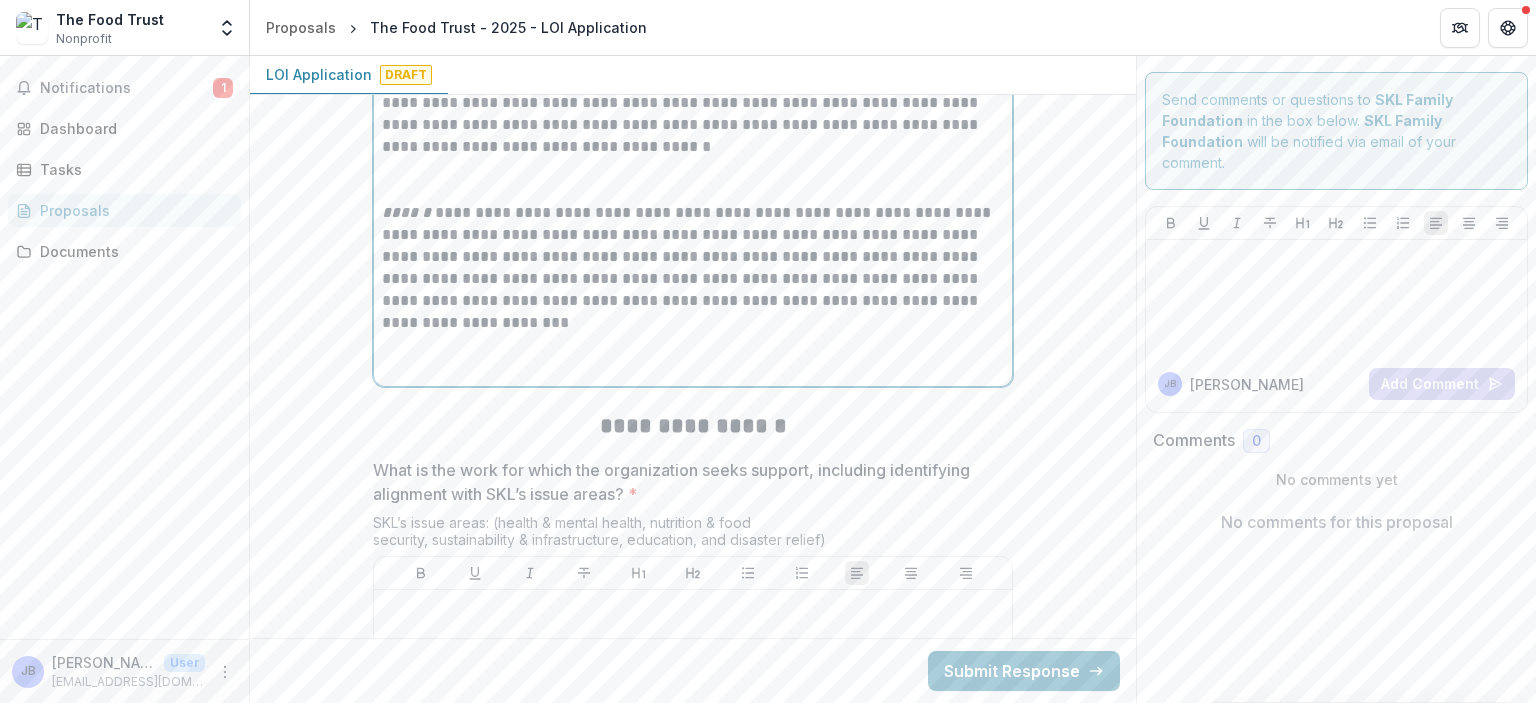 scroll, scrollTop: 2629, scrollLeft: 0, axis: vertical 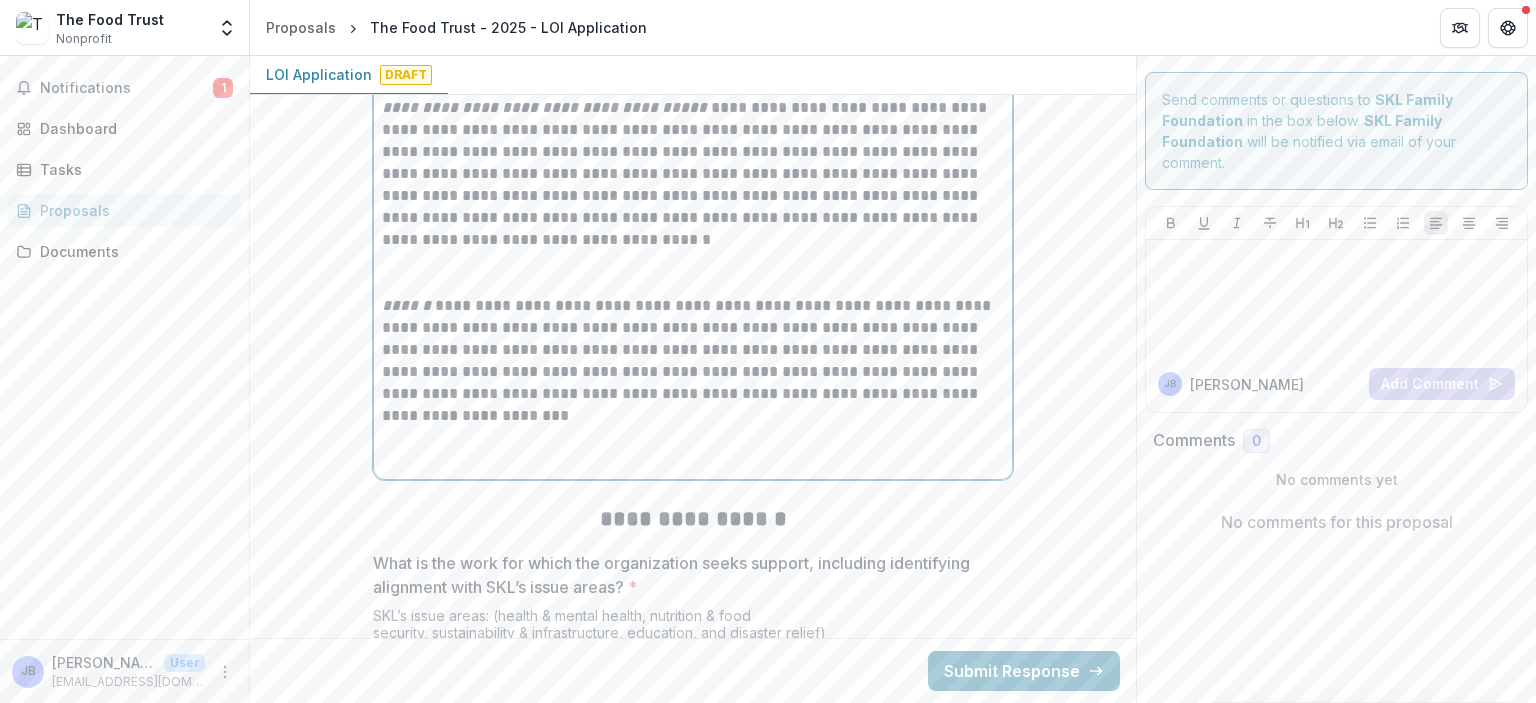 click at bounding box center (693, 273) 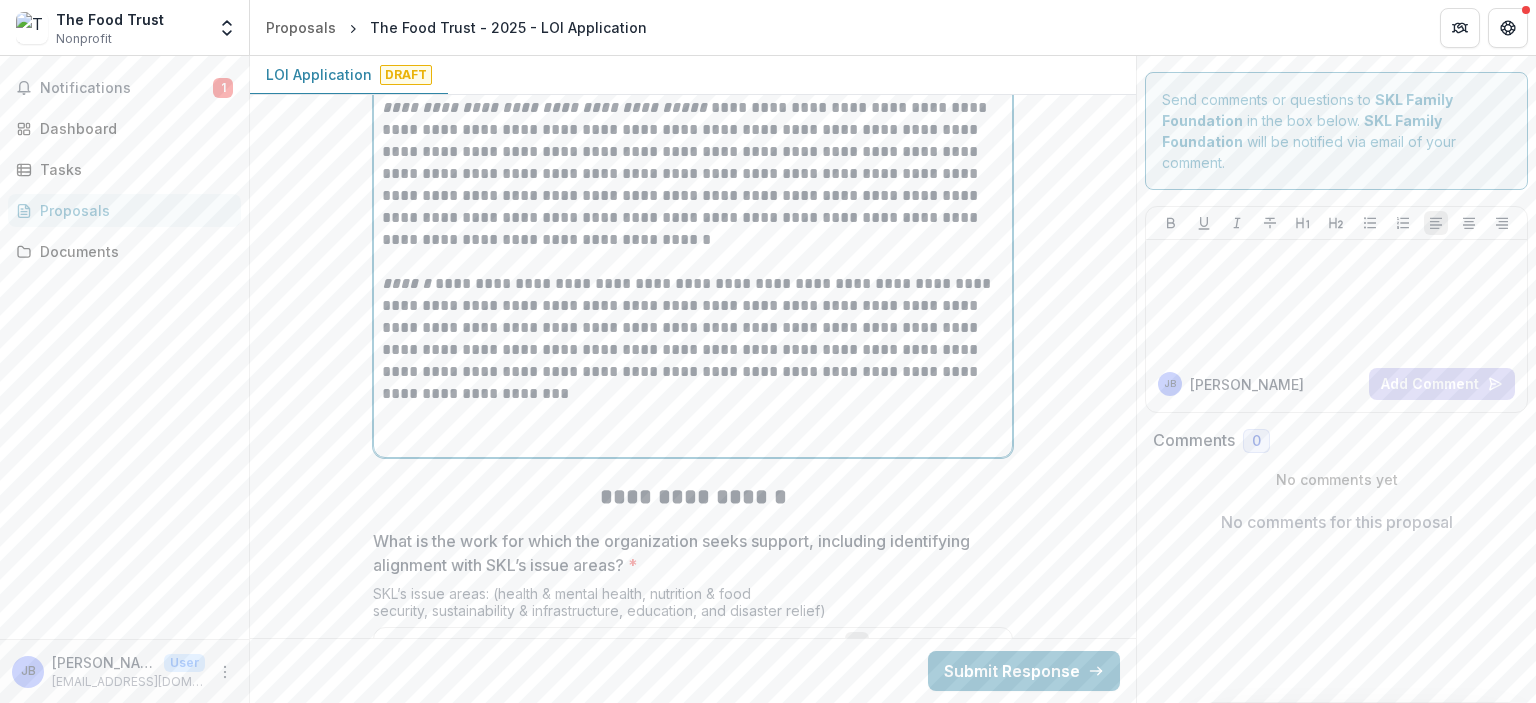 click at bounding box center [693, 427] 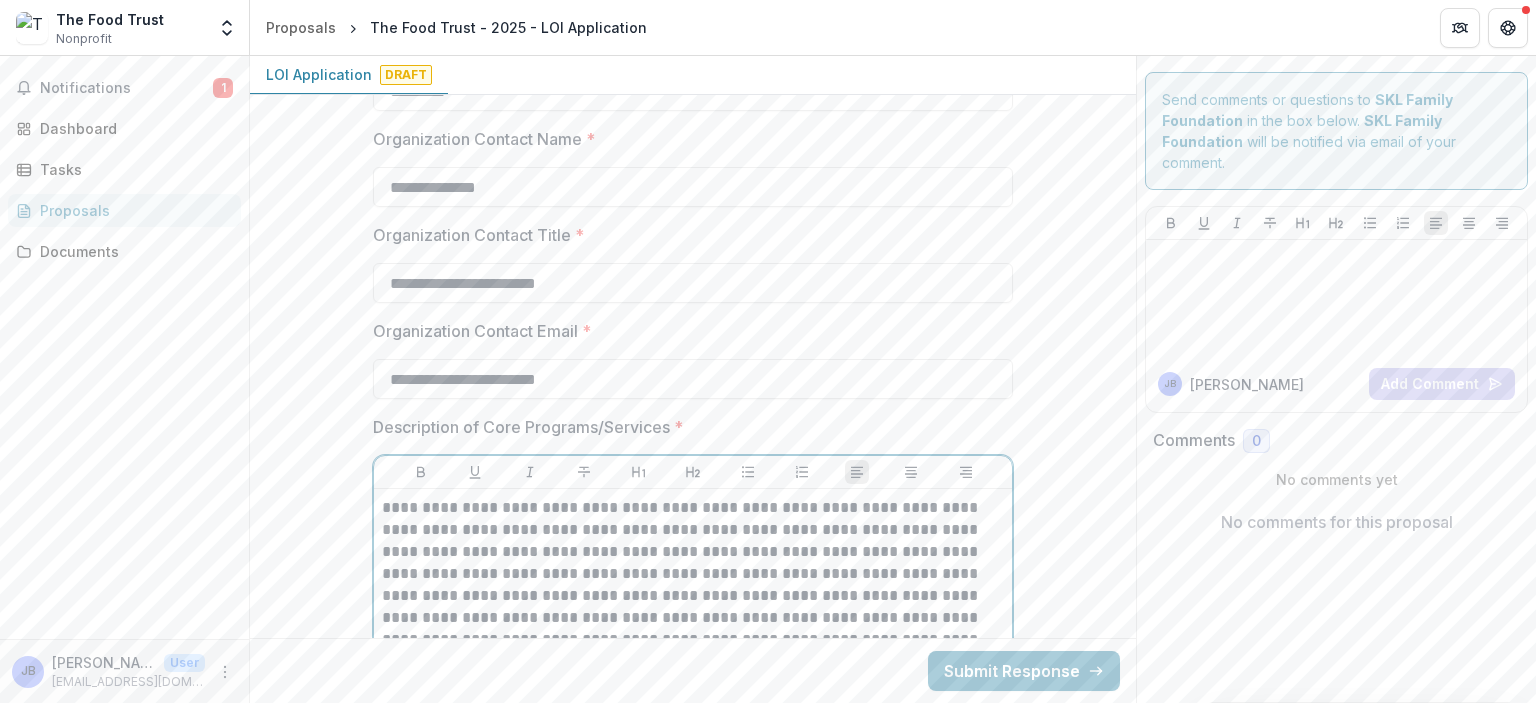 scroll, scrollTop: 1329, scrollLeft: 0, axis: vertical 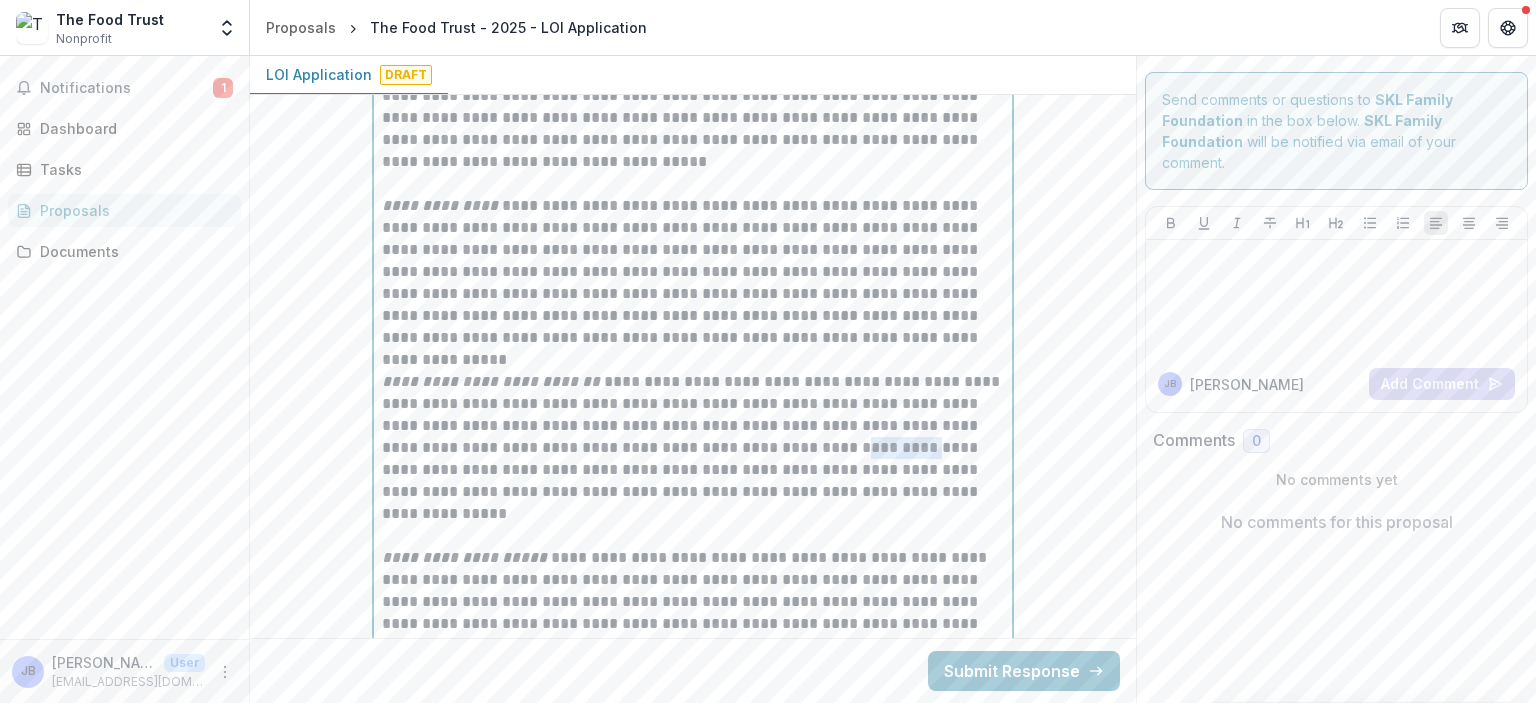 drag, startPoint x: 973, startPoint y: 444, endPoint x: 900, endPoint y: 448, distance: 73.109505 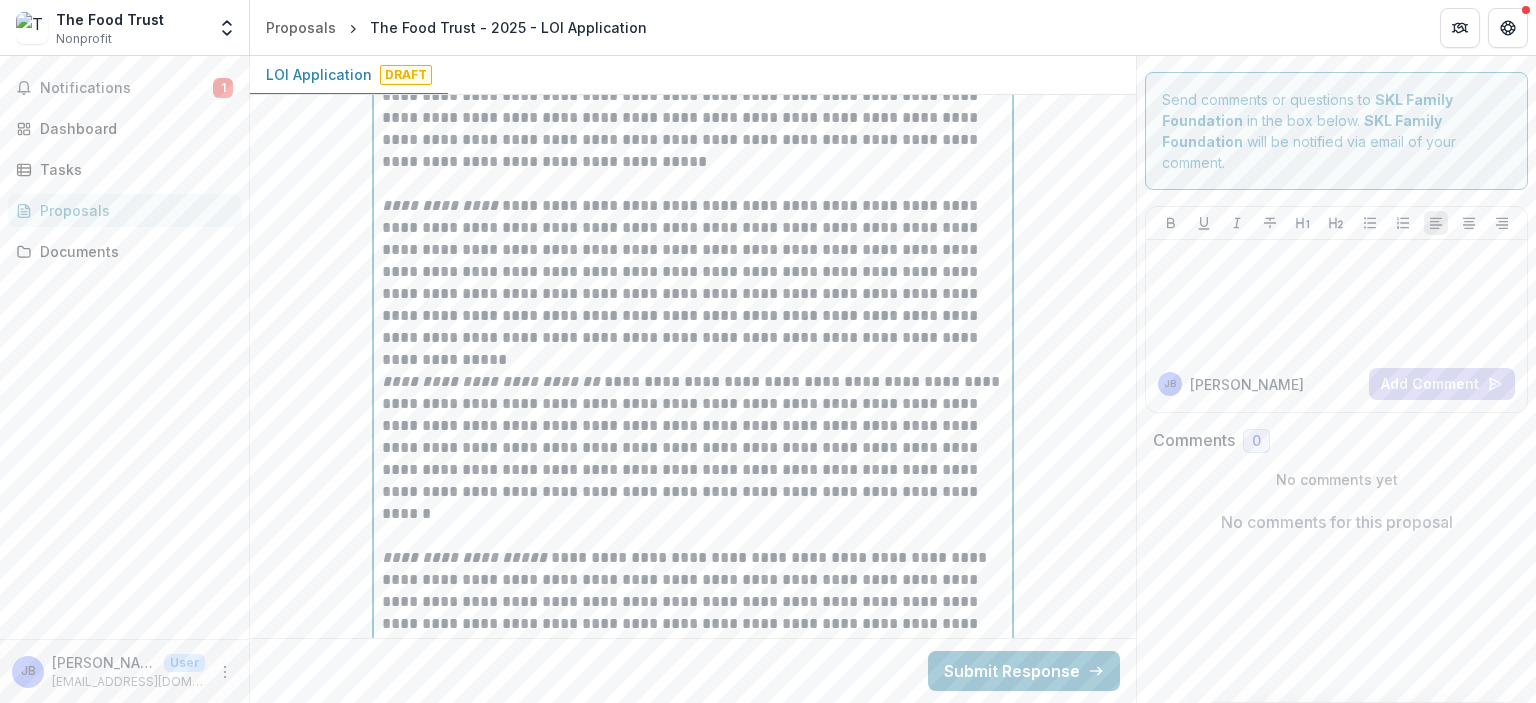 click on "**********" at bounding box center (693, 448) 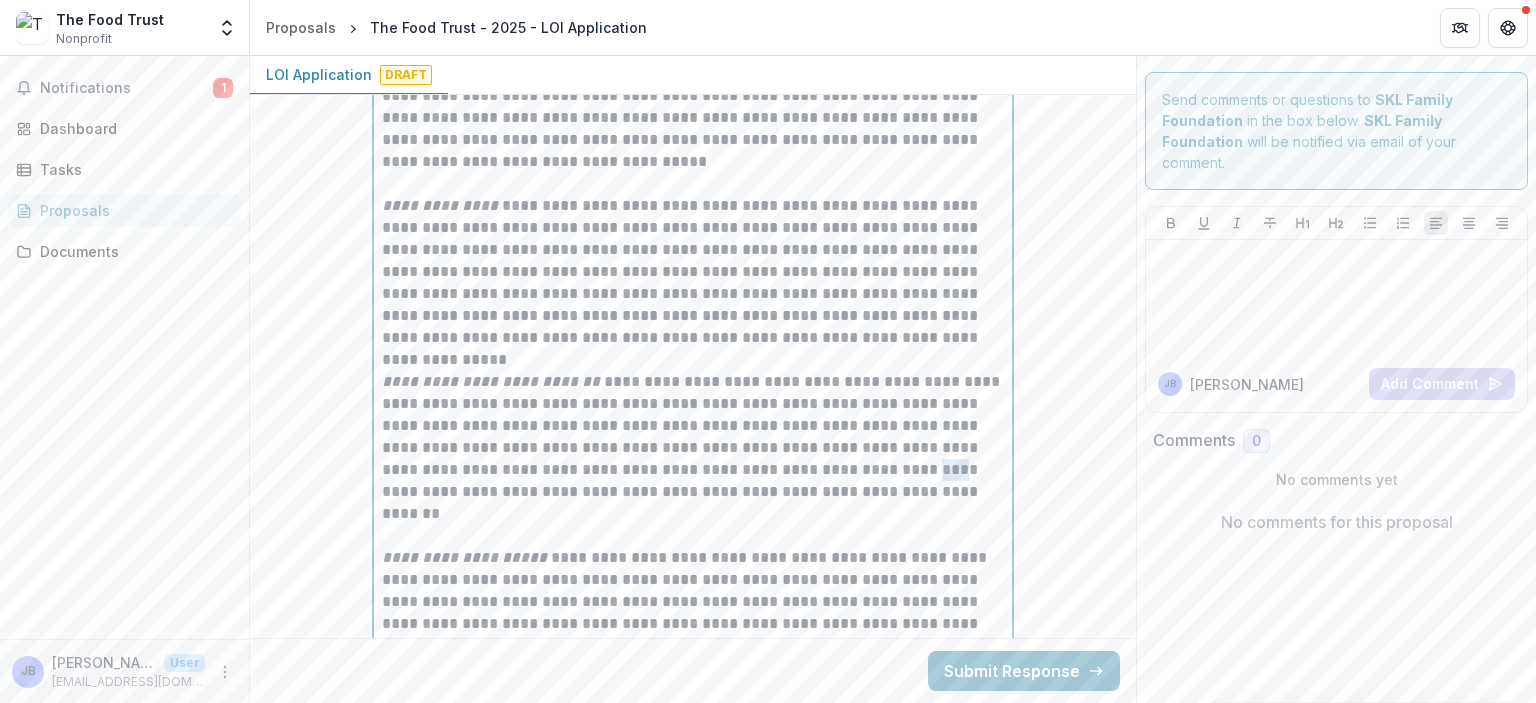 drag, startPoint x: 976, startPoint y: 465, endPoint x: 944, endPoint y: 469, distance: 32.24903 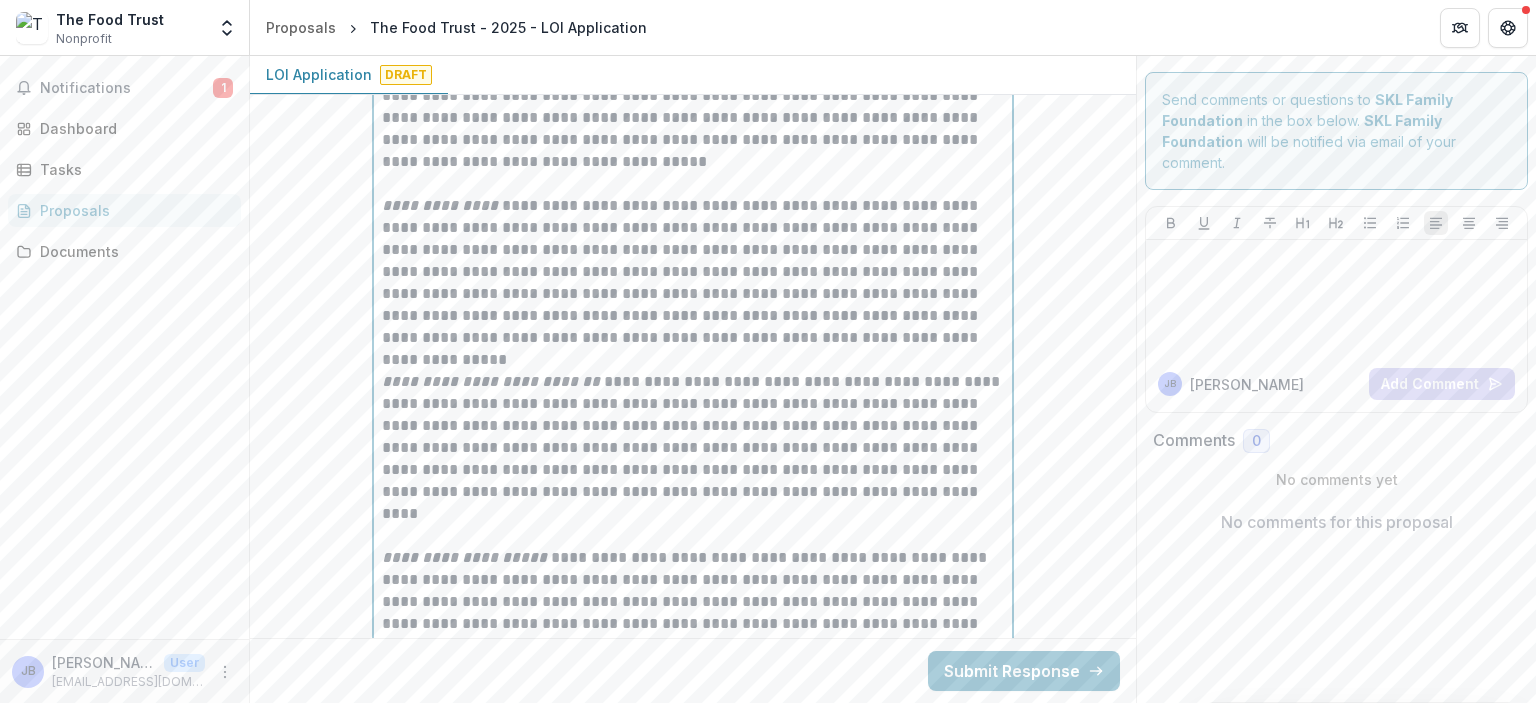 click on "**********" at bounding box center [693, 448] 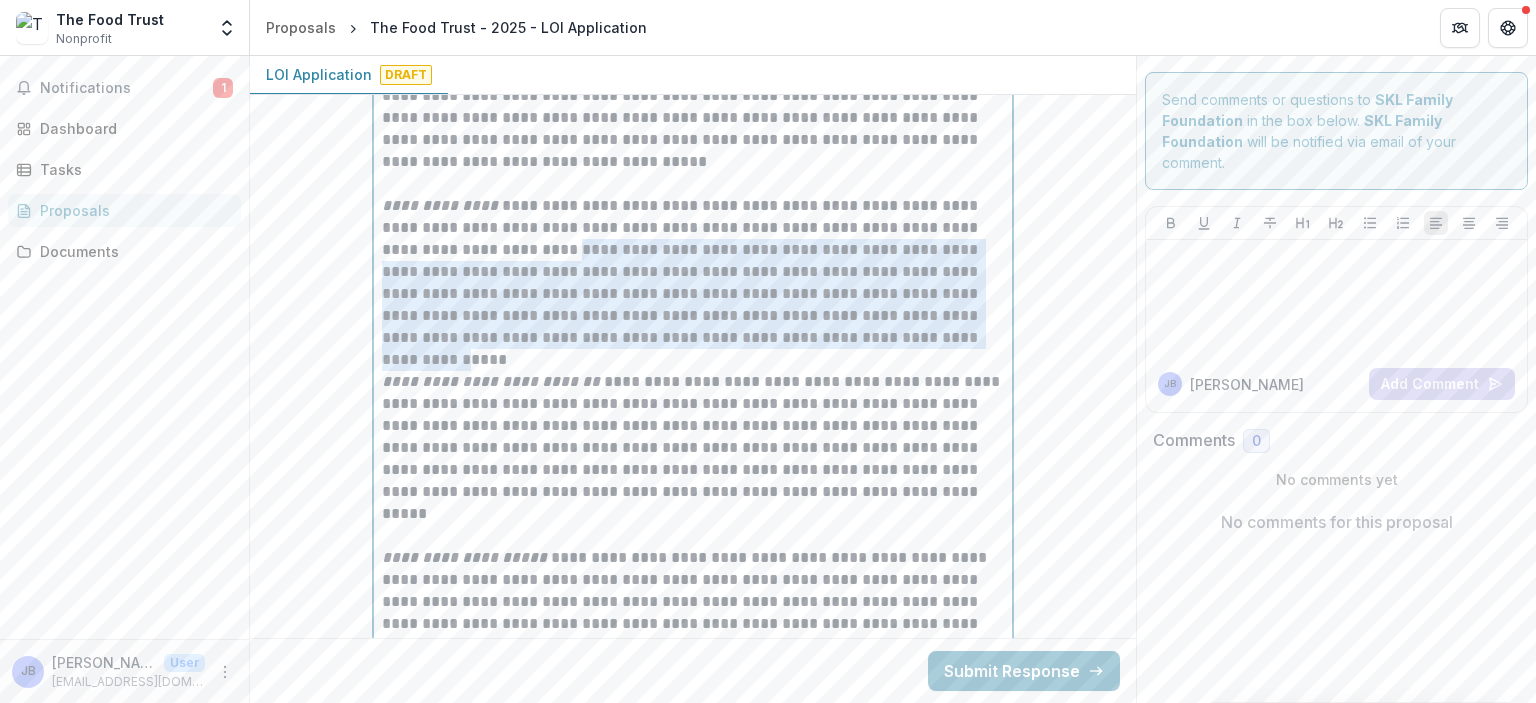 drag, startPoint x: 572, startPoint y: 247, endPoint x: 967, endPoint y: 331, distance: 403.8329 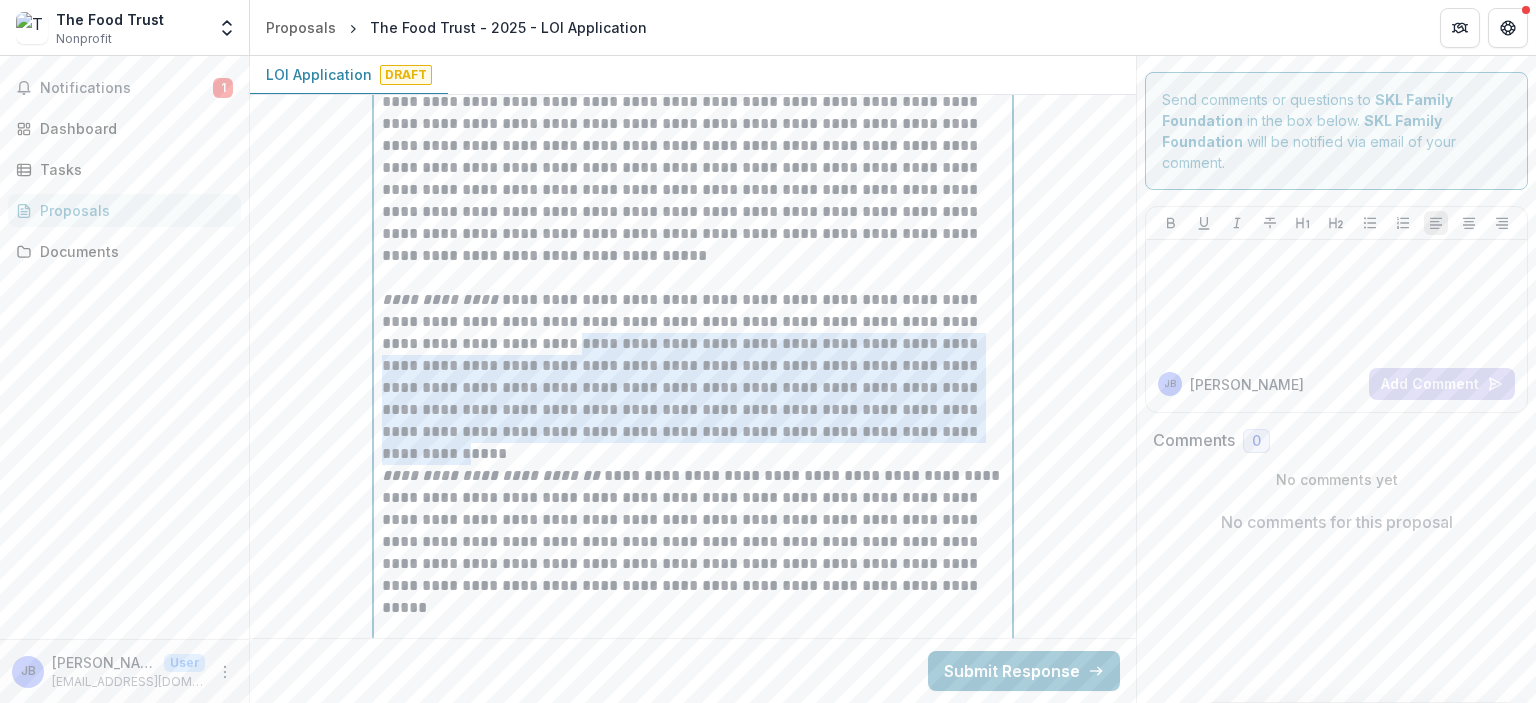 scroll, scrollTop: 1629, scrollLeft: 0, axis: vertical 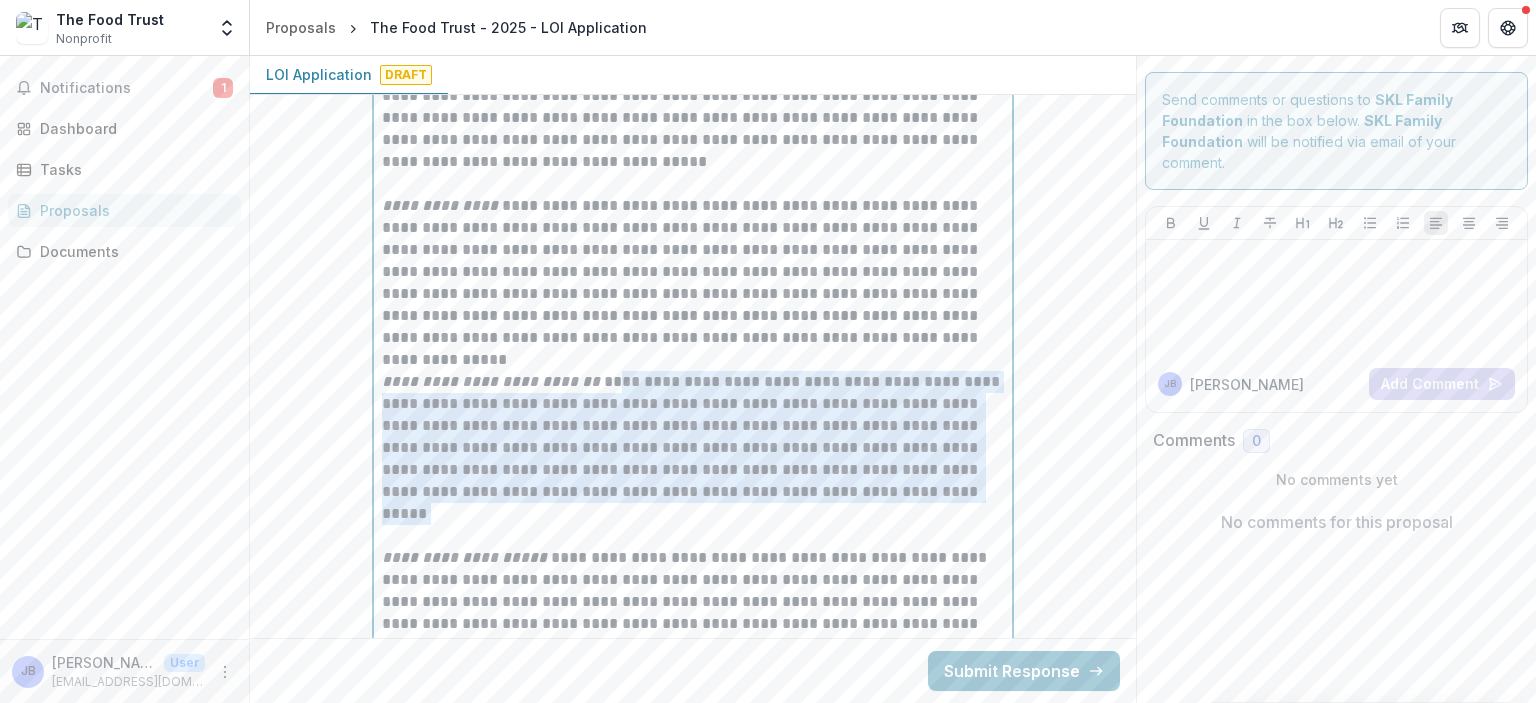 drag, startPoint x: 672, startPoint y: 377, endPoint x: 973, endPoint y: 511, distance: 329.4799 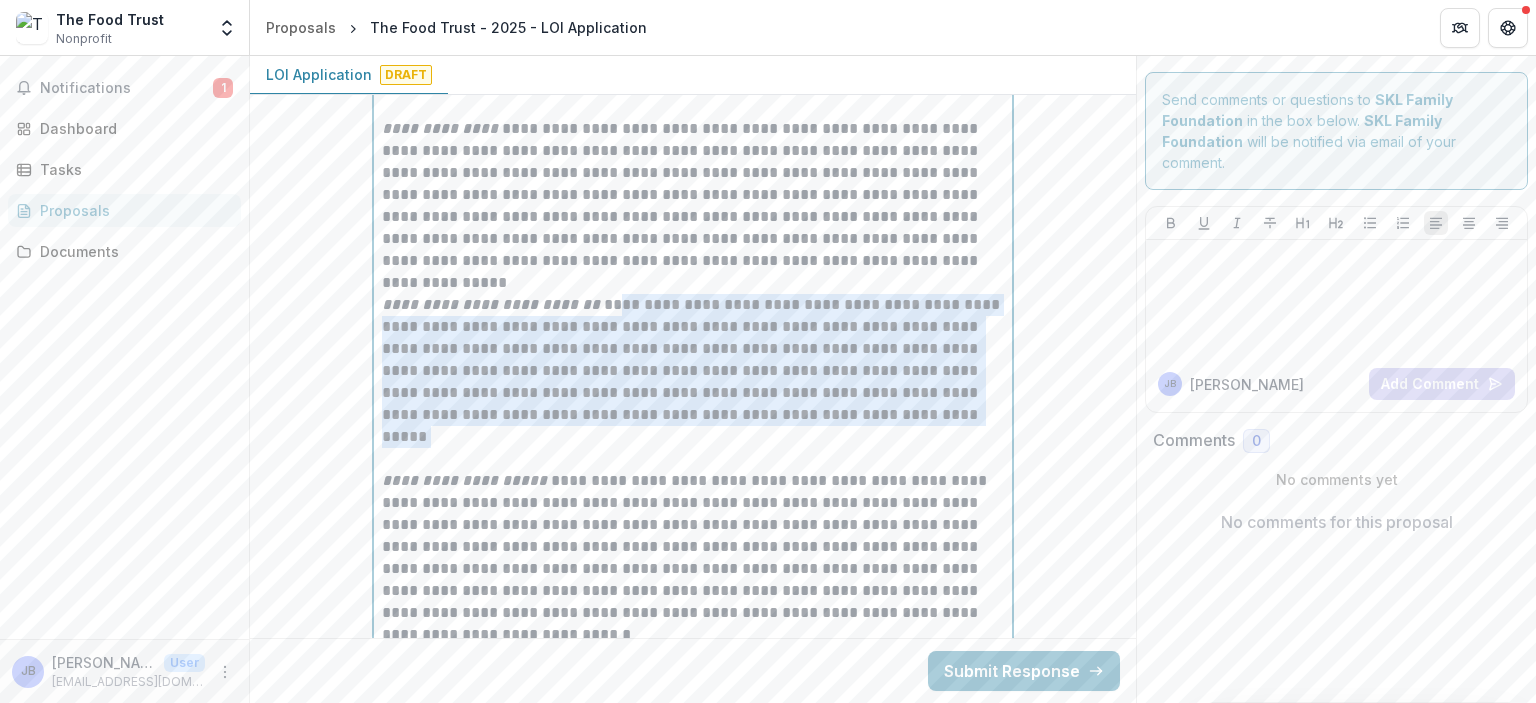 scroll, scrollTop: 1829, scrollLeft: 0, axis: vertical 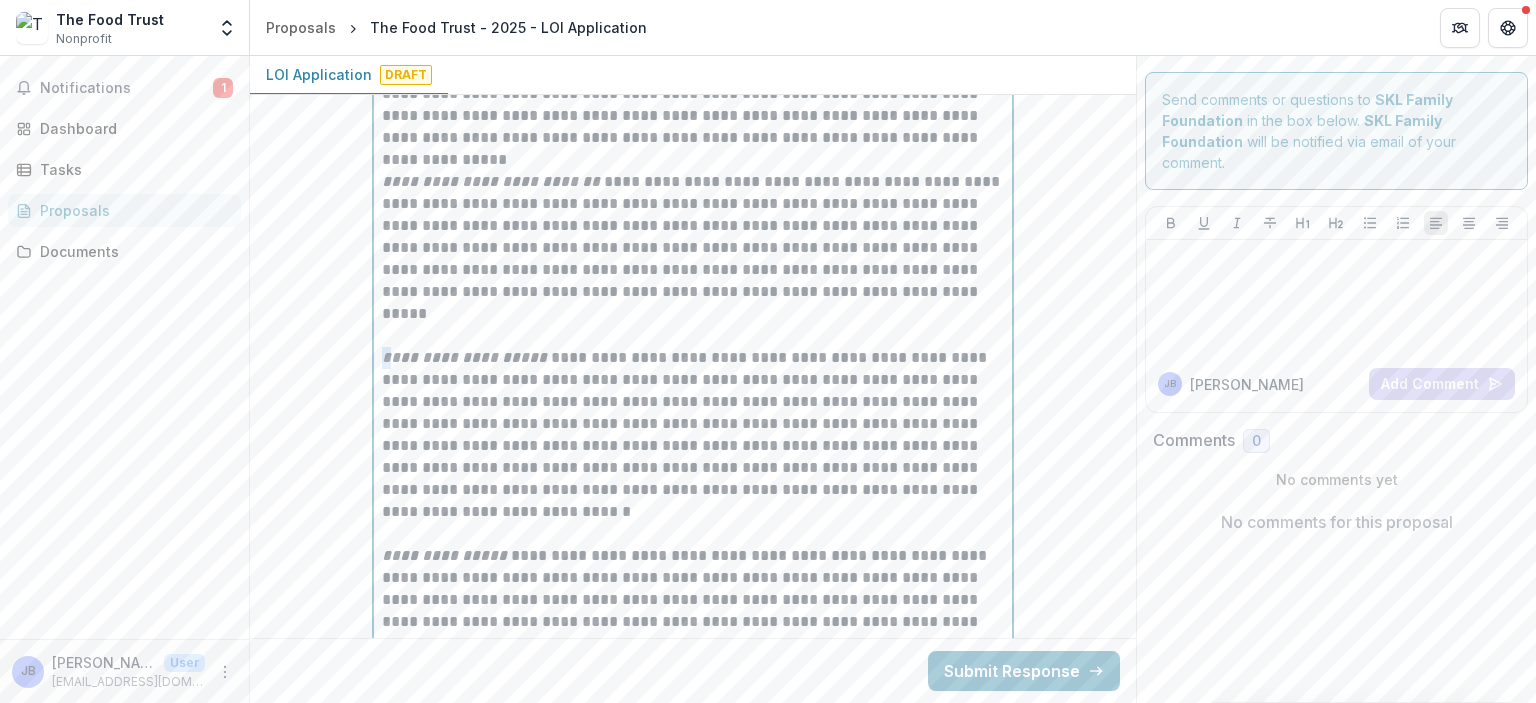 drag, startPoint x: 385, startPoint y: 354, endPoint x: 375, endPoint y: 355, distance: 10.049875 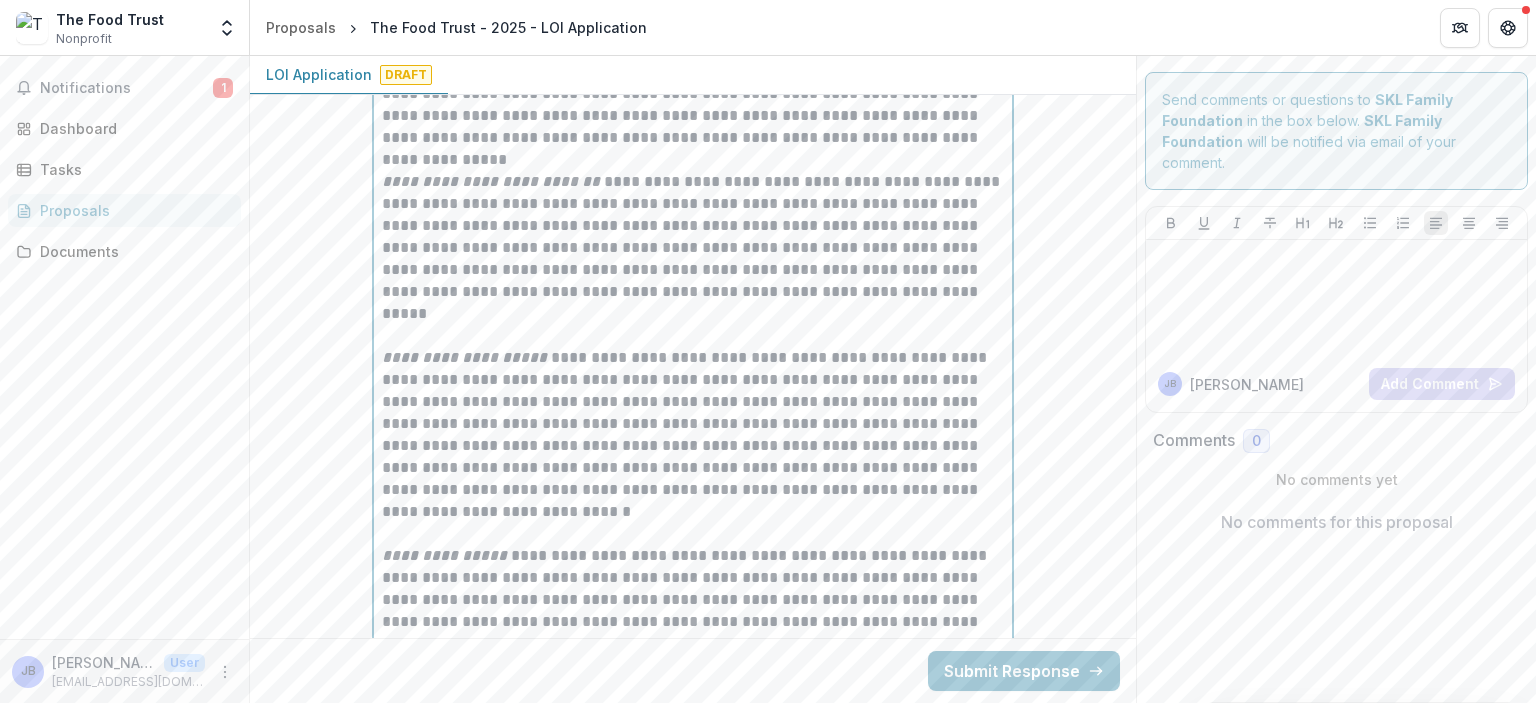 click on "**********" at bounding box center [464, 357] 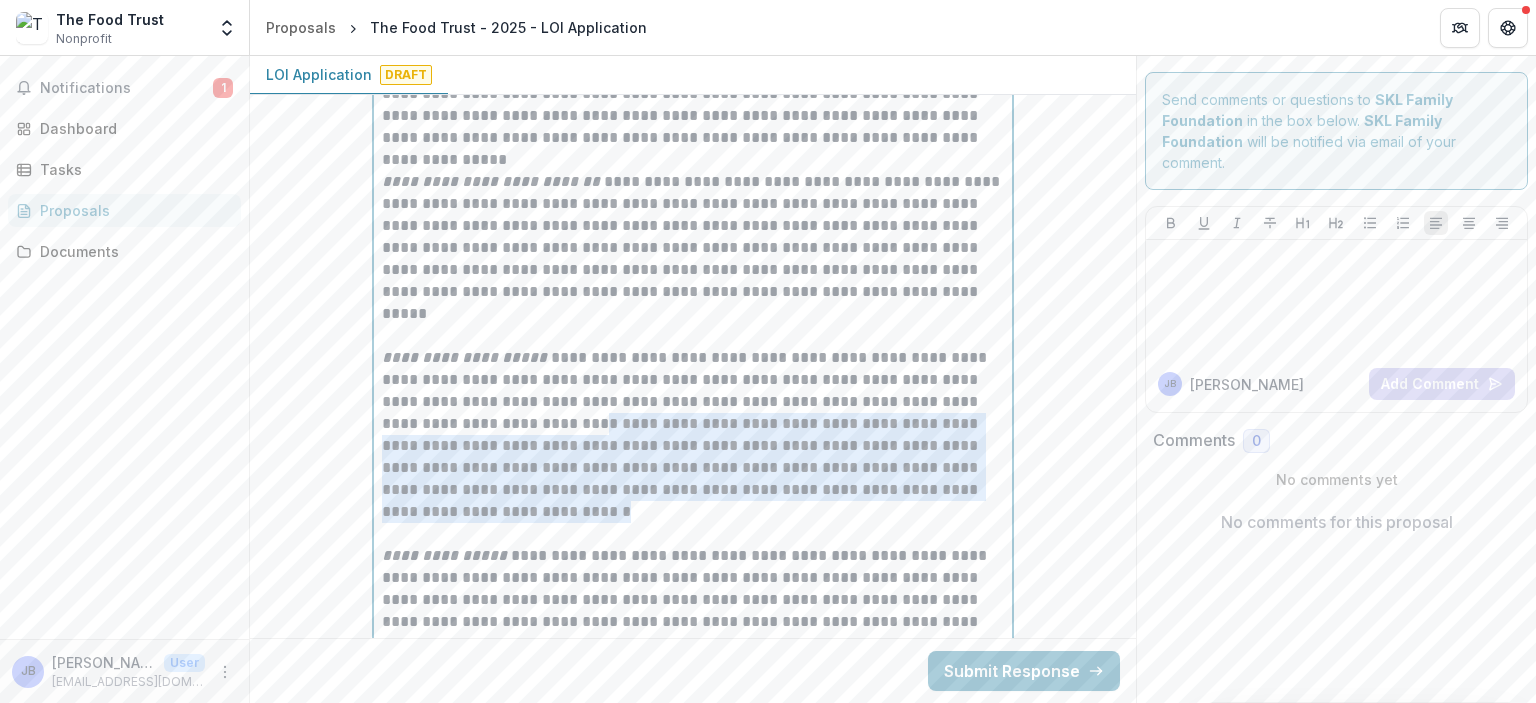 drag, startPoint x: 512, startPoint y: 420, endPoint x: 899, endPoint y: 500, distance: 395.18225 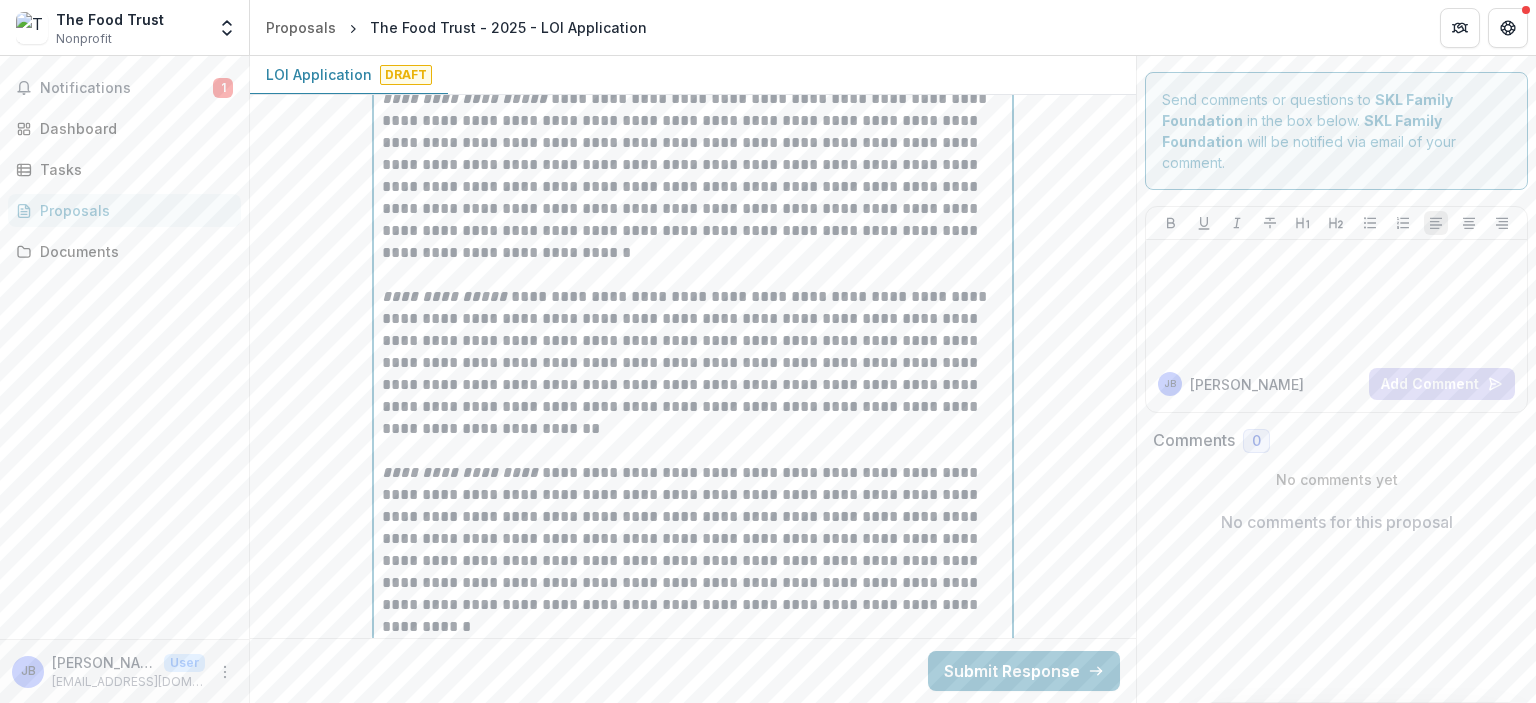 scroll, scrollTop: 2129, scrollLeft: 0, axis: vertical 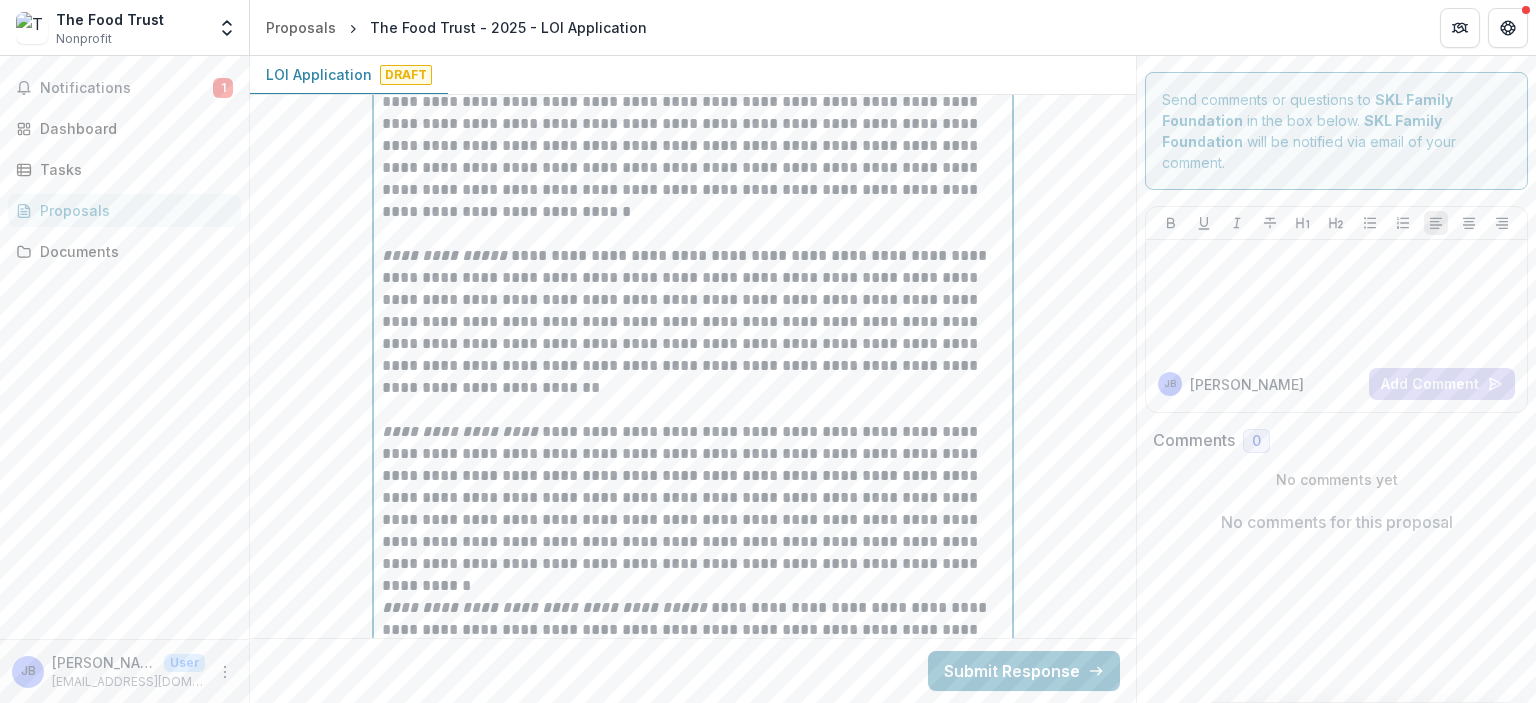 click on "**********" at bounding box center [693, 322] 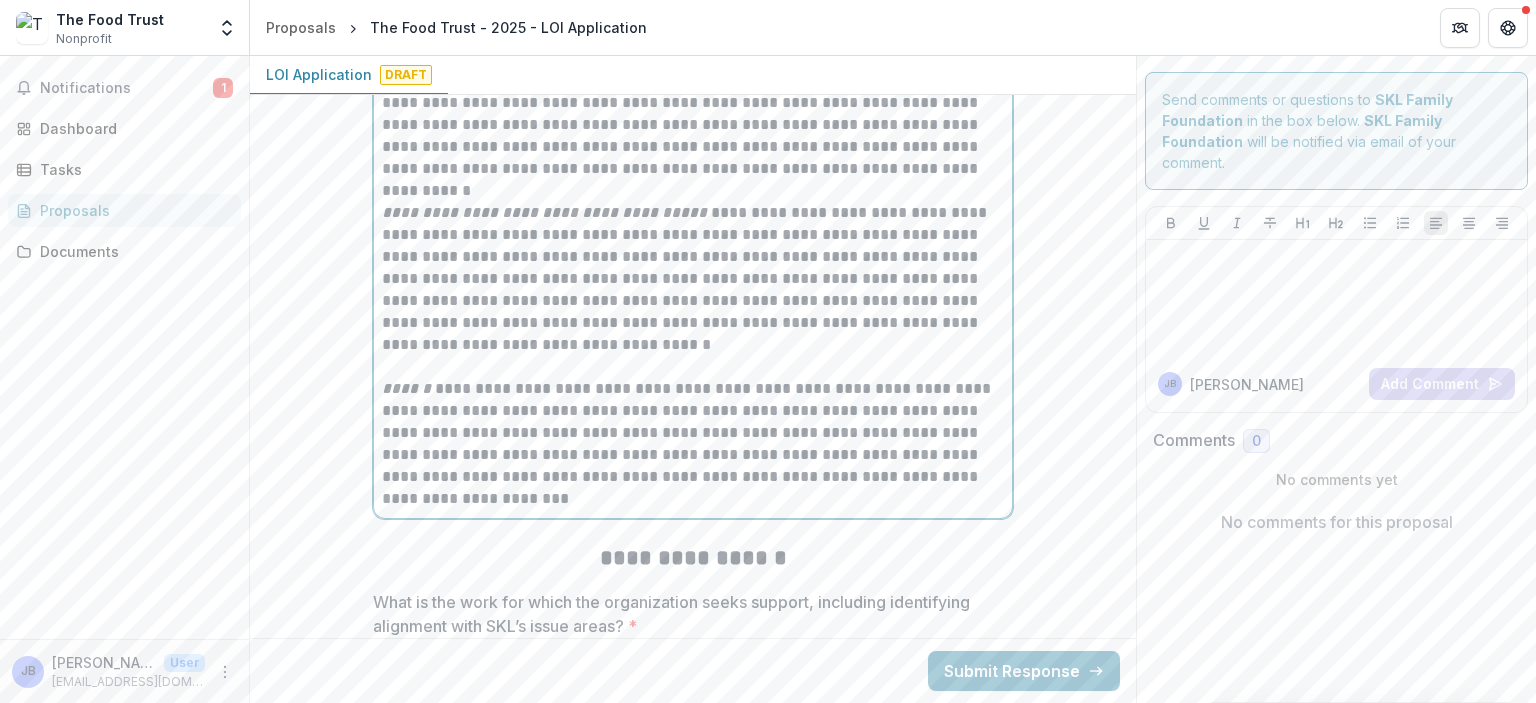 scroll, scrollTop: 2529, scrollLeft: 0, axis: vertical 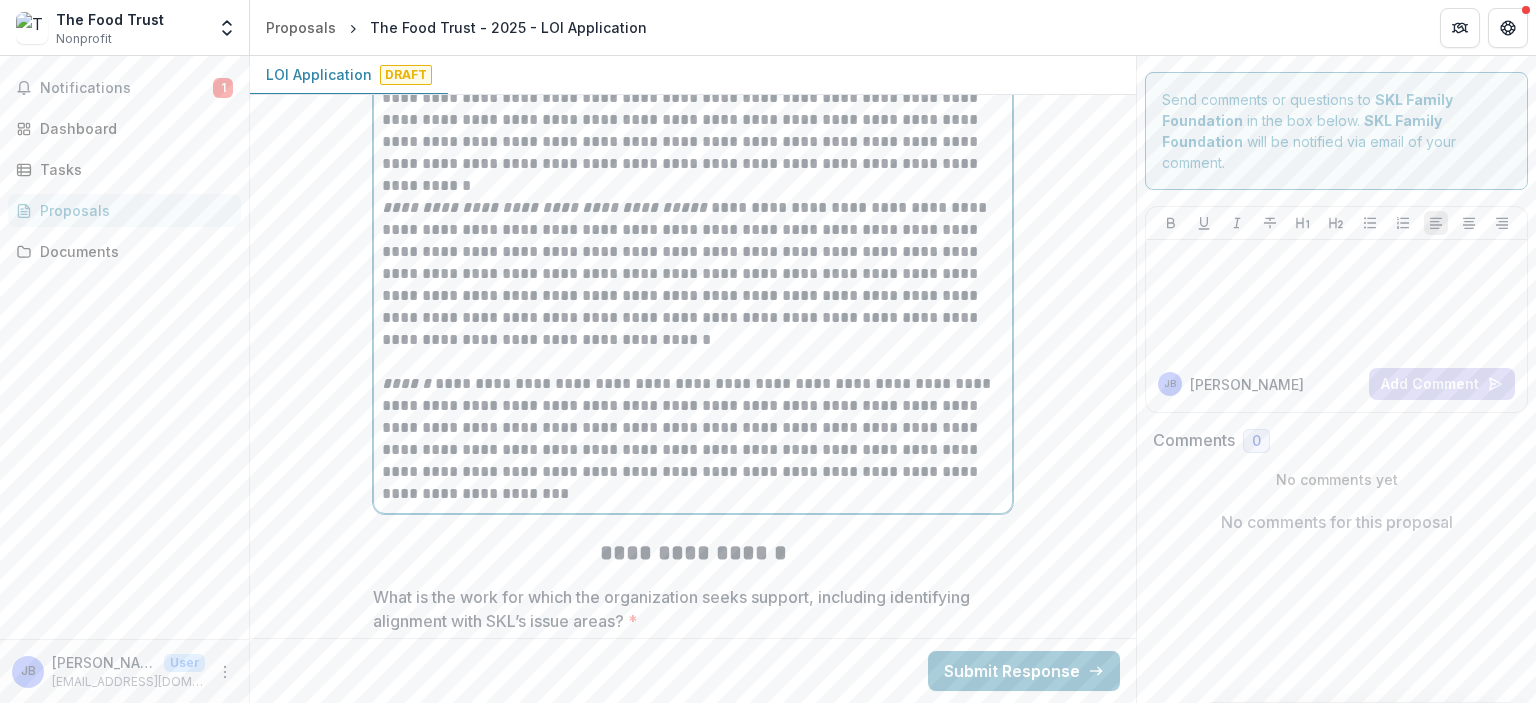 click on "**********" at bounding box center [693, 439] 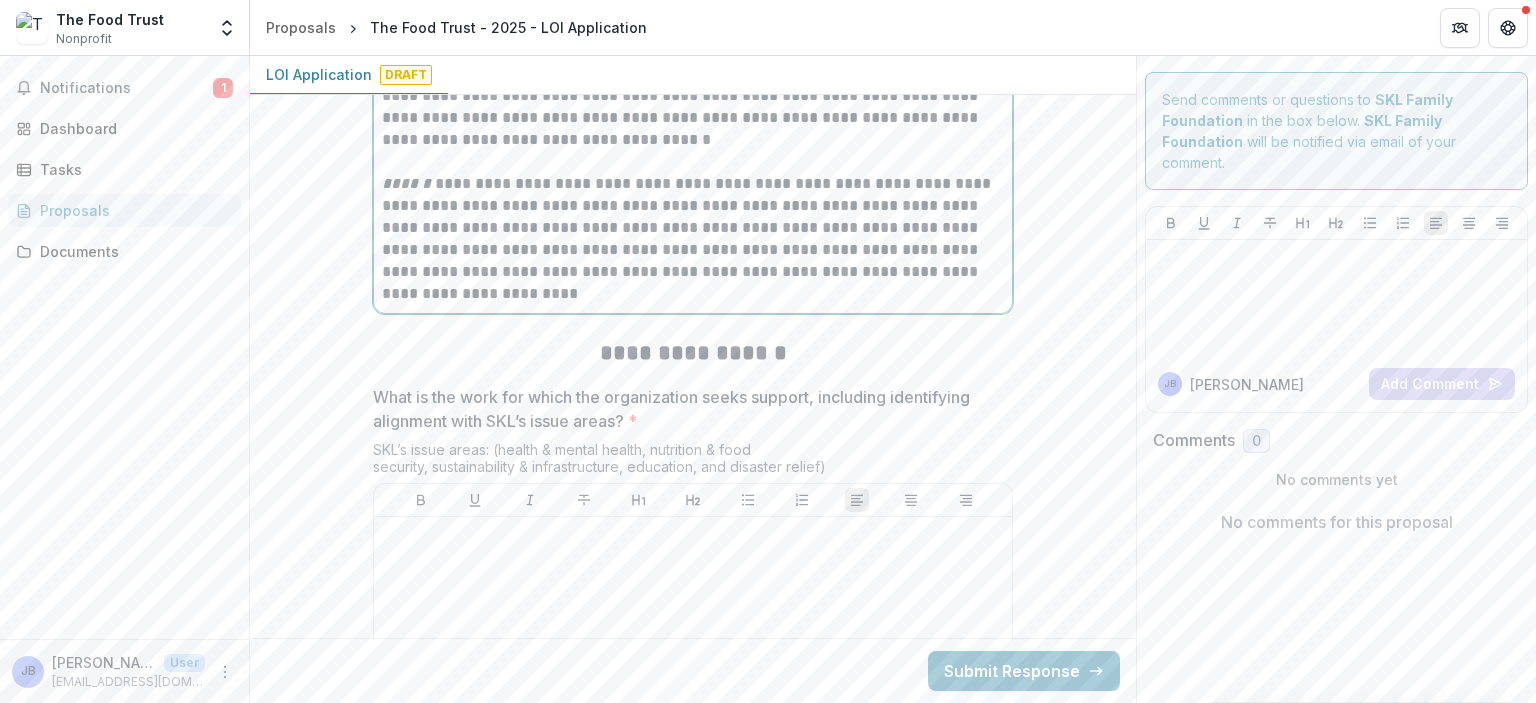 scroll, scrollTop: 2929, scrollLeft: 0, axis: vertical 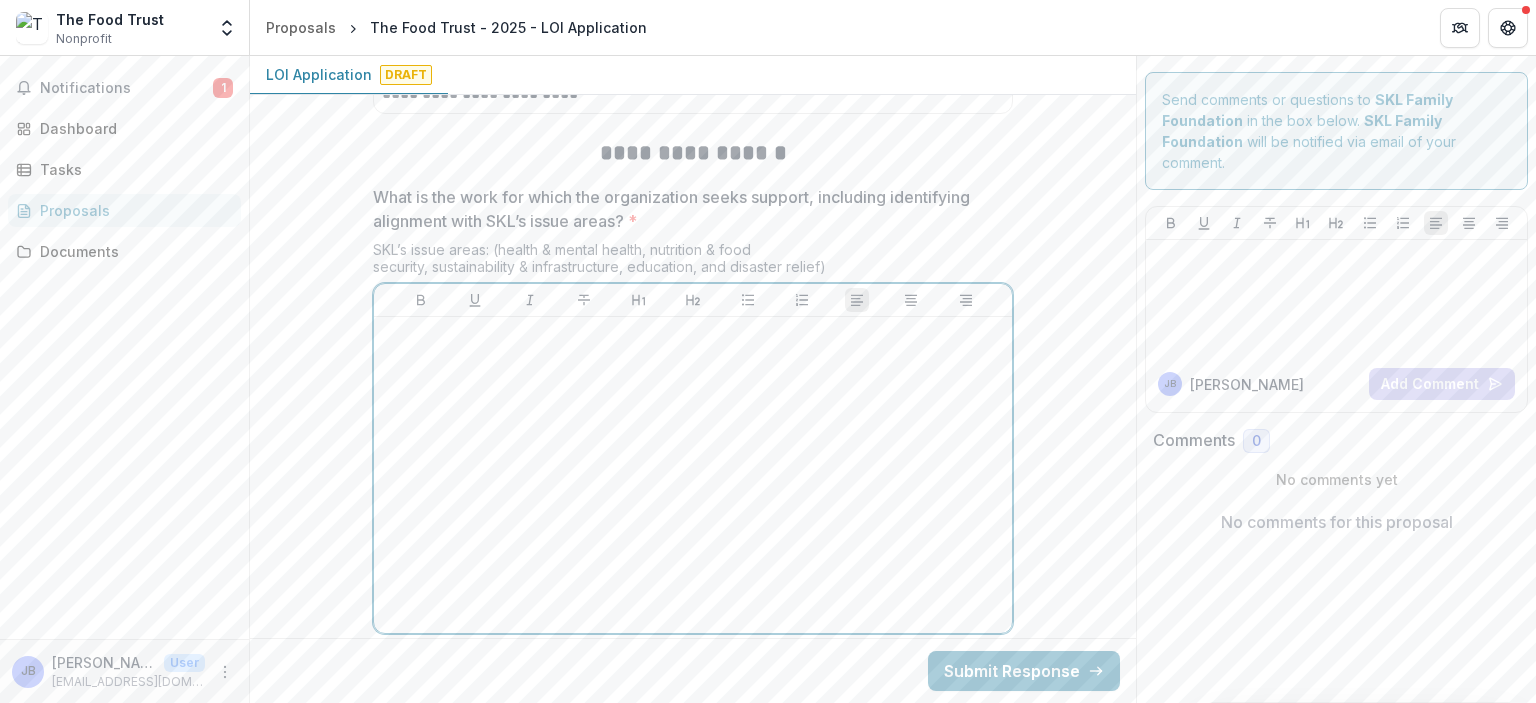 click at bounding box center [693, 475] 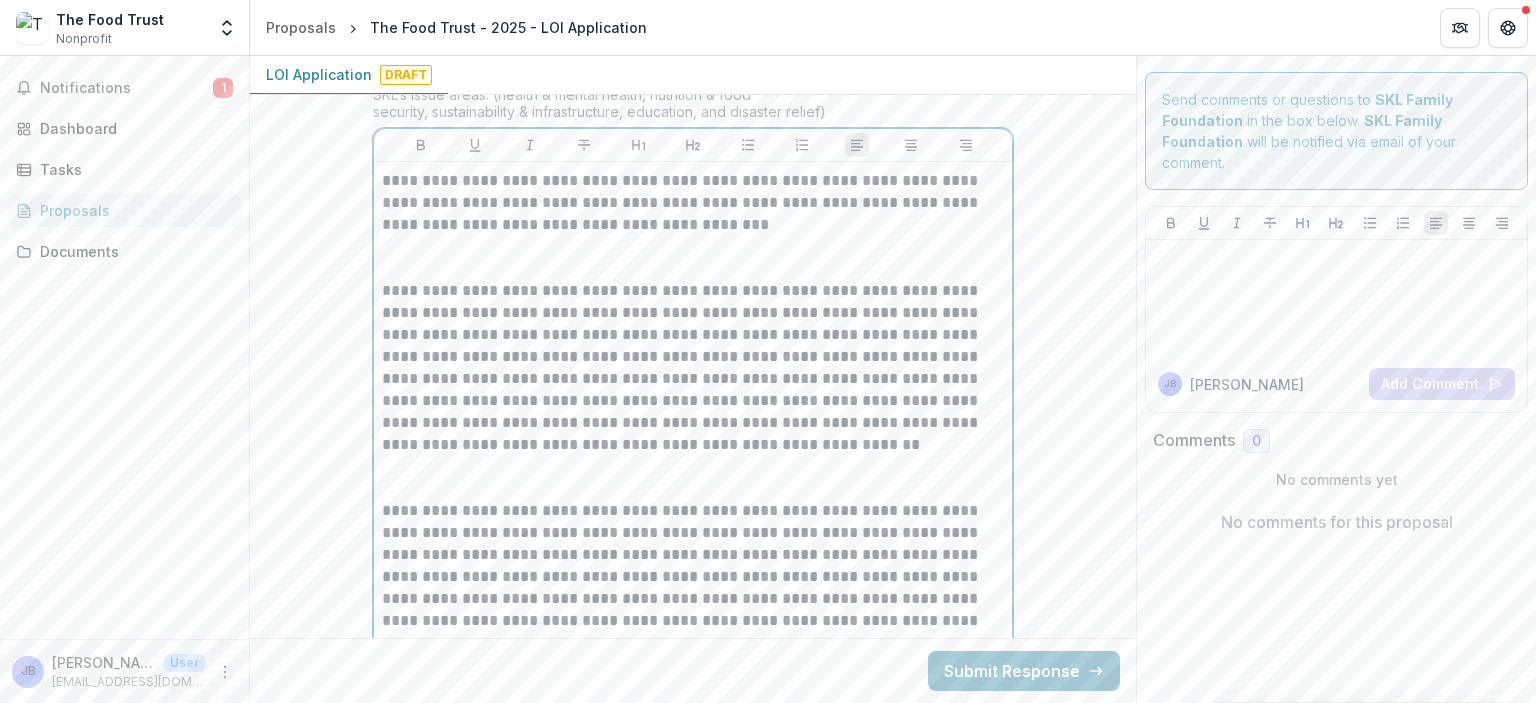 scroll, scrollTop: 3052, scrollLeft: 0, axis: vertical 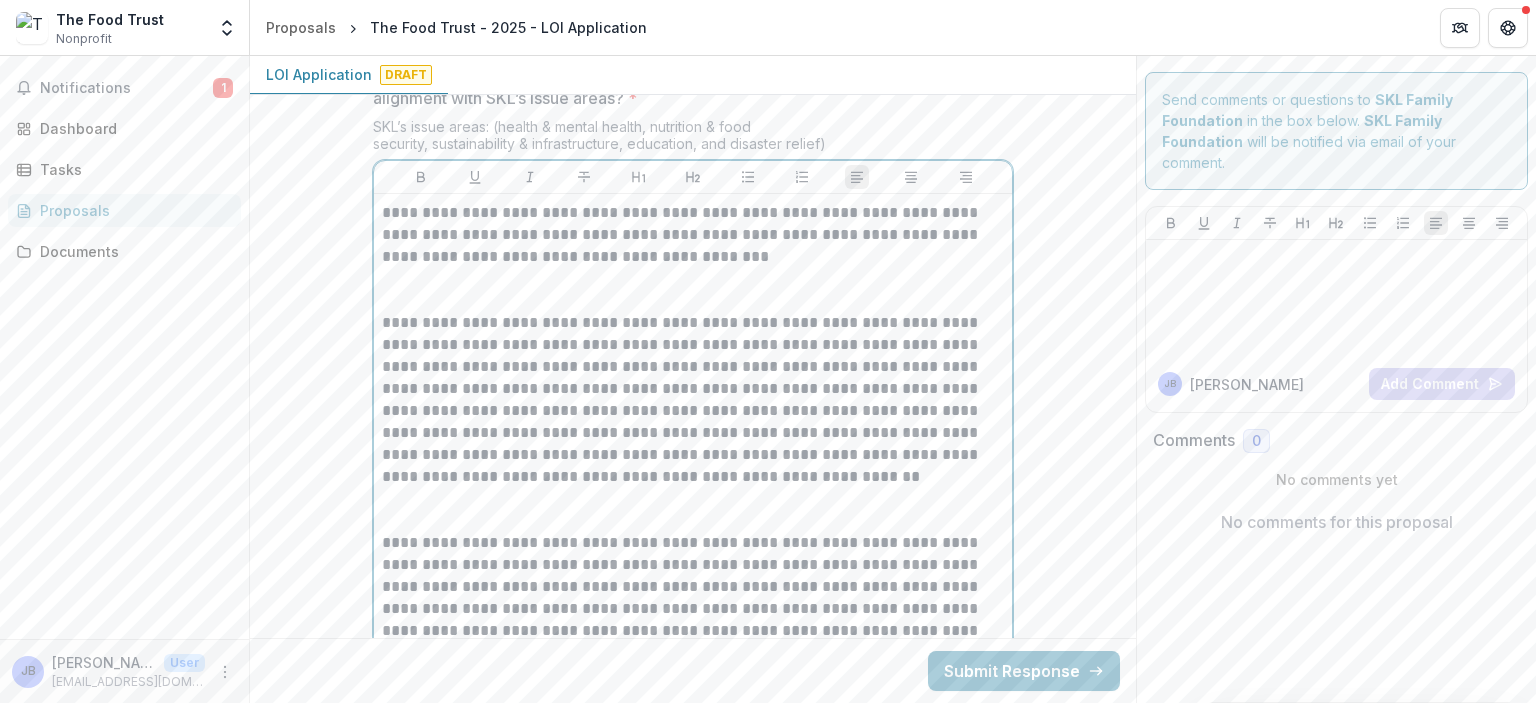 click at bounding box center [693, 290] 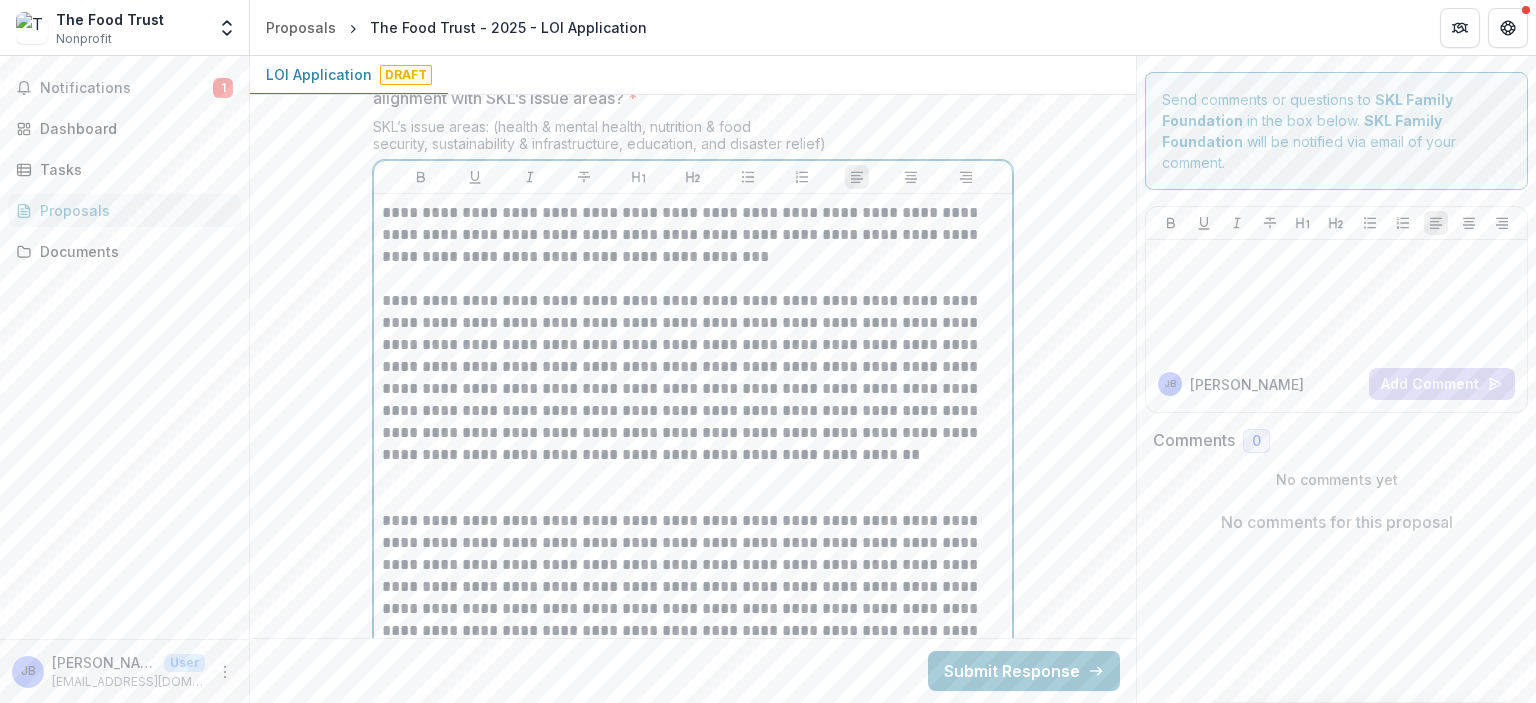 click at bounding box center [693, 488] 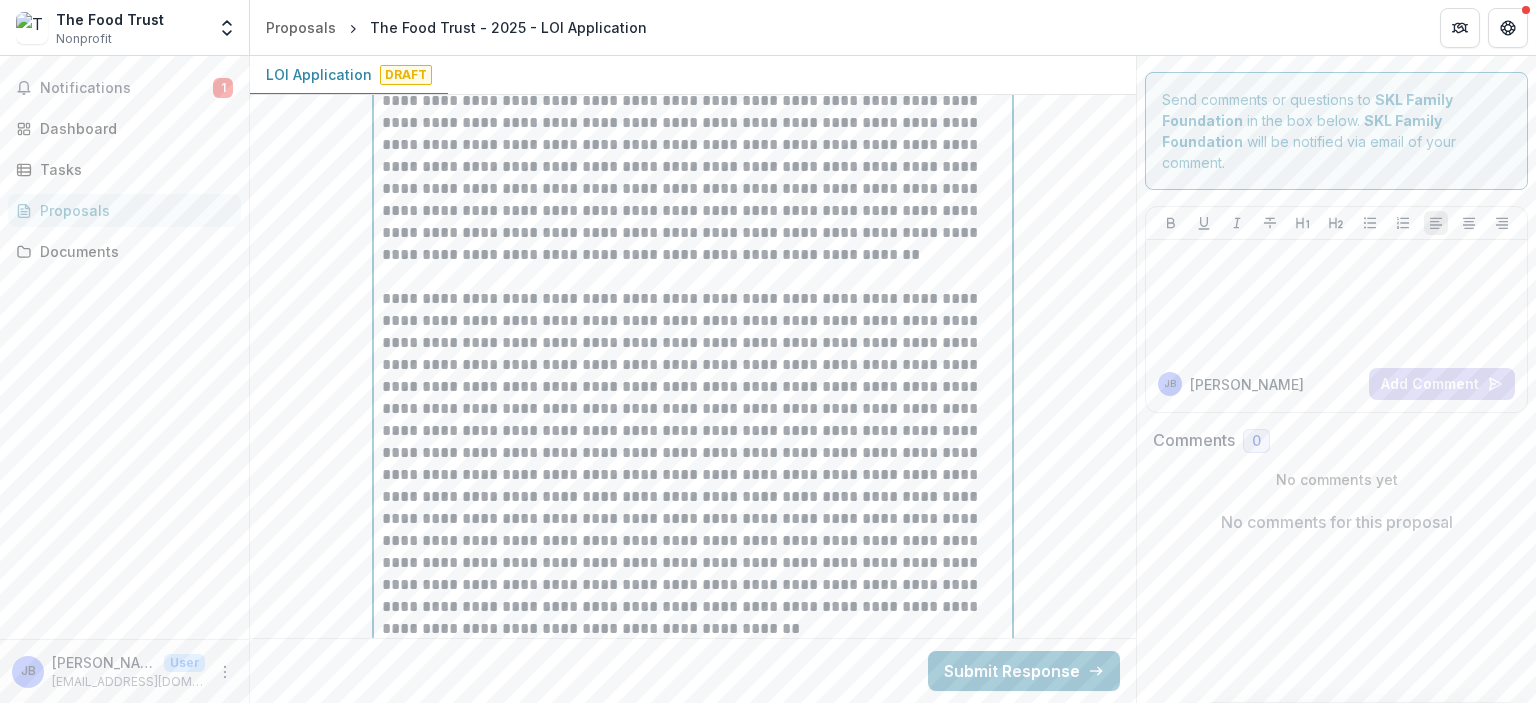 scroll, scrollTop: 3352, scrollLeft: 0, axis: vertical 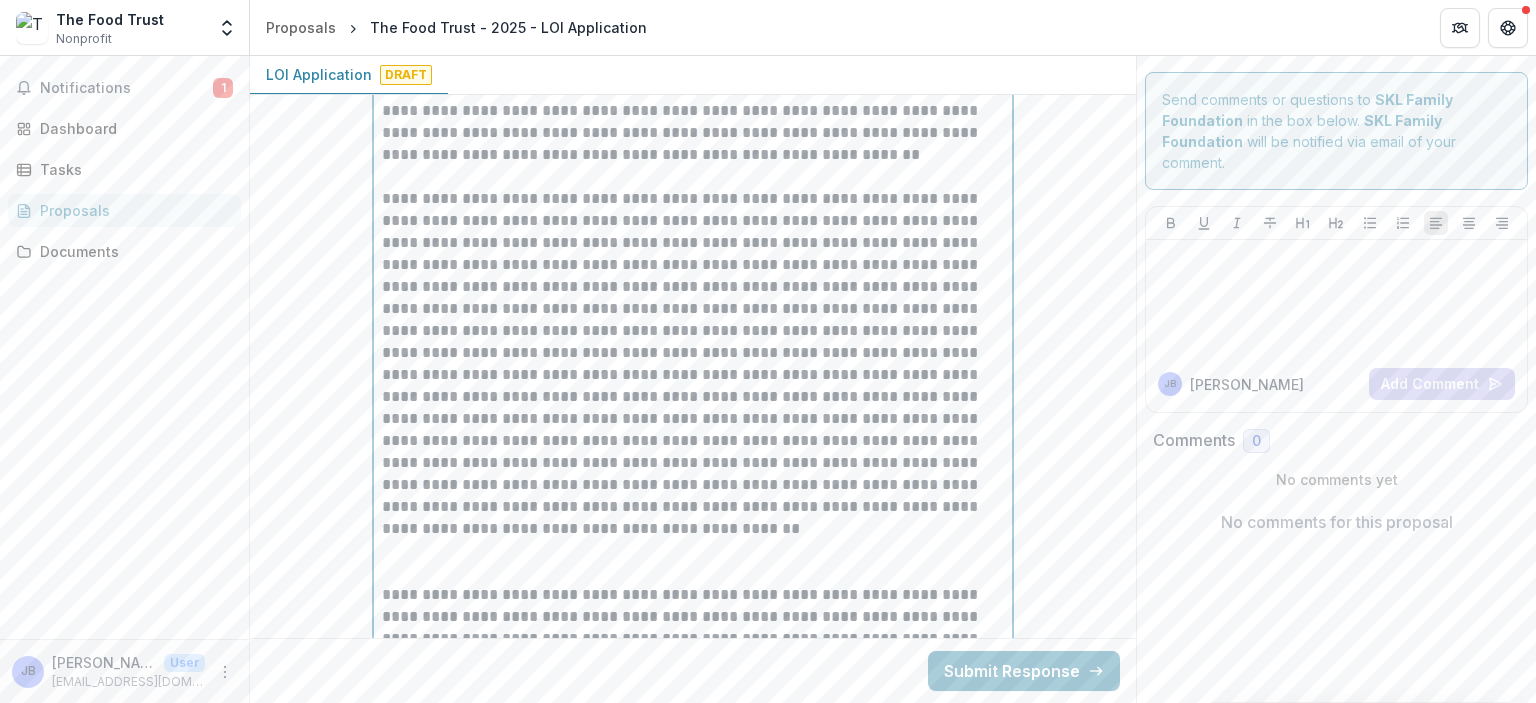 click at bounding box center (693, 562) 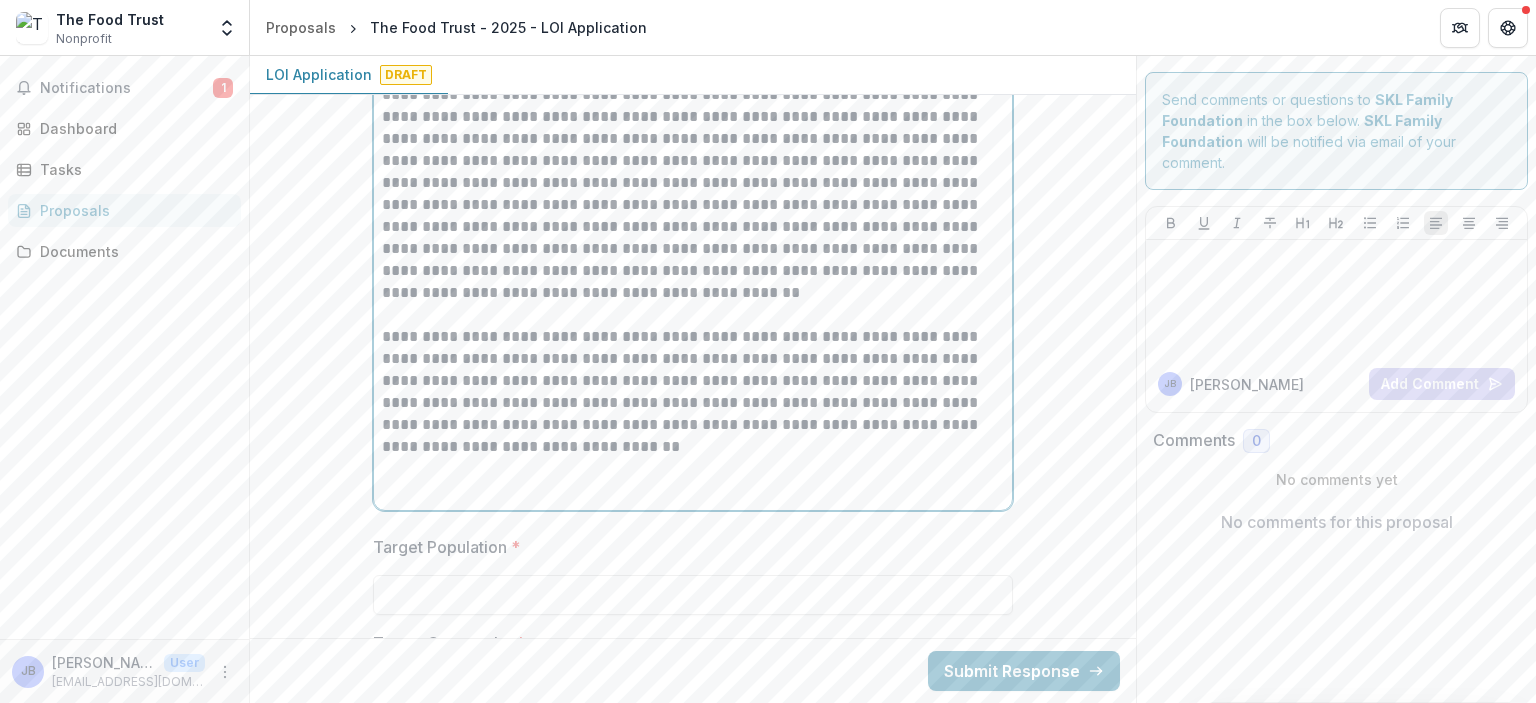 scroll, scrollTop: 3552, scrollLeft: 0, axis: vertical 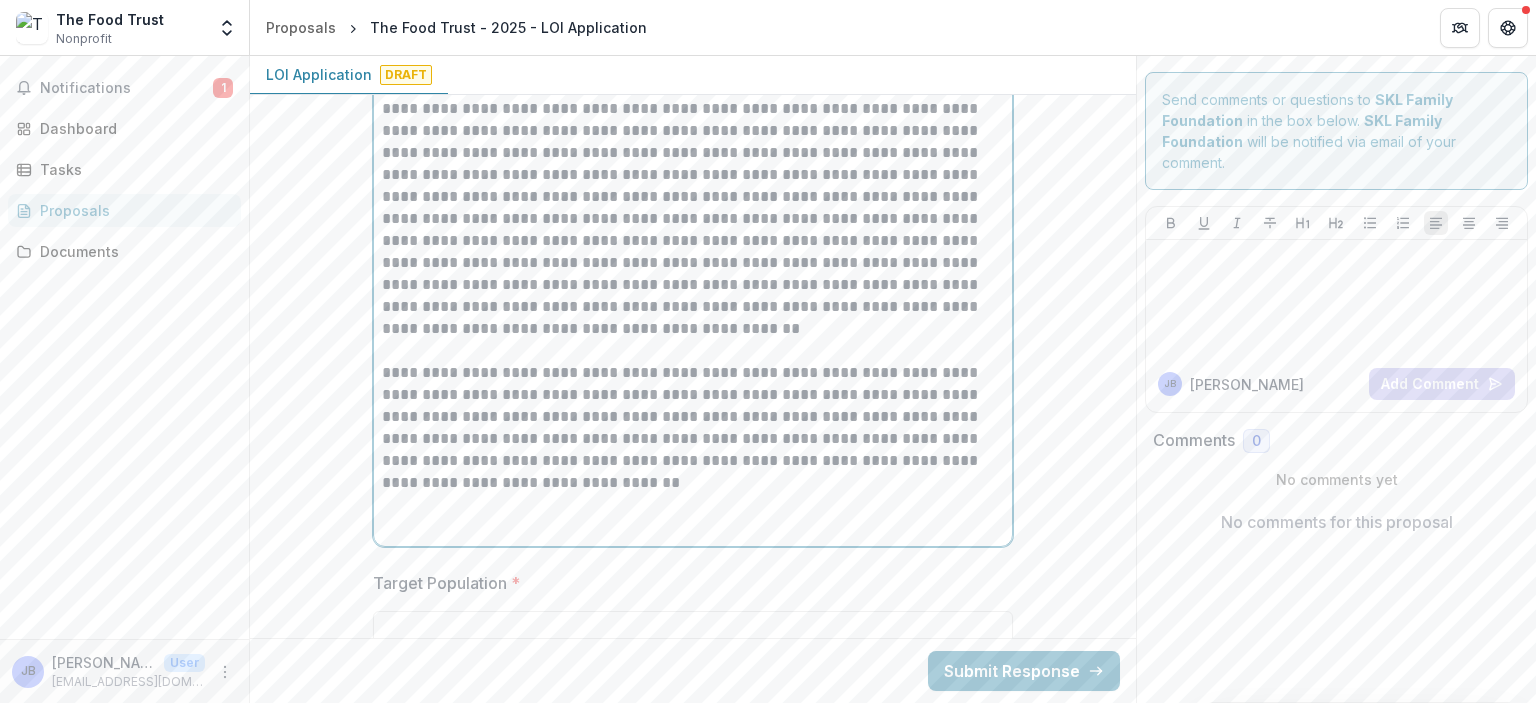 click at bounding box center (693, 516) 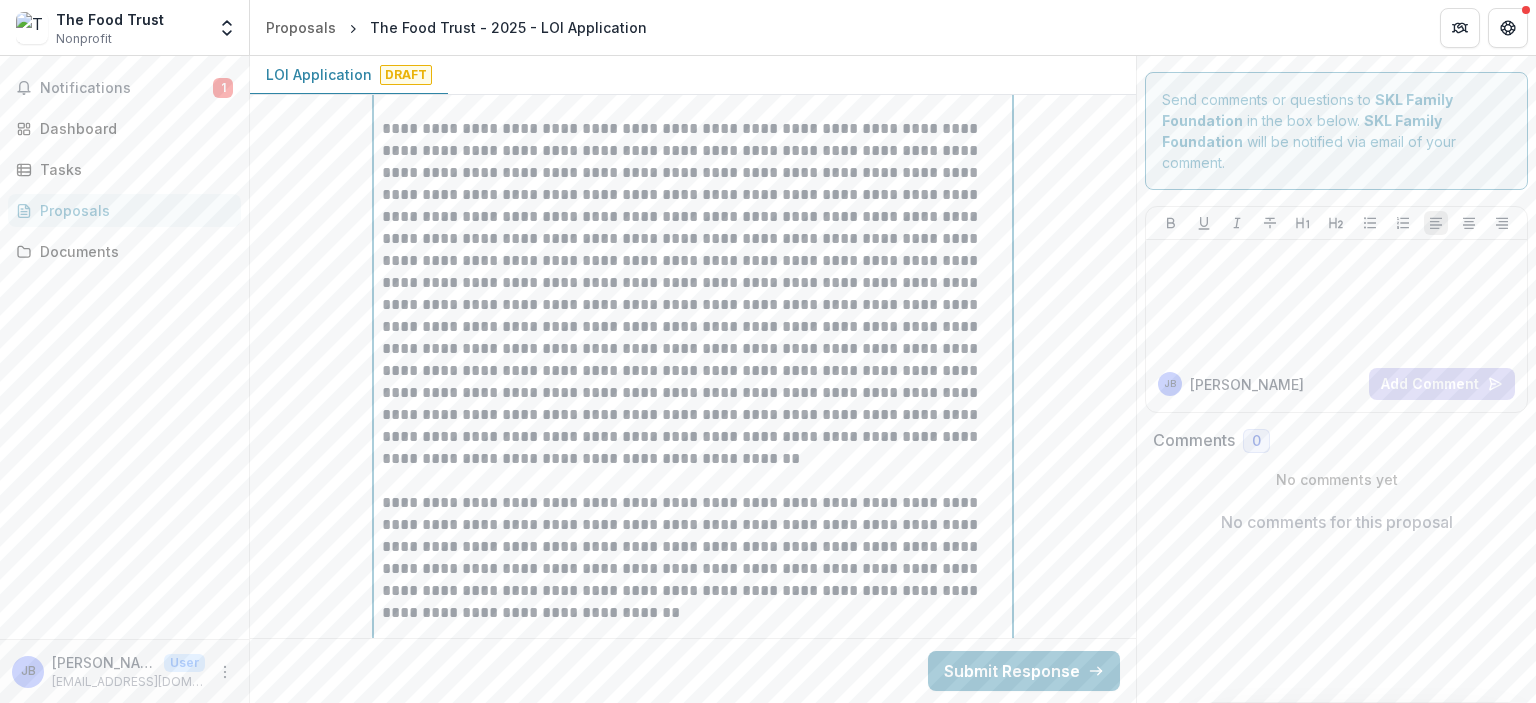 scroll, scrollTop: 3452, scrollLeft: 0, axis: vertical 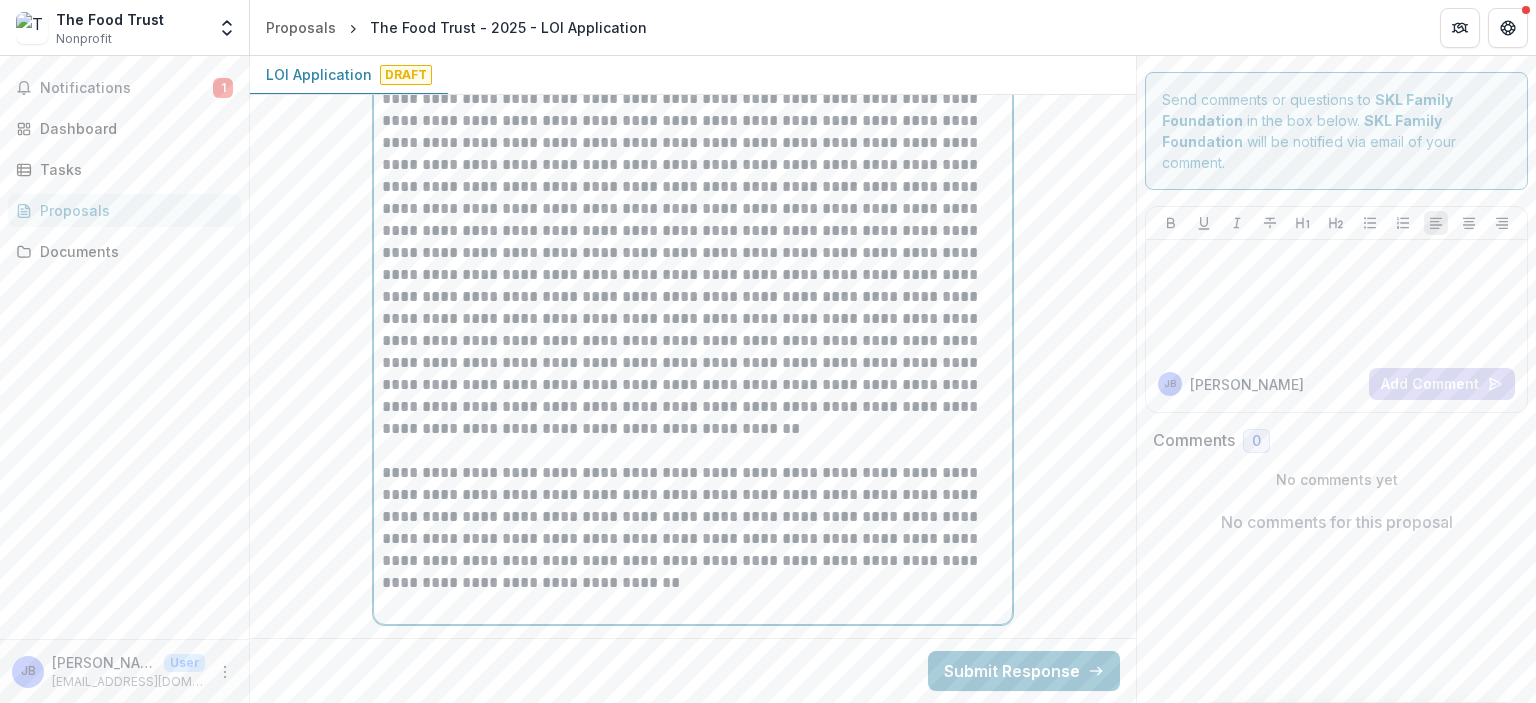 click on "**********" at bounding box center (693, 539) 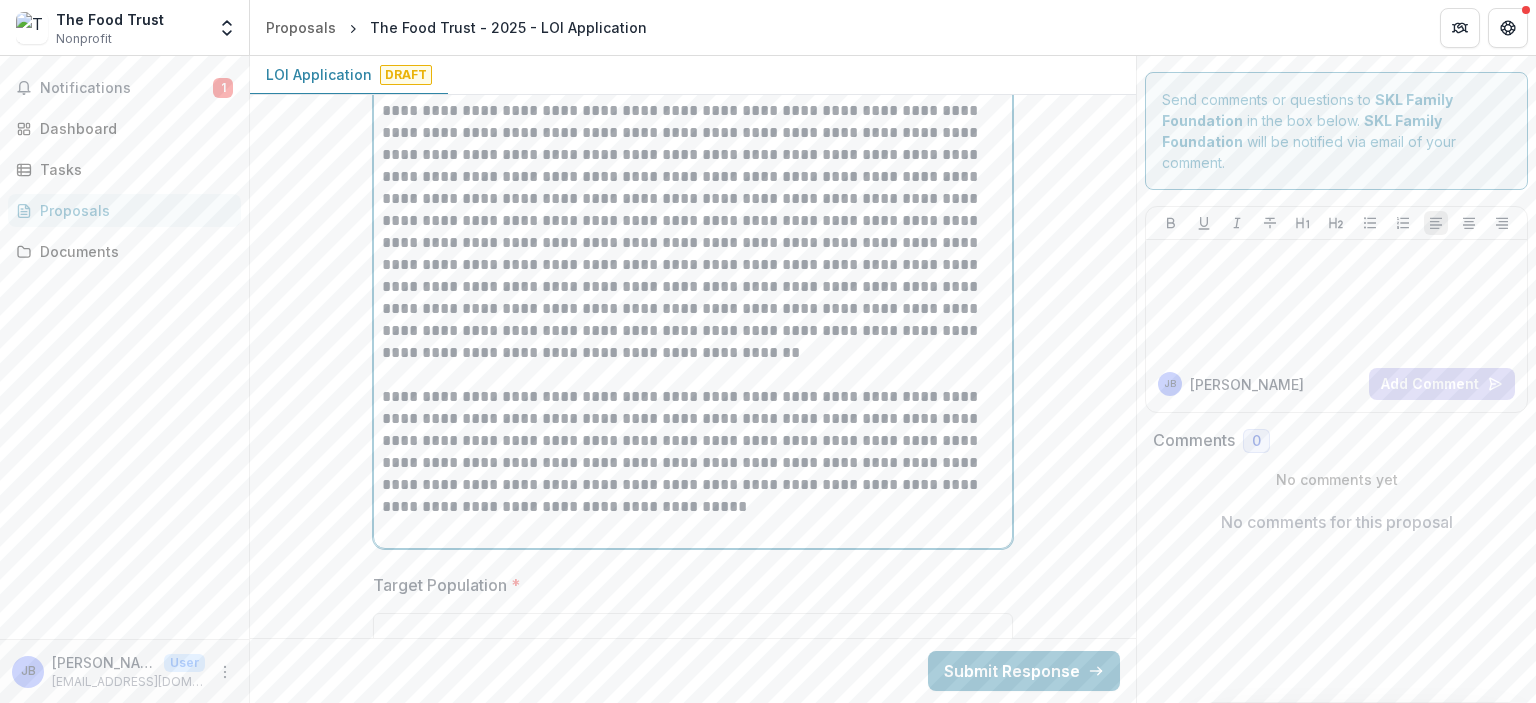 scroll, scrollTop: 3652, scrollLeft: 0, axis: vertical 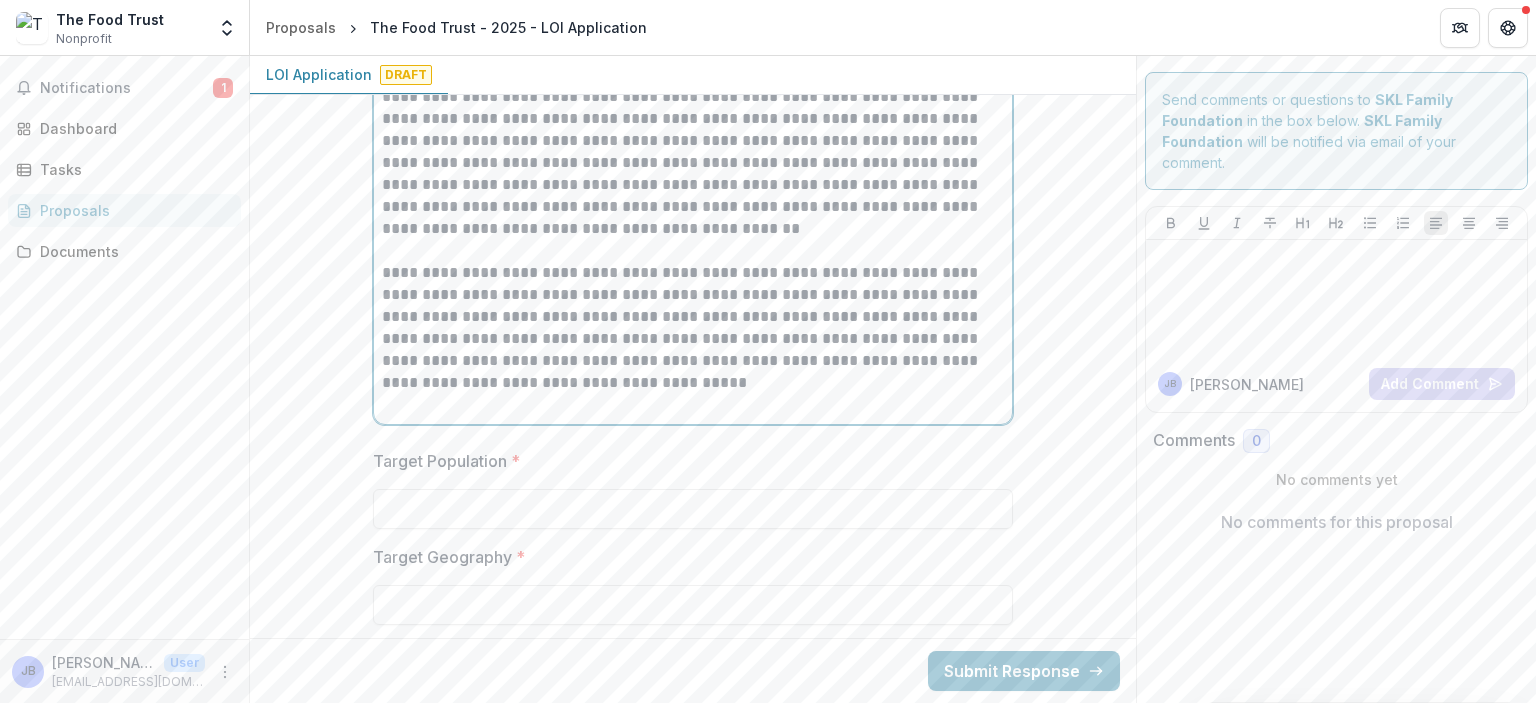 click on "**********" at bounding box center [693, 339] 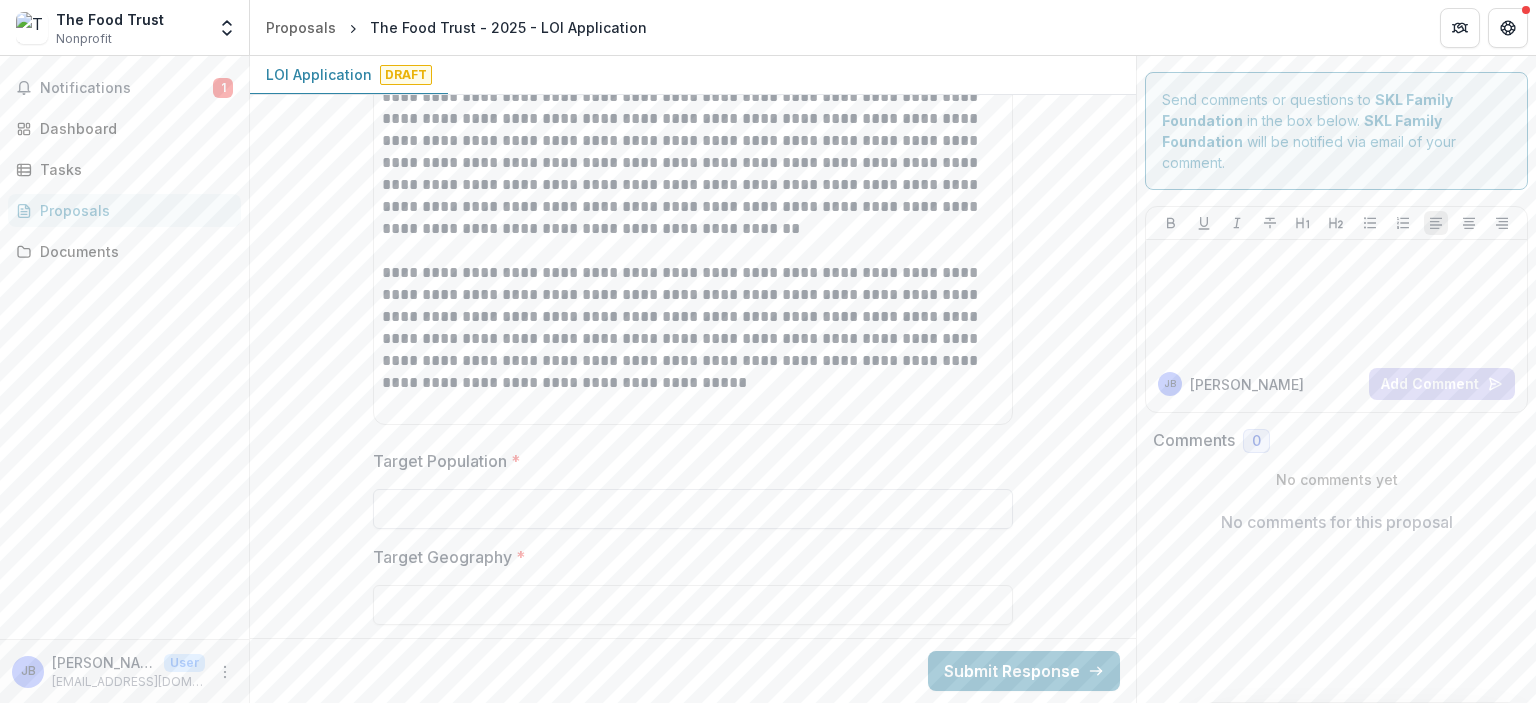 click on "Target Population *" at bounding box center (693, 509) 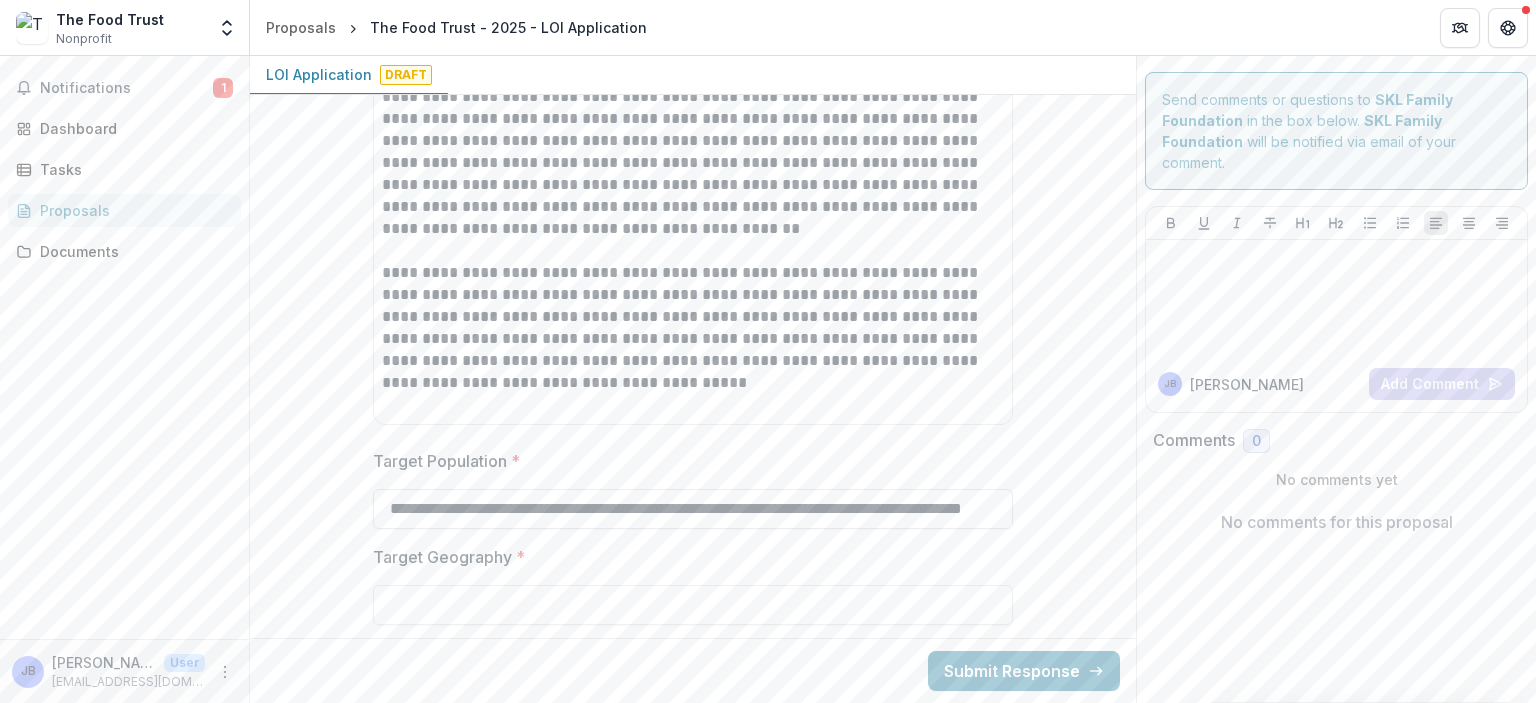 scroll, scrollTop: 0, scrollLeft: 112, axis: horizontal 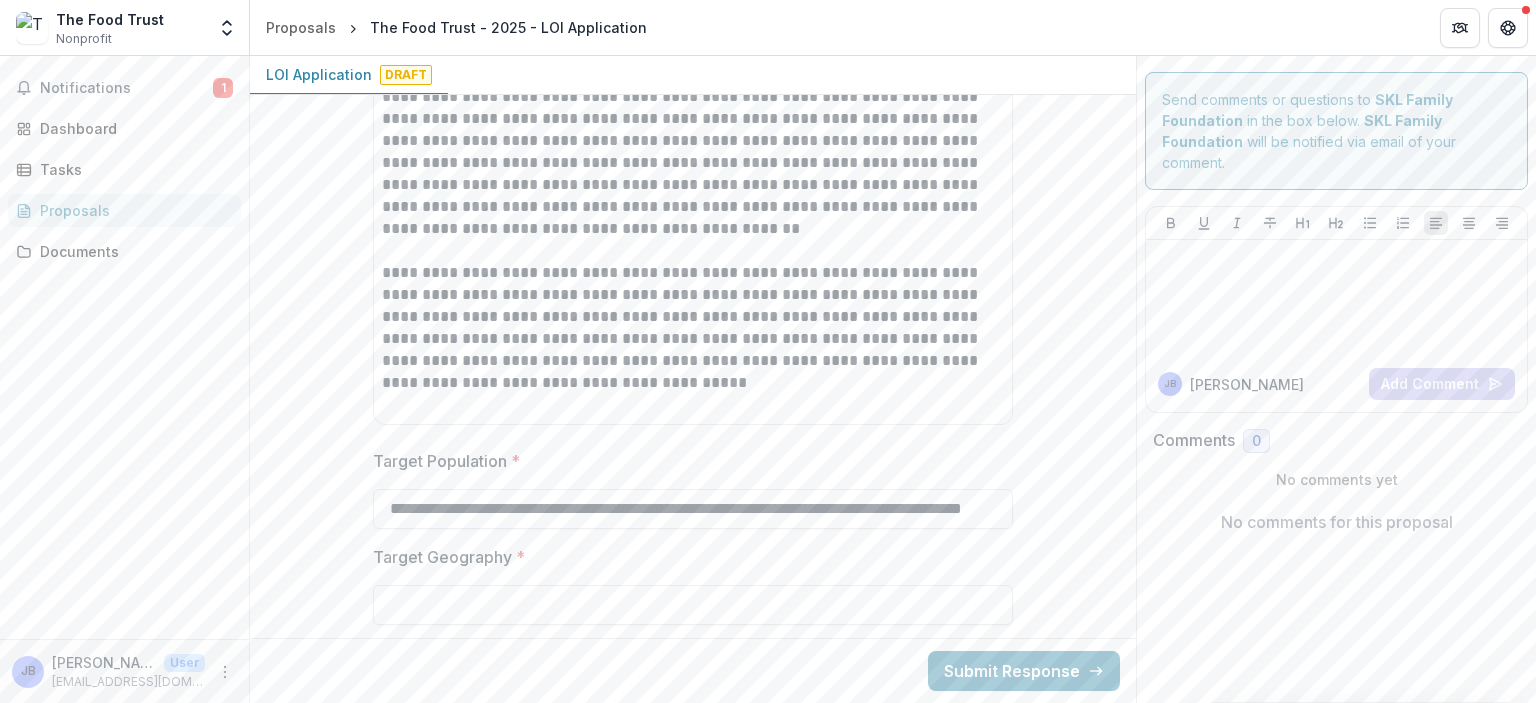 drag, startPoint x: 461, startPoint y: 503, endPoint x: 1020, endPoint y: 518, distance: 559.20123 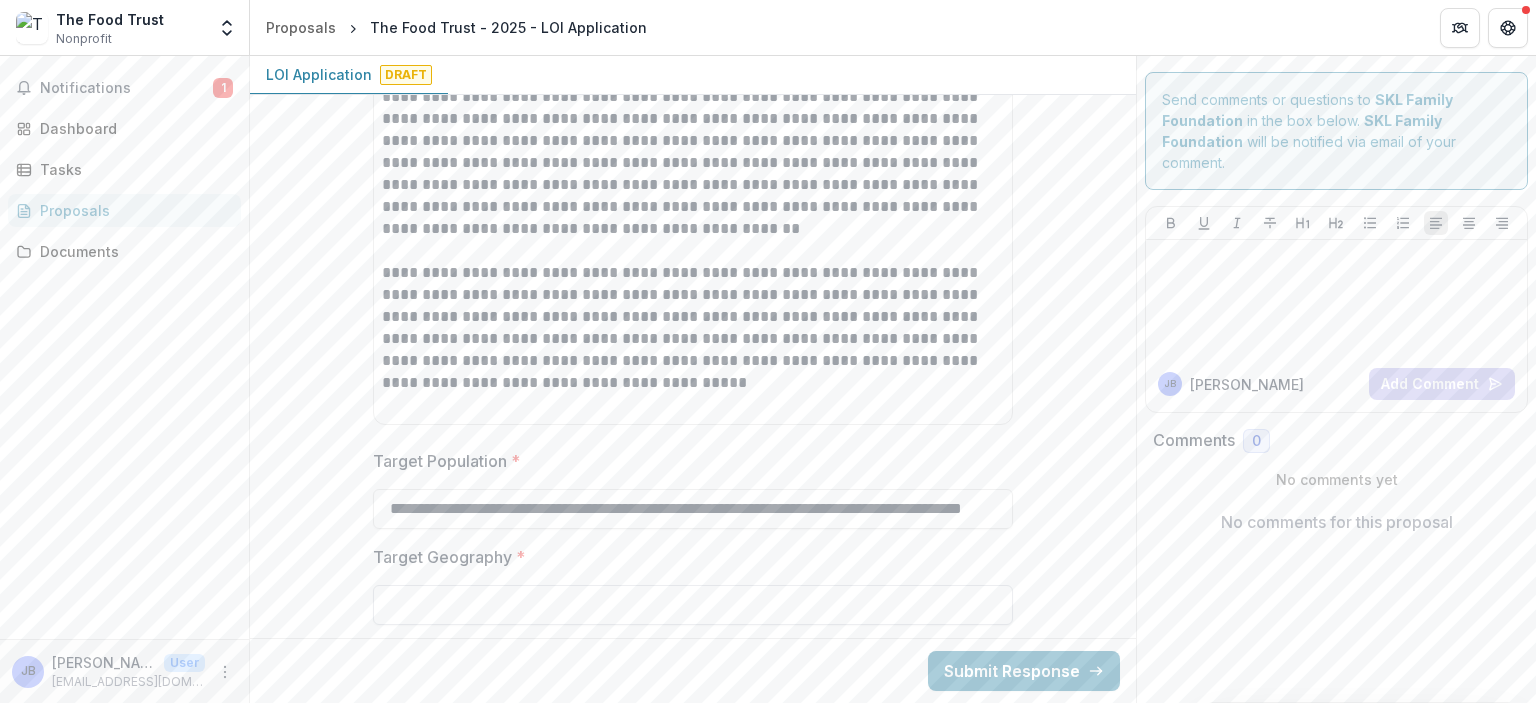 click on "Target Geography *" at bounding box center (693, 605) 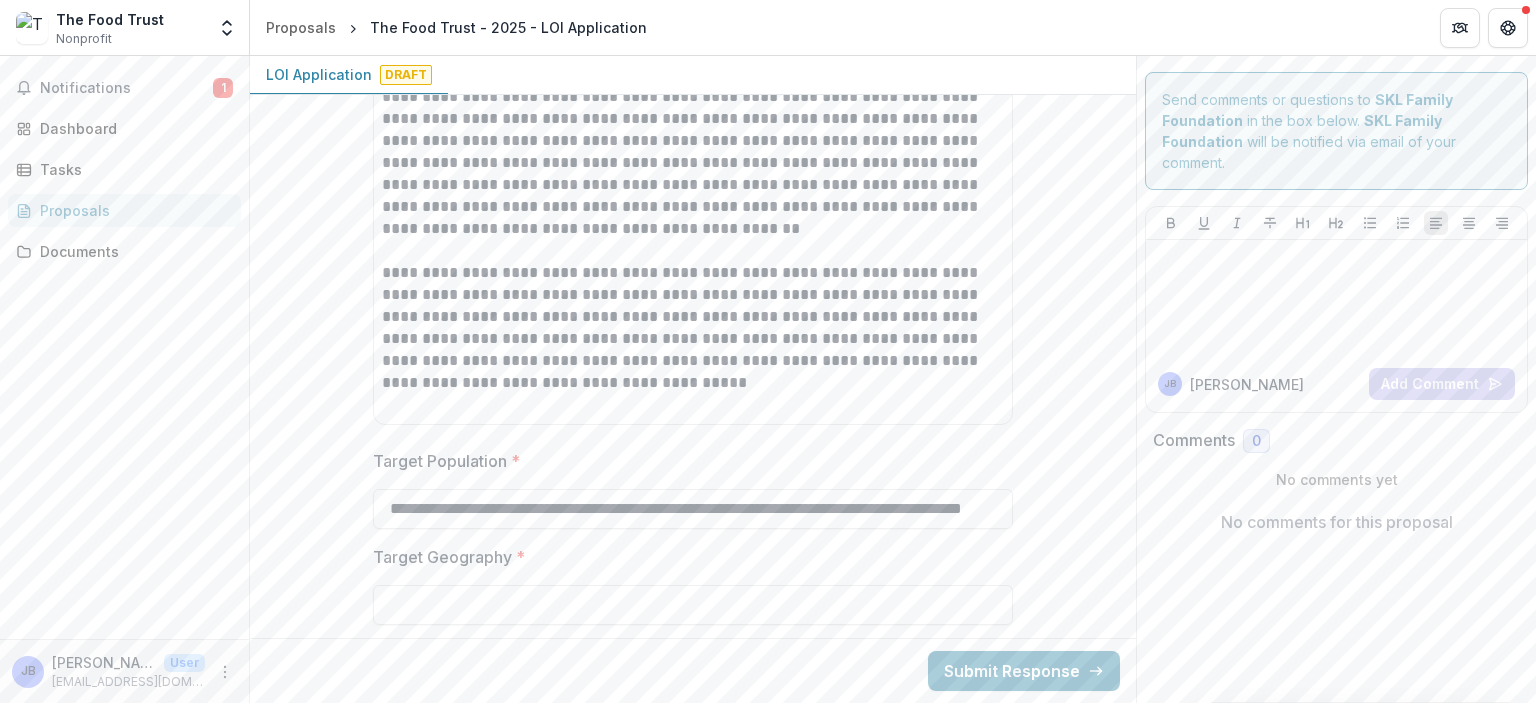 paste on "**********" 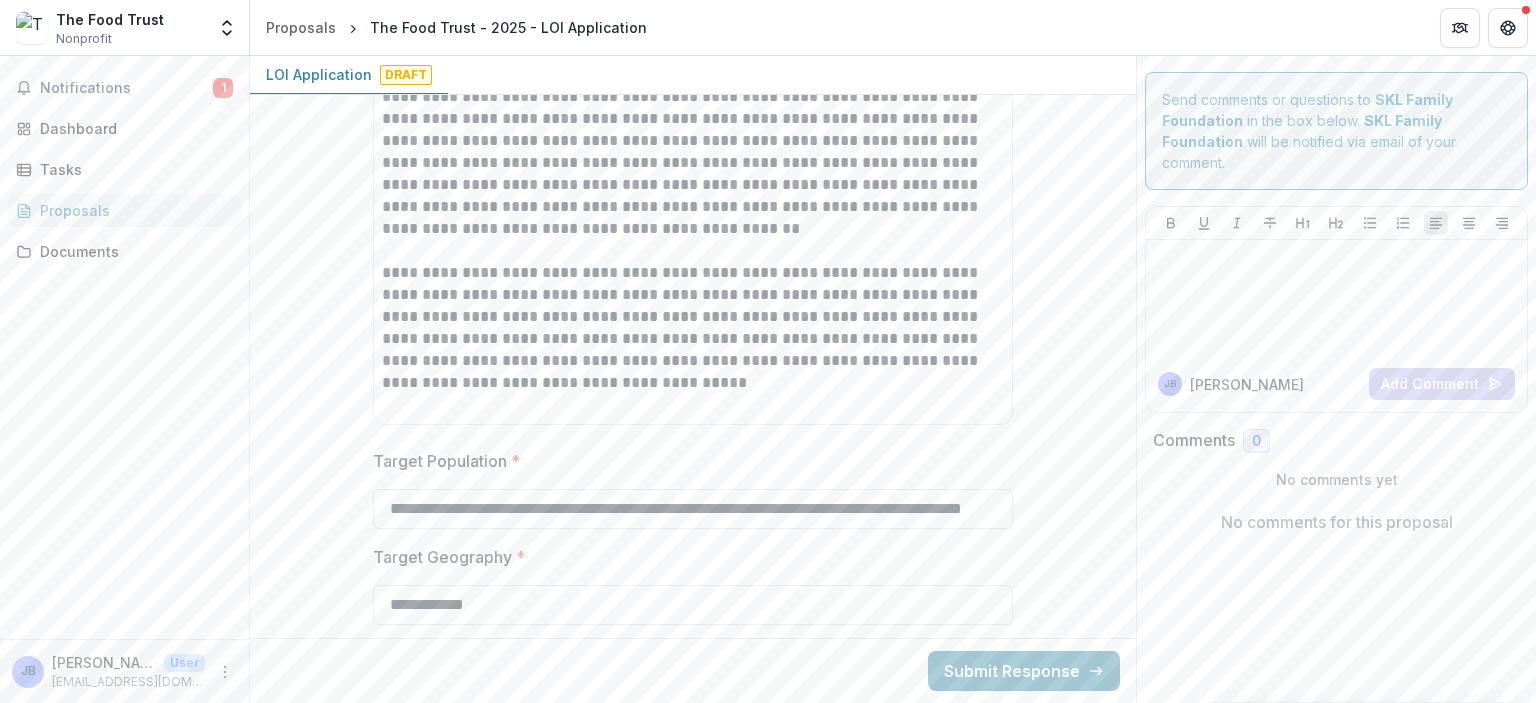 type on "**********" 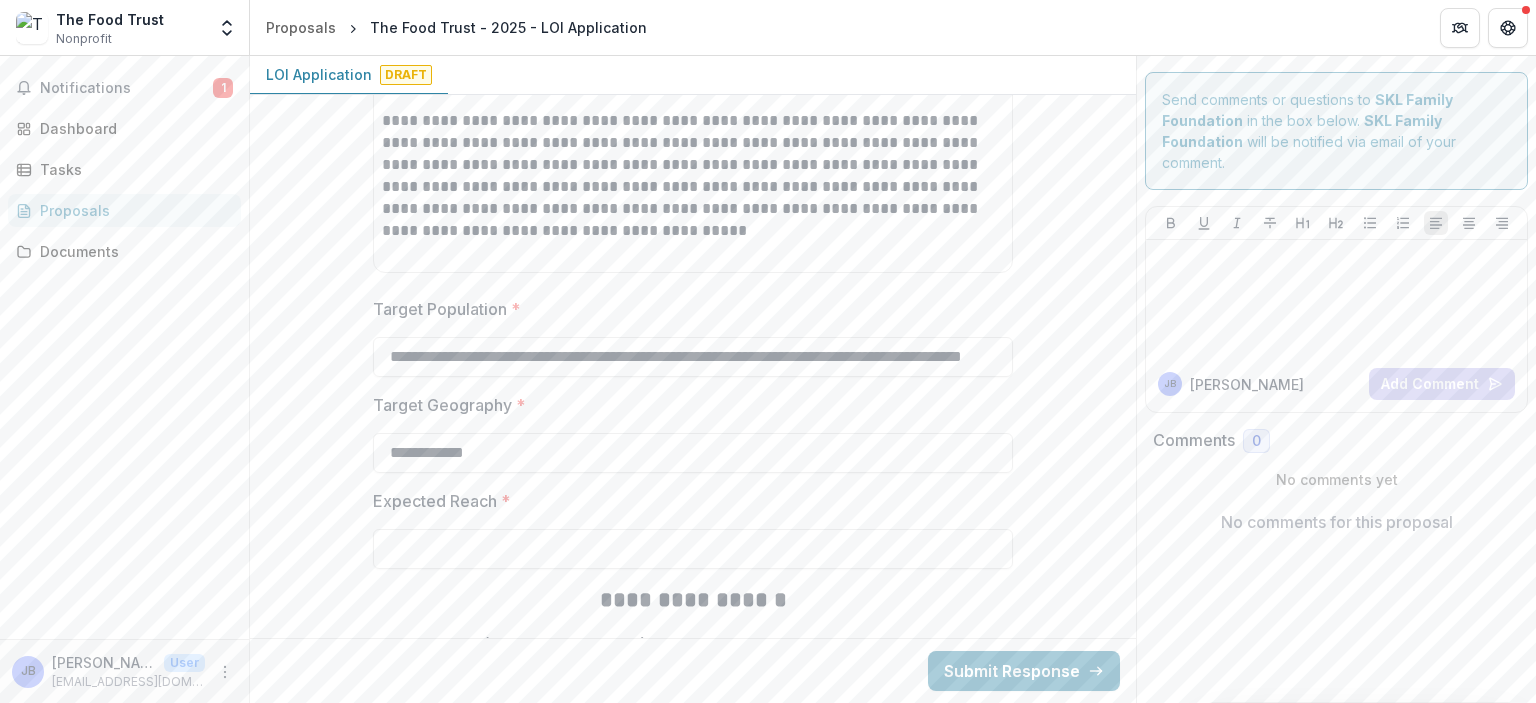 scroll, scrollTop: 3952, scrollLeft: 0, axis: vertical 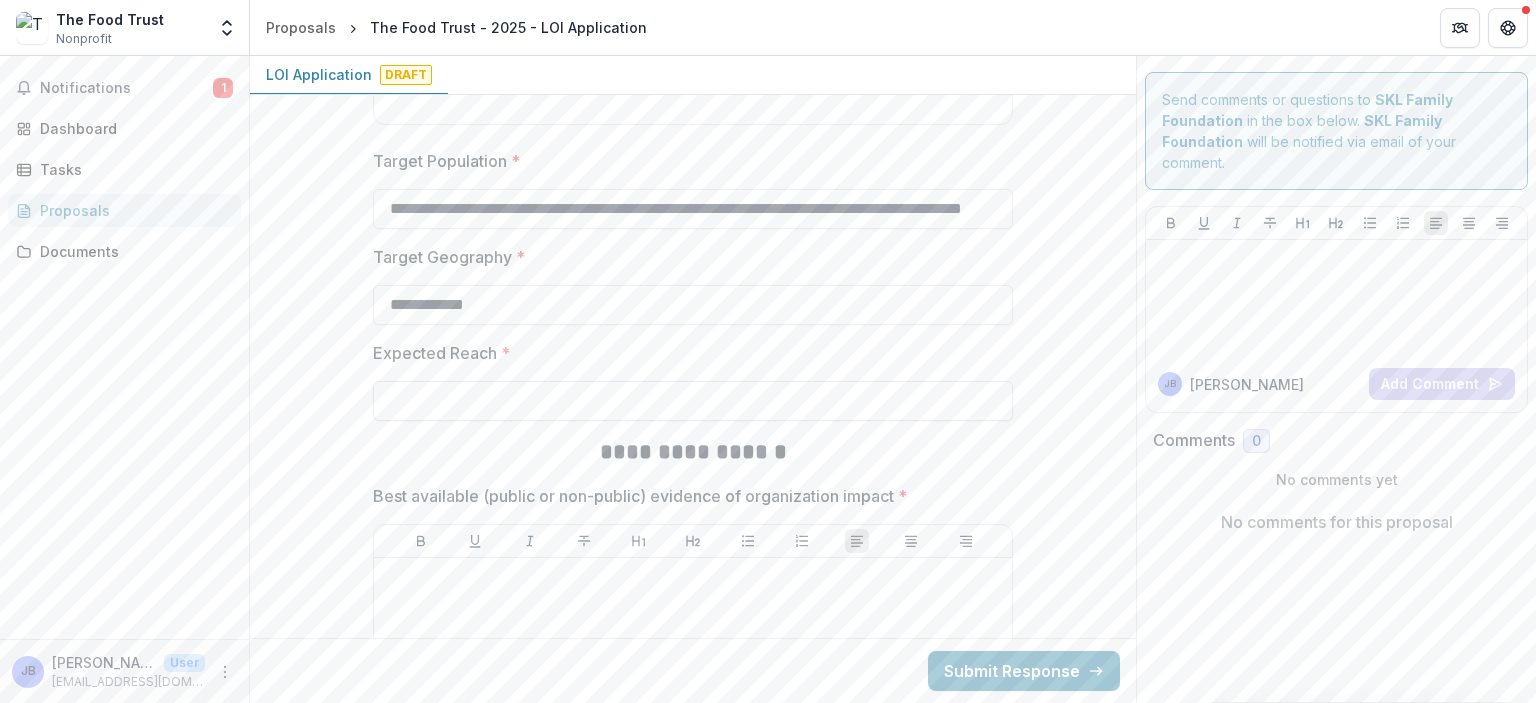 click on "Expected Reach *" at bounding box center [693, 401] 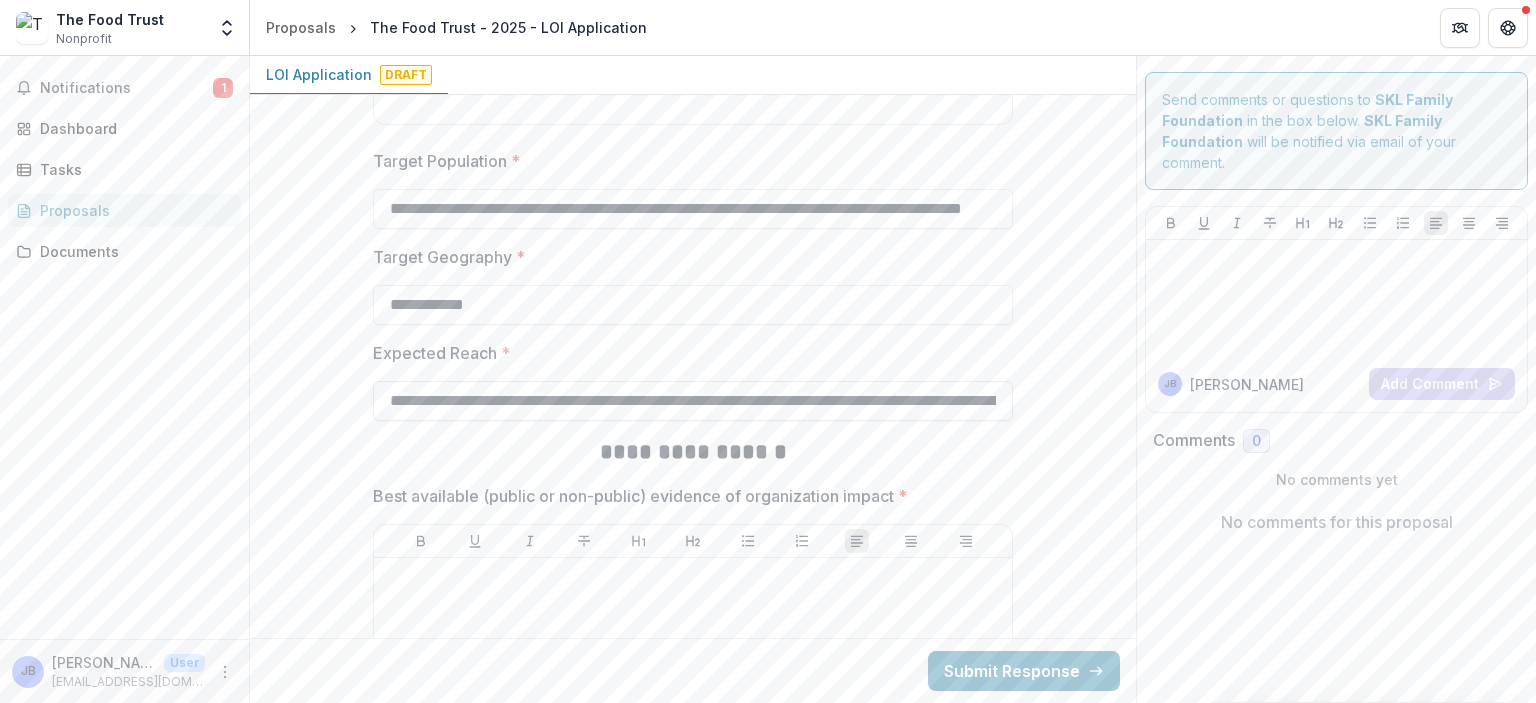 scroll, scrollTop: 0, scrollLeft: 1244, axis: horizontal 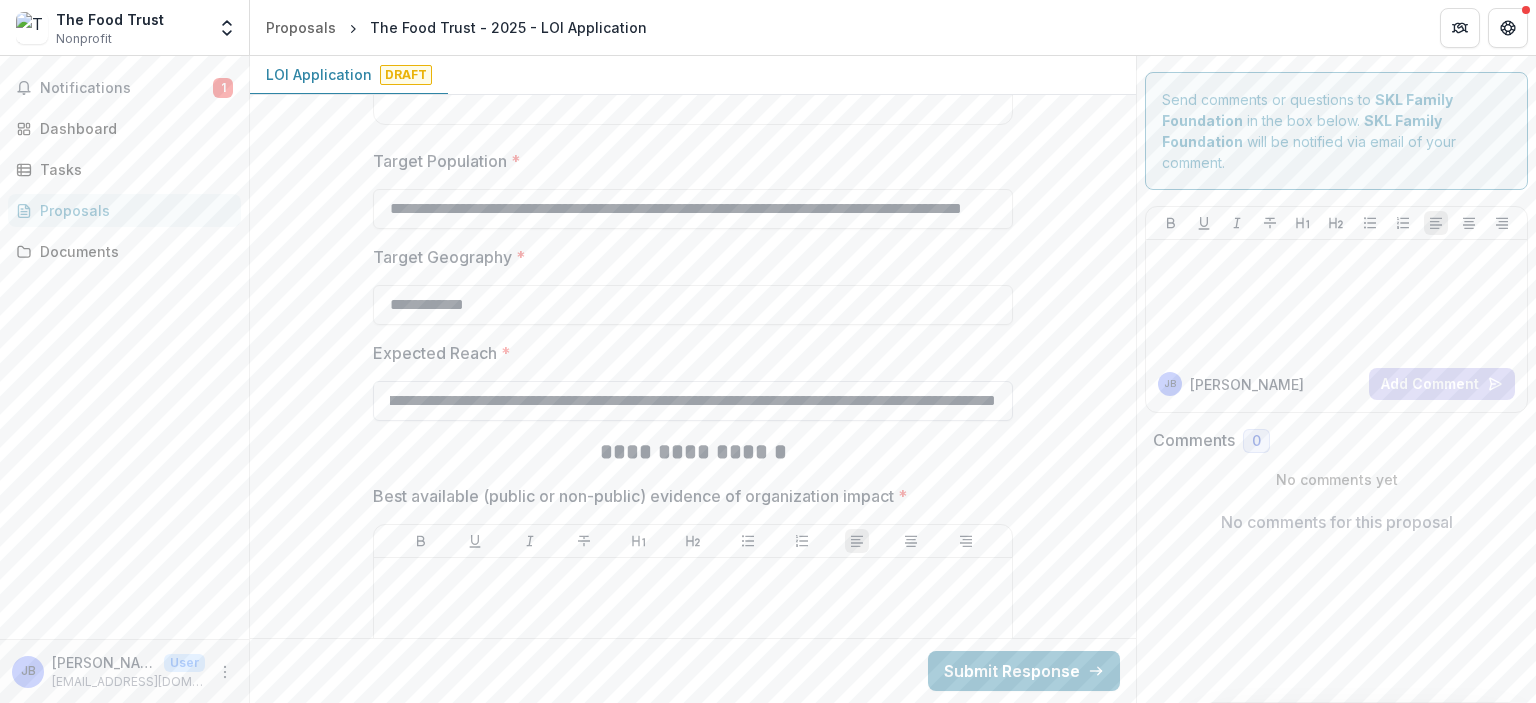 drag, startPoint x: 748, startPoint y: 394, endPoint x: 991, endPoint y: 393, distance: 243.00206 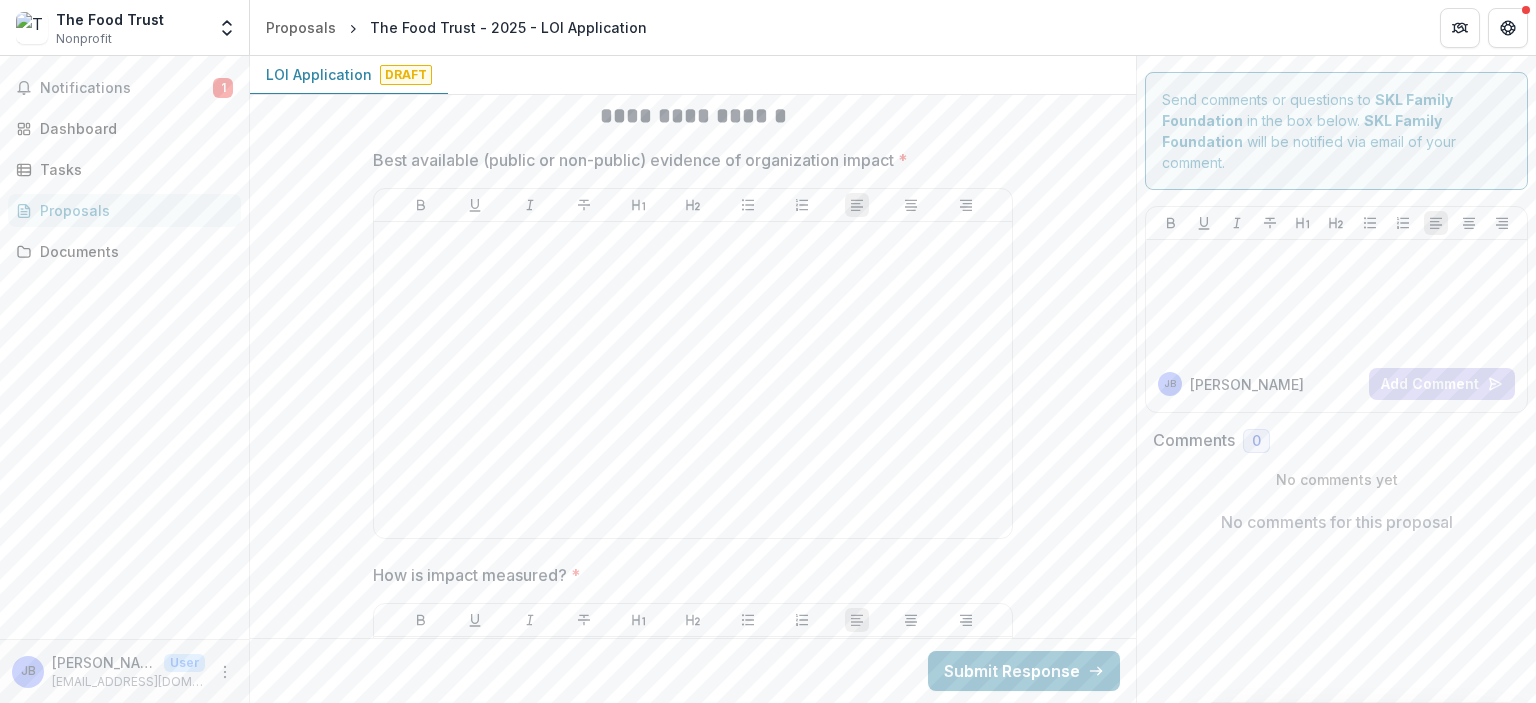 scroll, scrollTop: 4452, scrollLeft: 0, axis: vertical 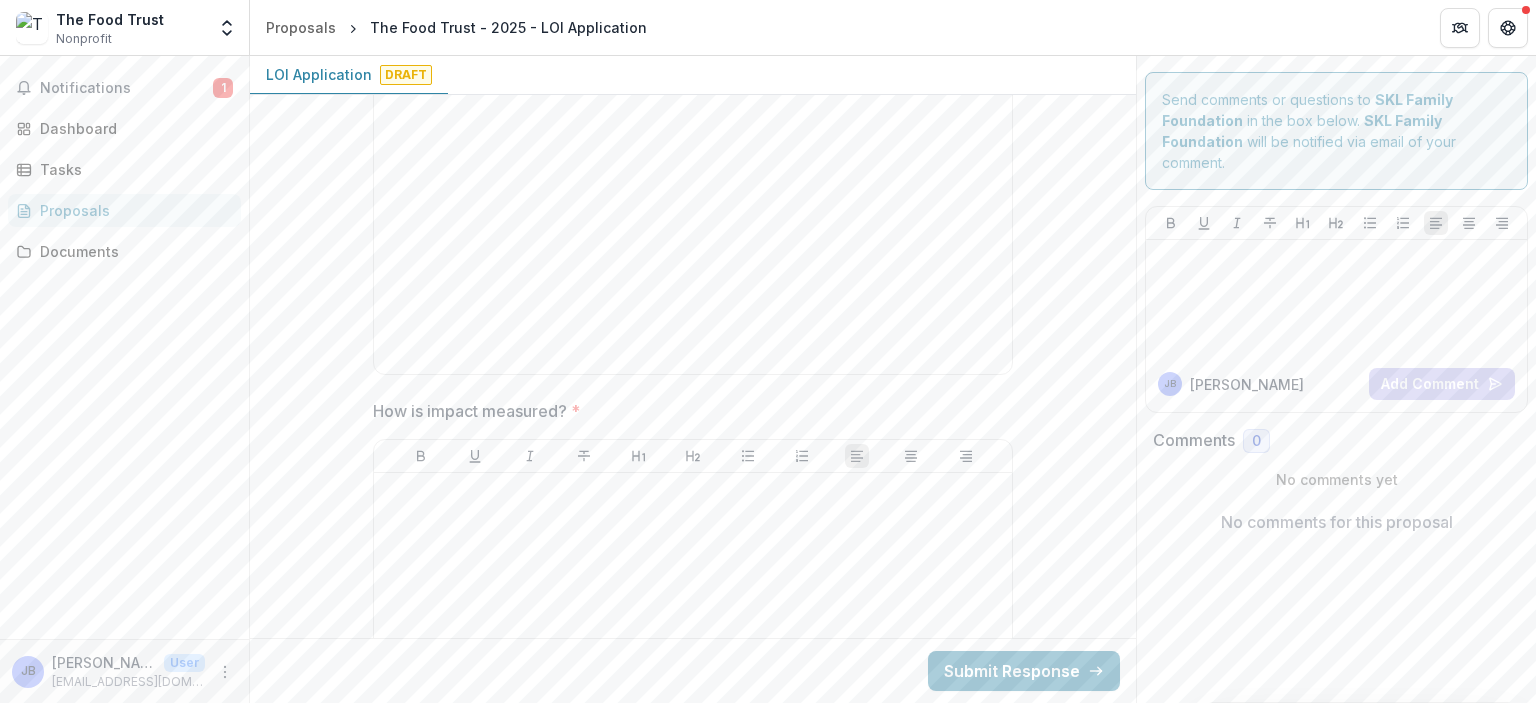 type on "**********" 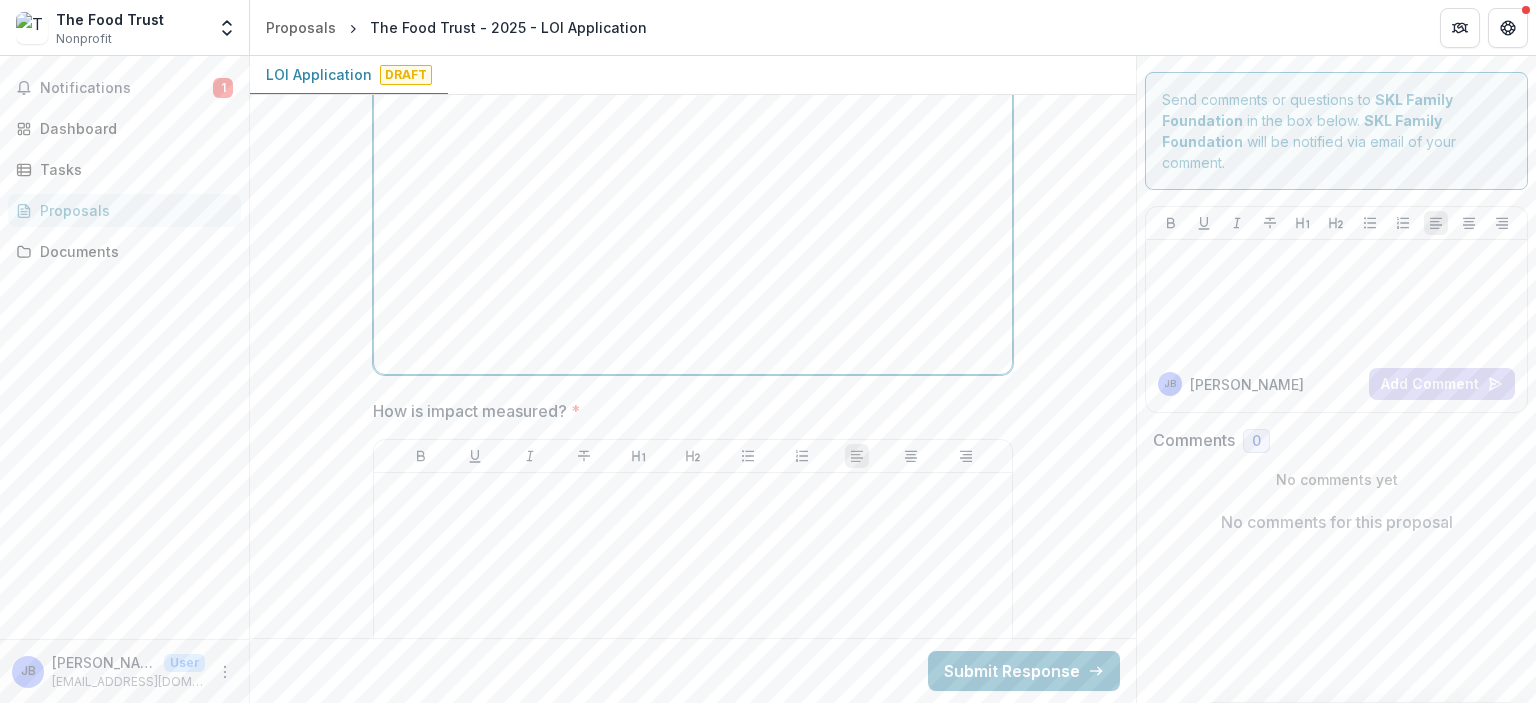 click at bounding box center [693, 216] 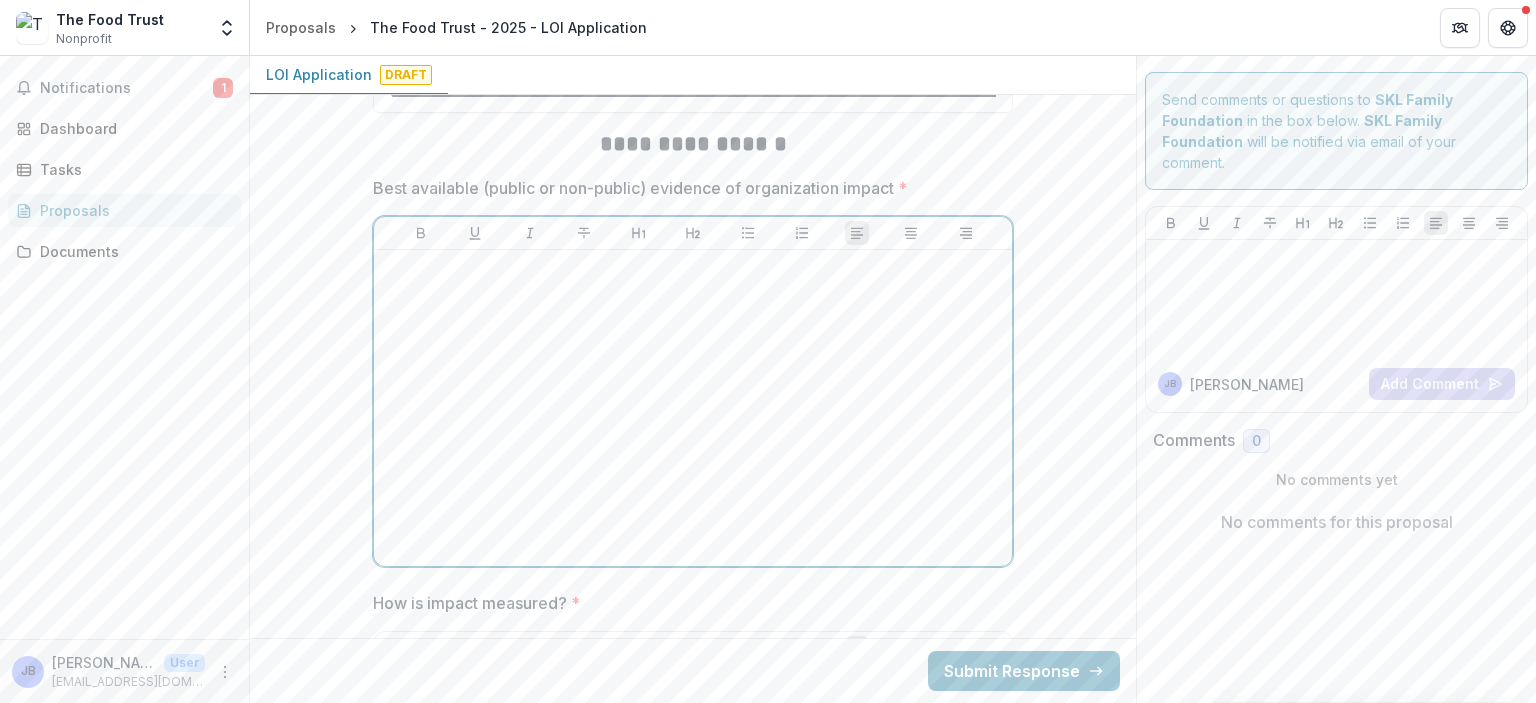 scroll, scrollTop: 4252, scrollLeft: 0, axis: vertical 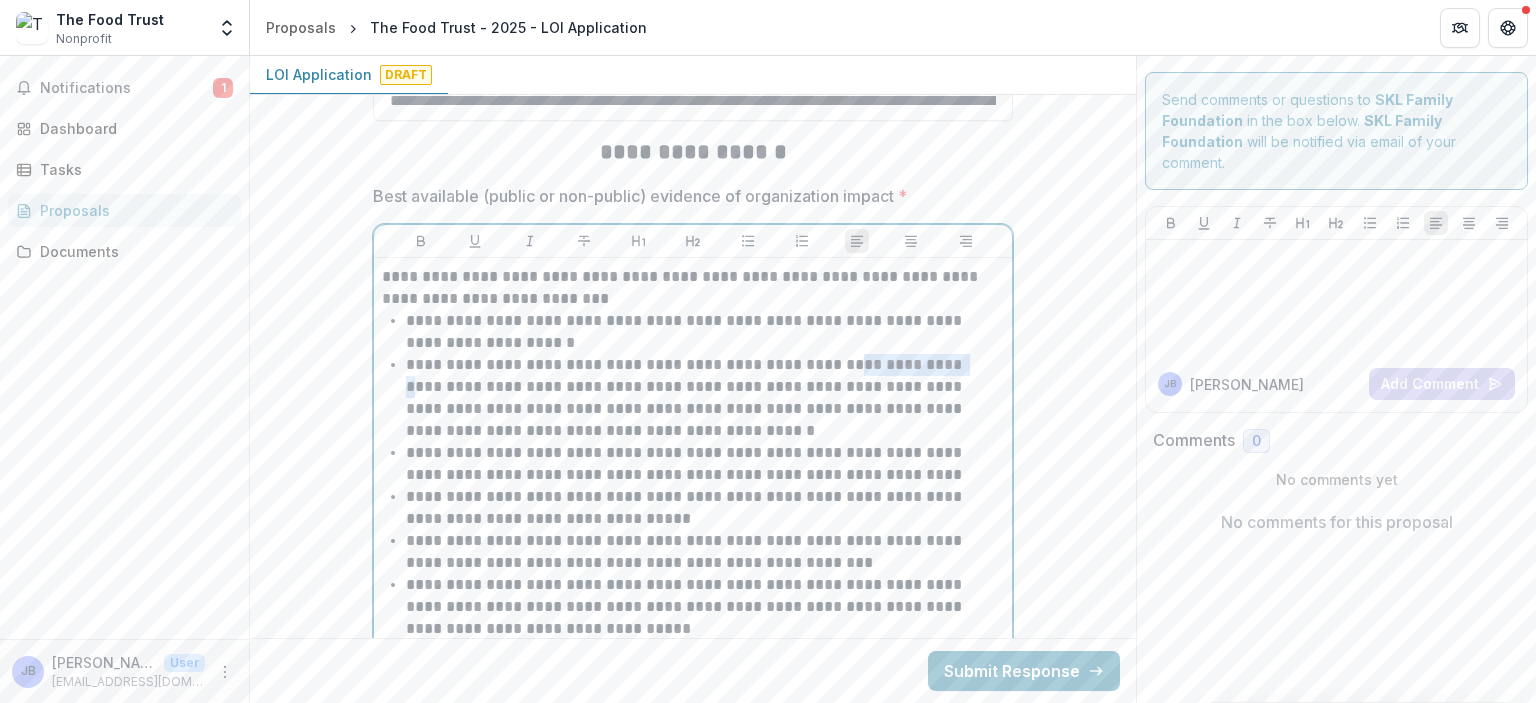 drag, startPoint x: 959, startPoint y: 361, endPoint x: 841, endPoint y: 359, distance: 118.016945 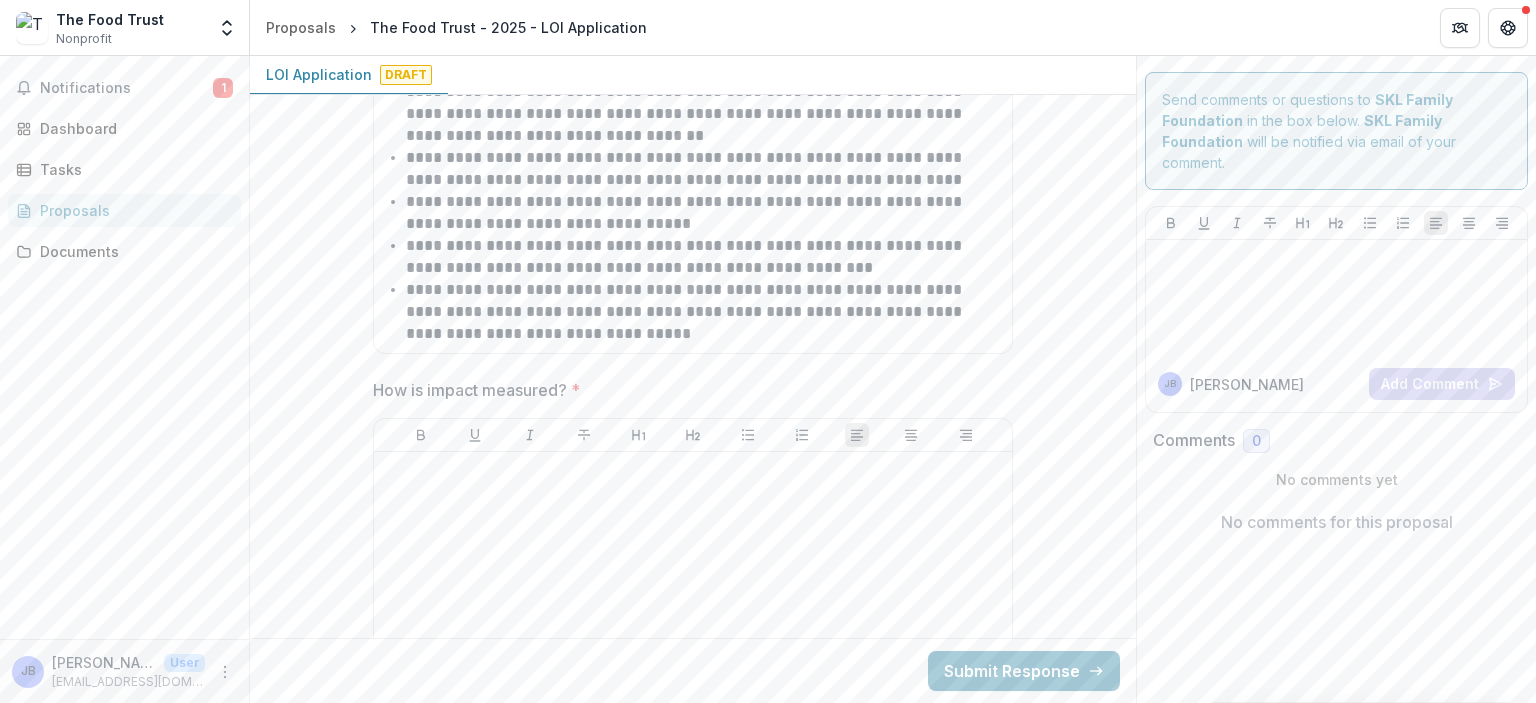 scroll, scrollTop: 4552, scrollLeft: 0, axis: vertical 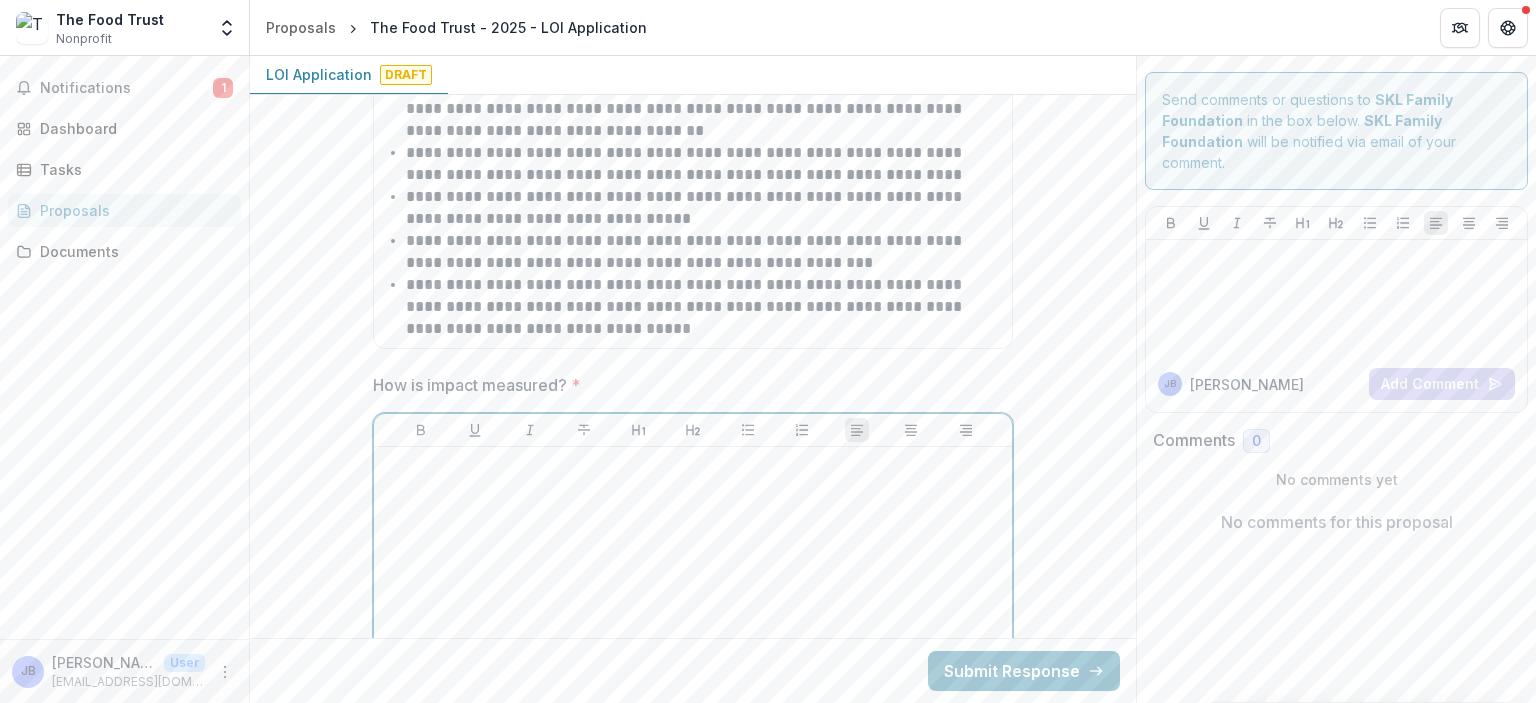 click at bounding box center [693, 605] 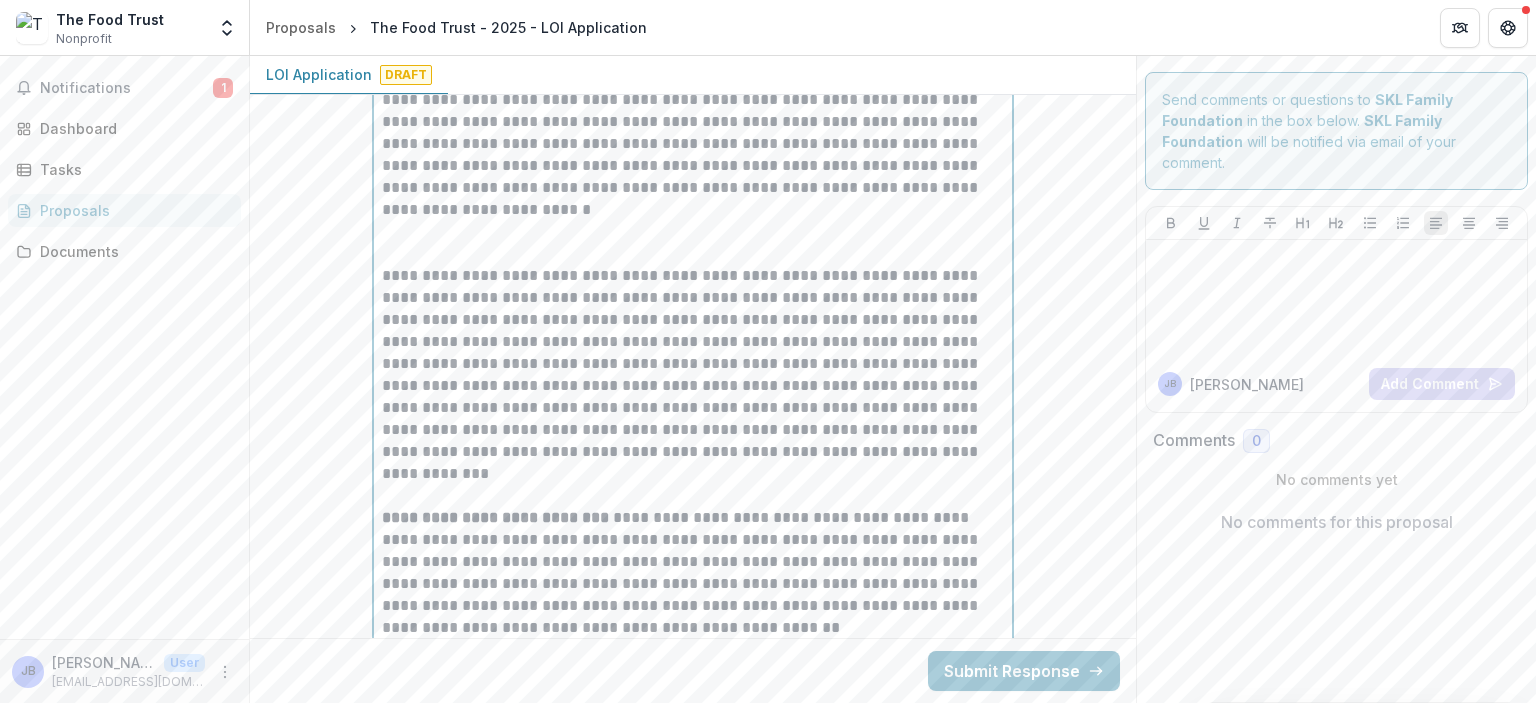 click at bounding box center [693, 485] 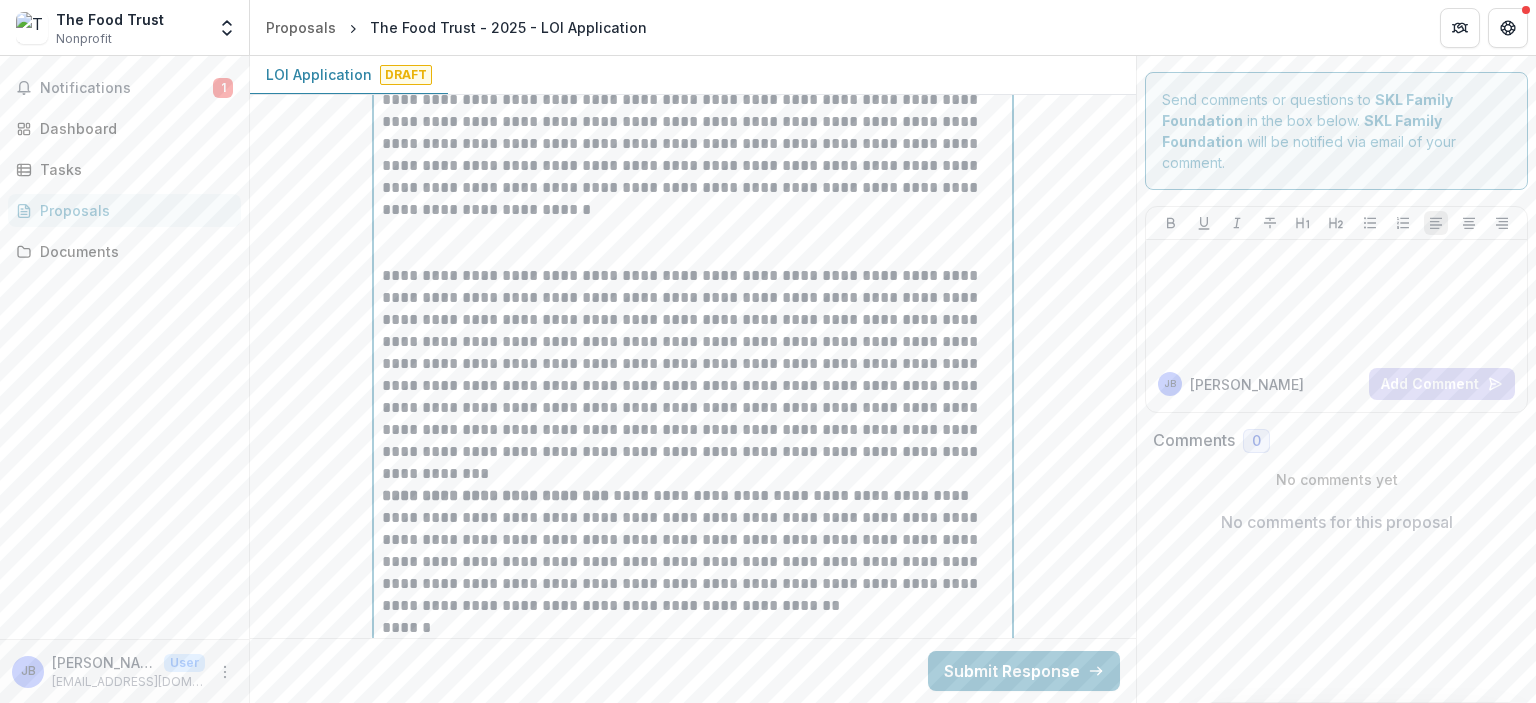 click at bounding box center [693, 243] 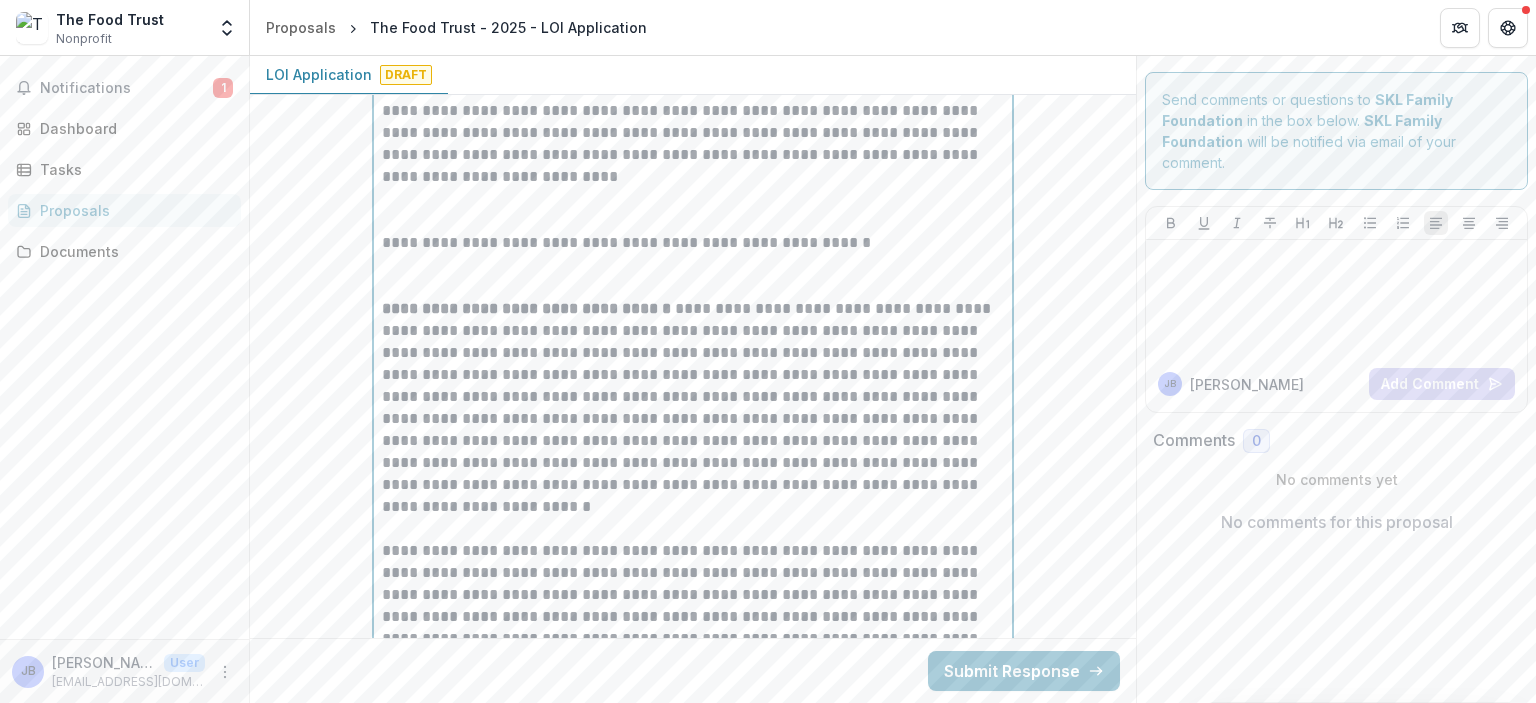 scroll, scrollTop: 5014, scrollLeft: 0, axis: vertical 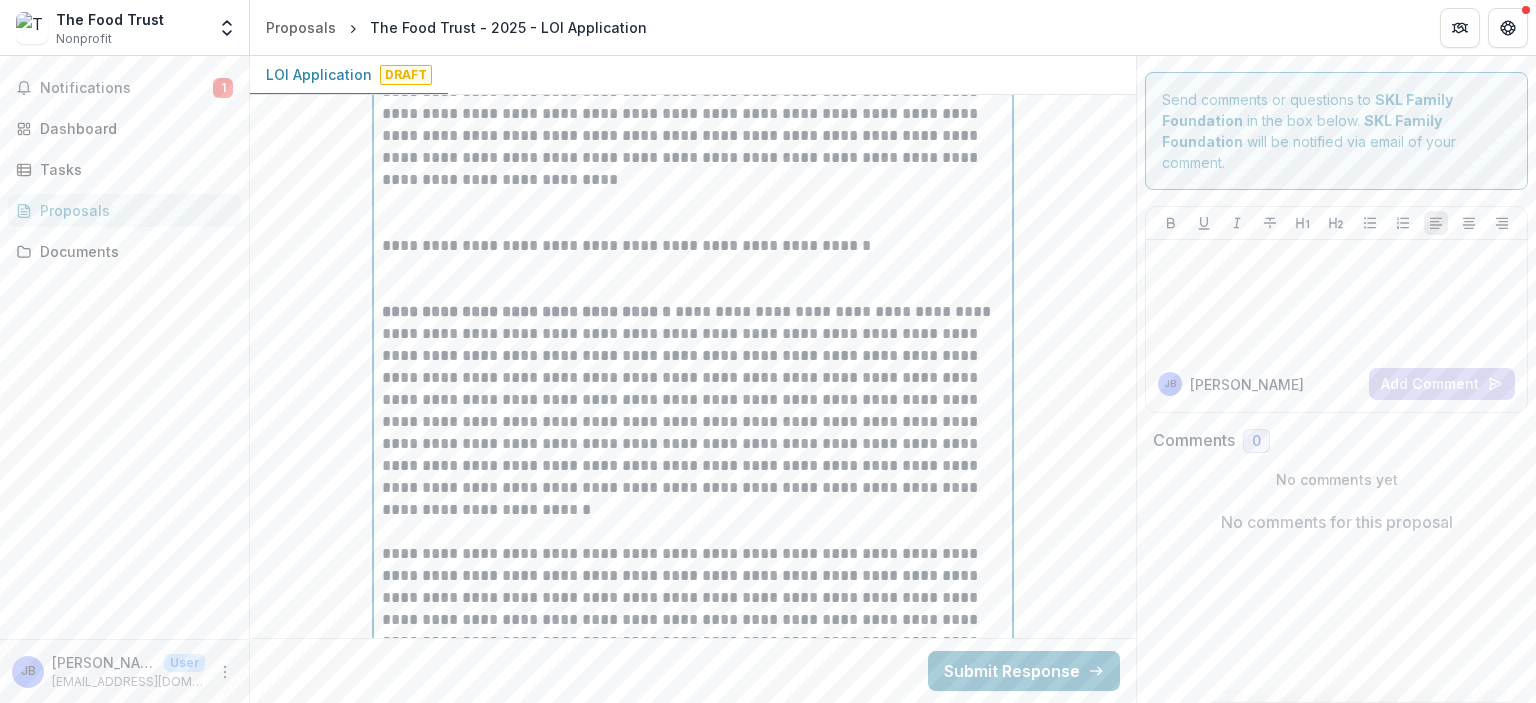 drag, startPoint x: 431, startPoint y: 275, endPoint x: 420, endPoint y: 255, distance: 22.825424 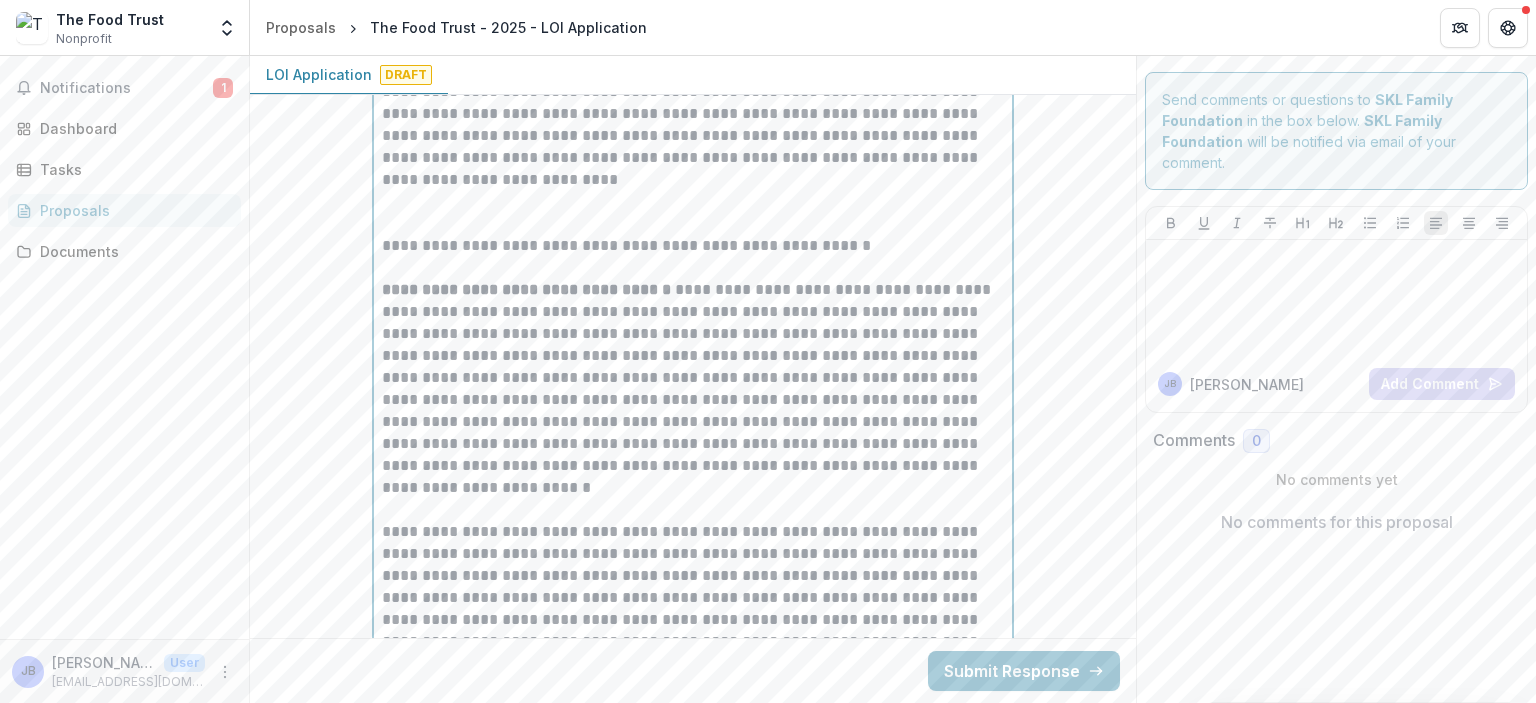click at bounding box center [693, 213] 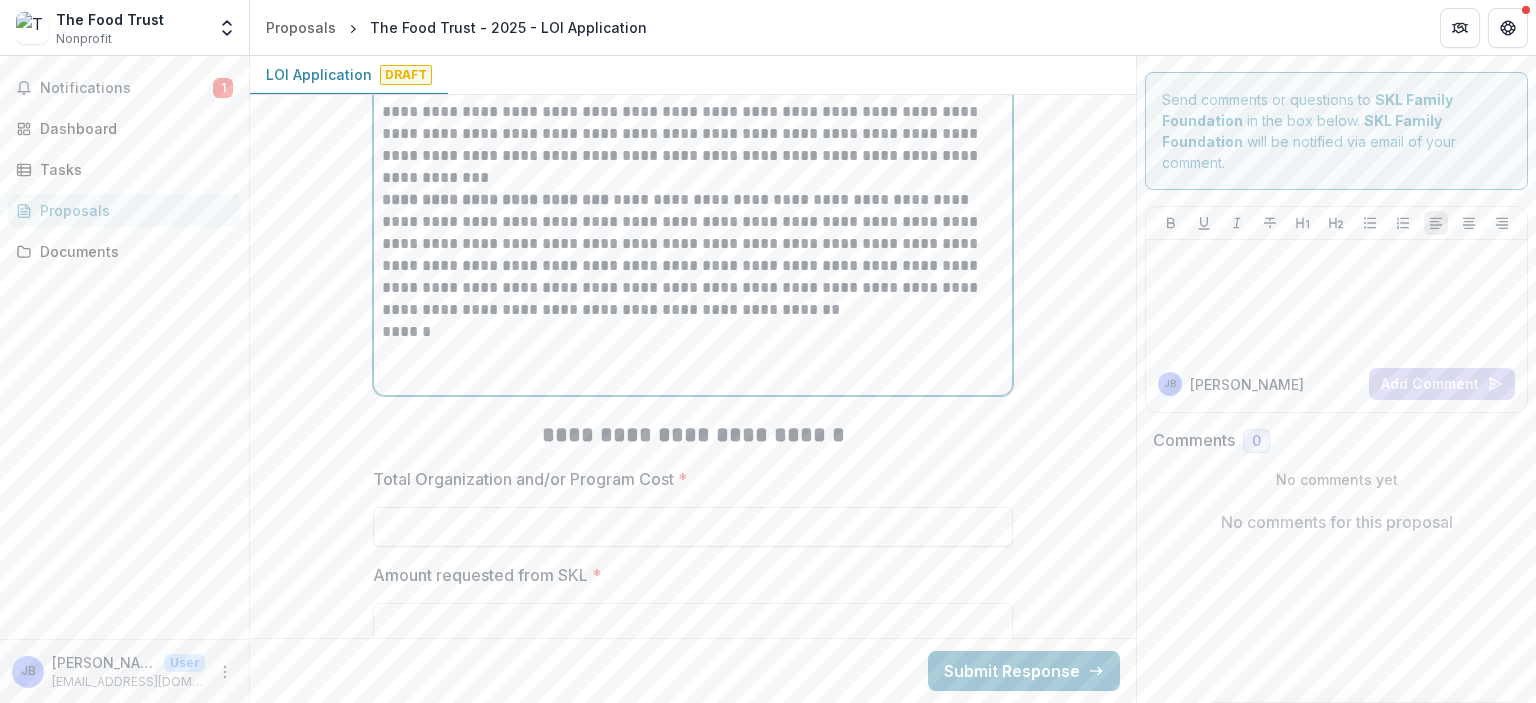 scroll, scrollTop: 5614, scrollLeft: 0, axis: vertical 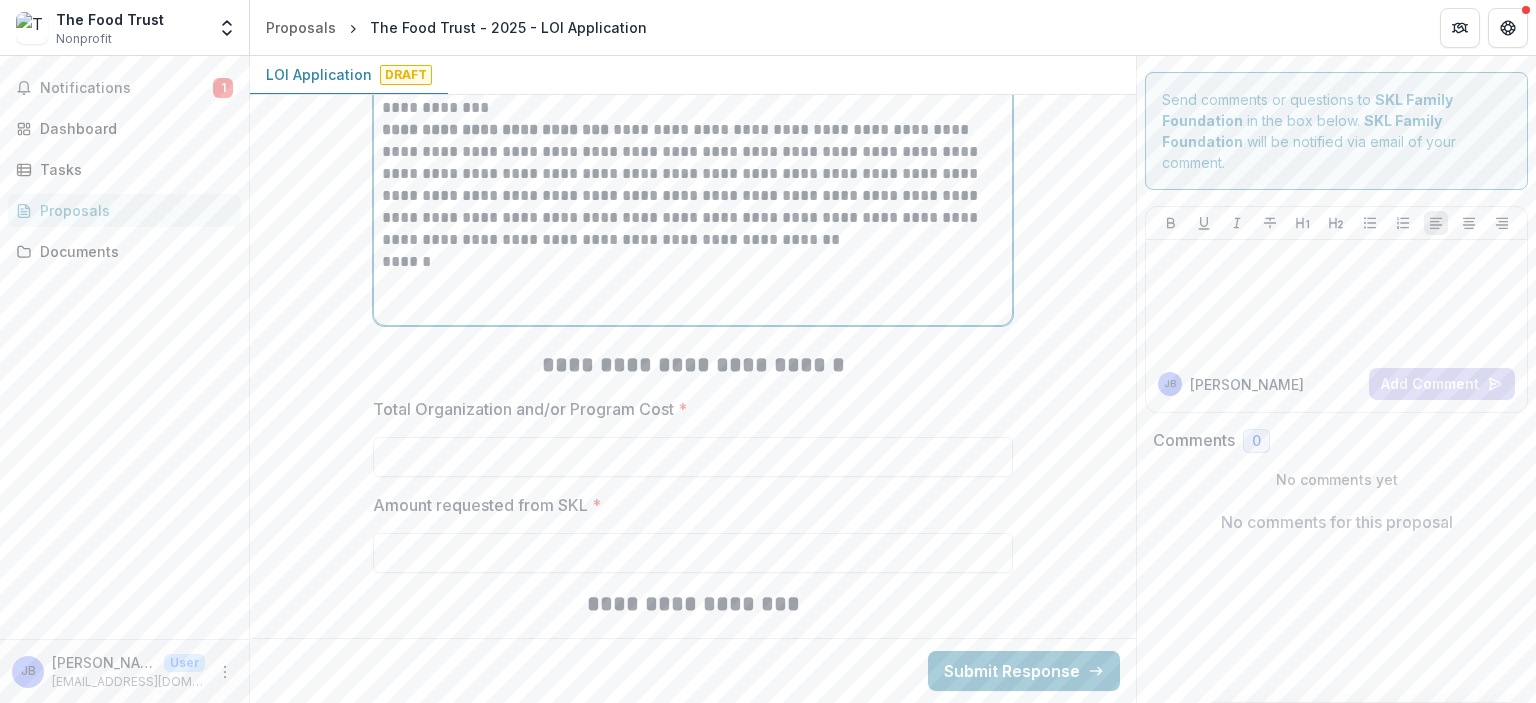 click at bounding box center (693, 295) 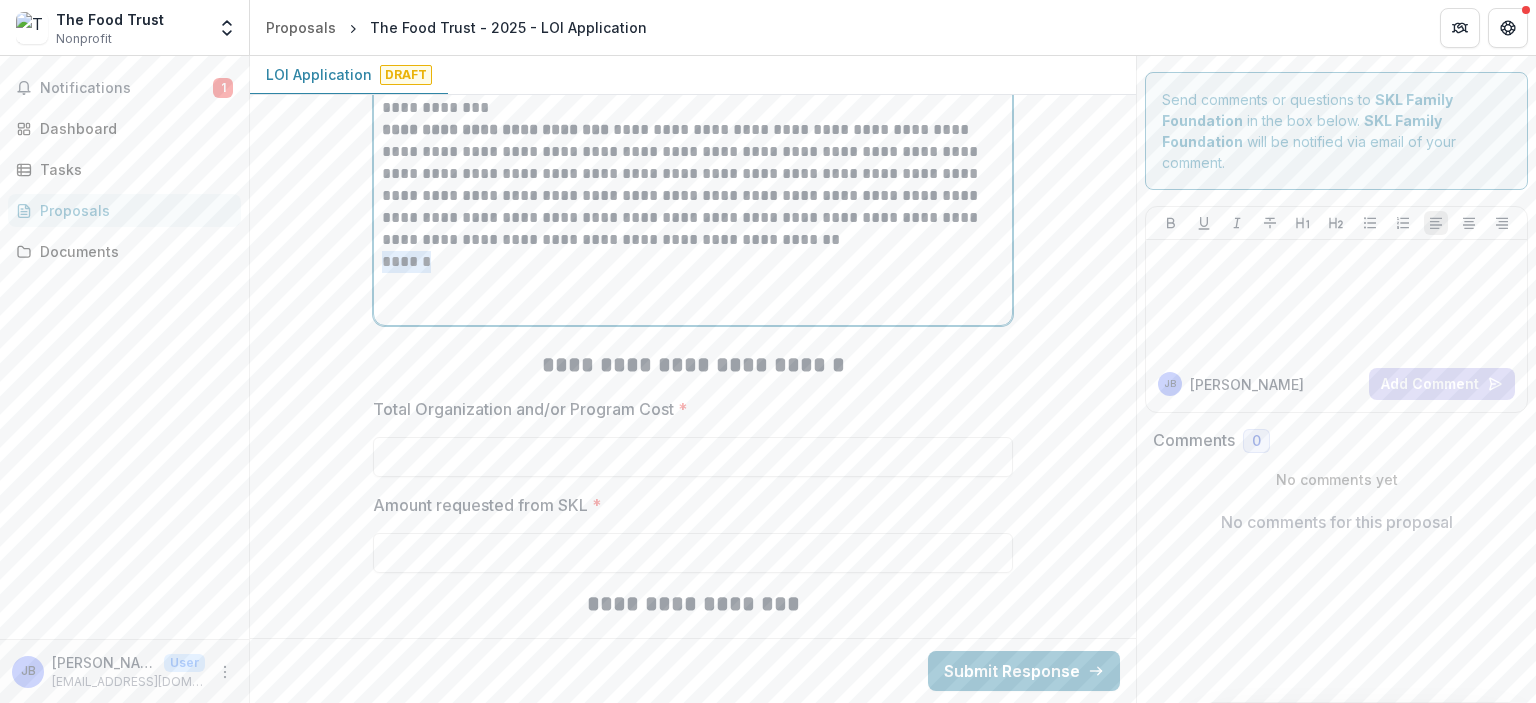 drag, startPoint x: 432, startPoint y: 254, endPoint x: 353, endPoint y: 257, distance: 79.05694 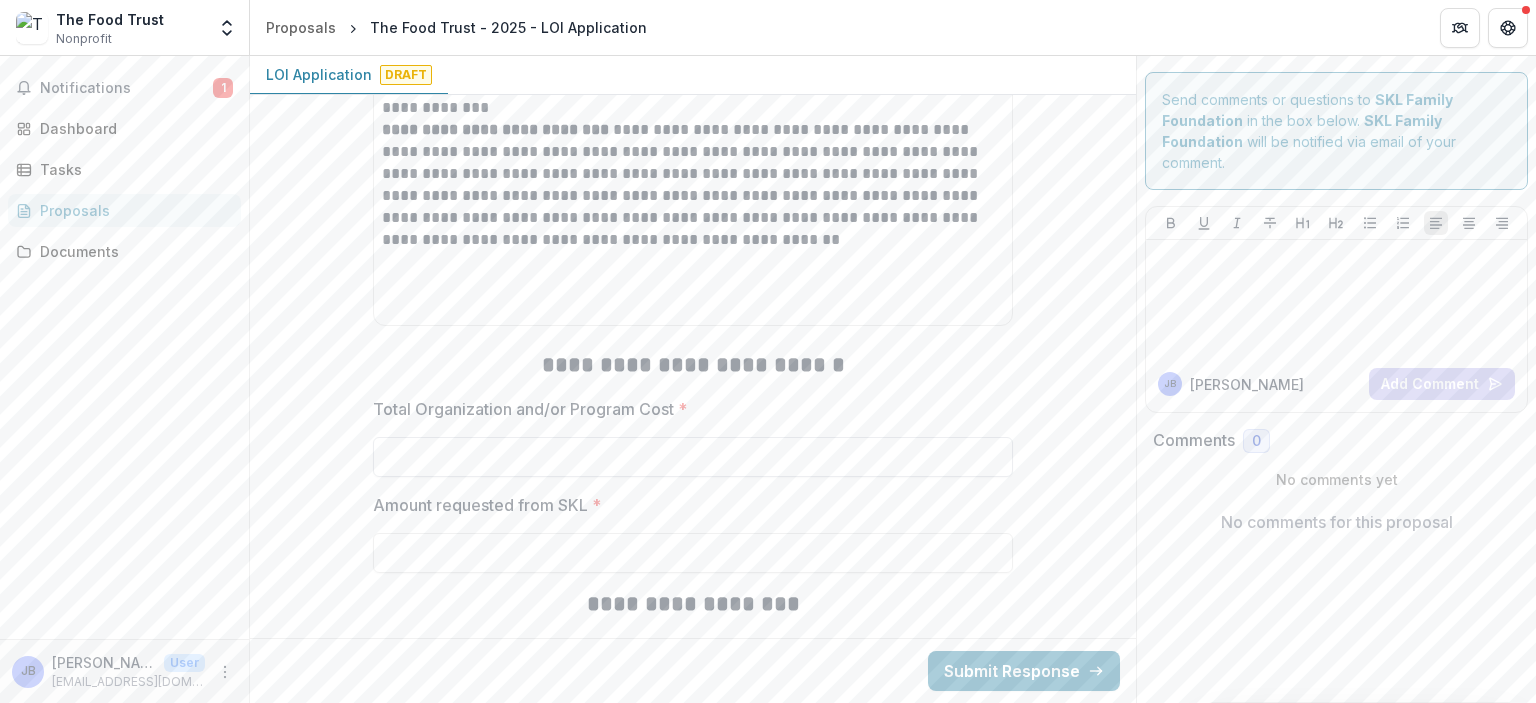 click on "Total Organization and/or Program Cost *" at bounding box center [693, 457] 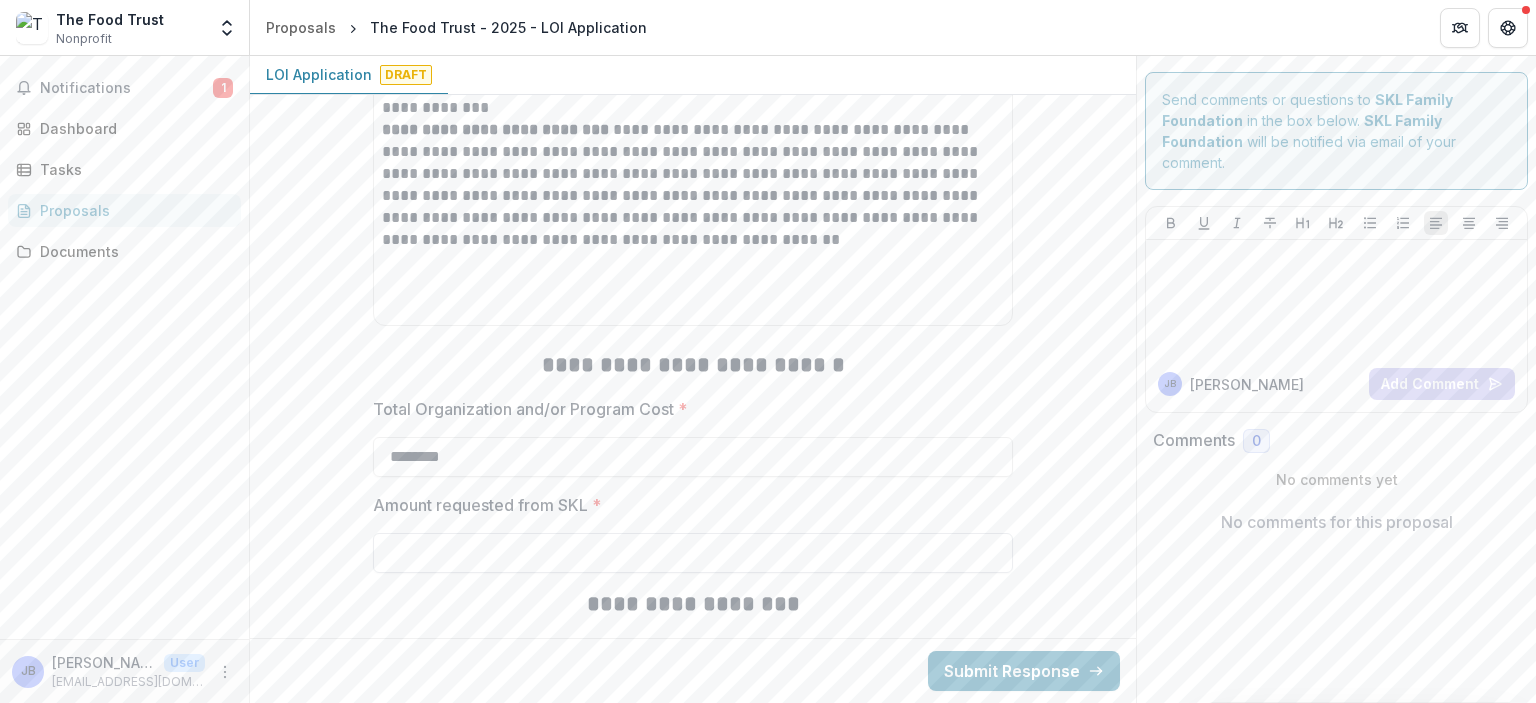 type on "********" 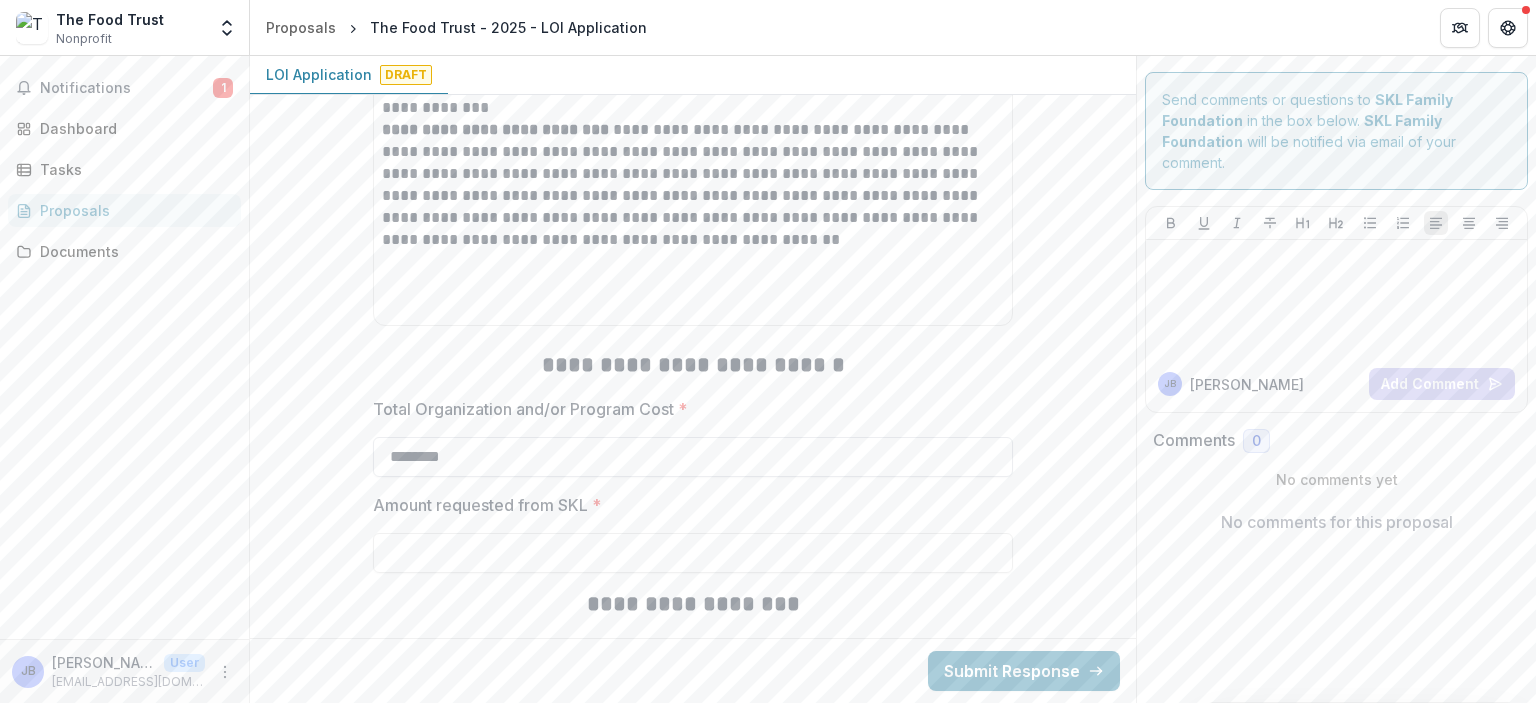 type on "**" 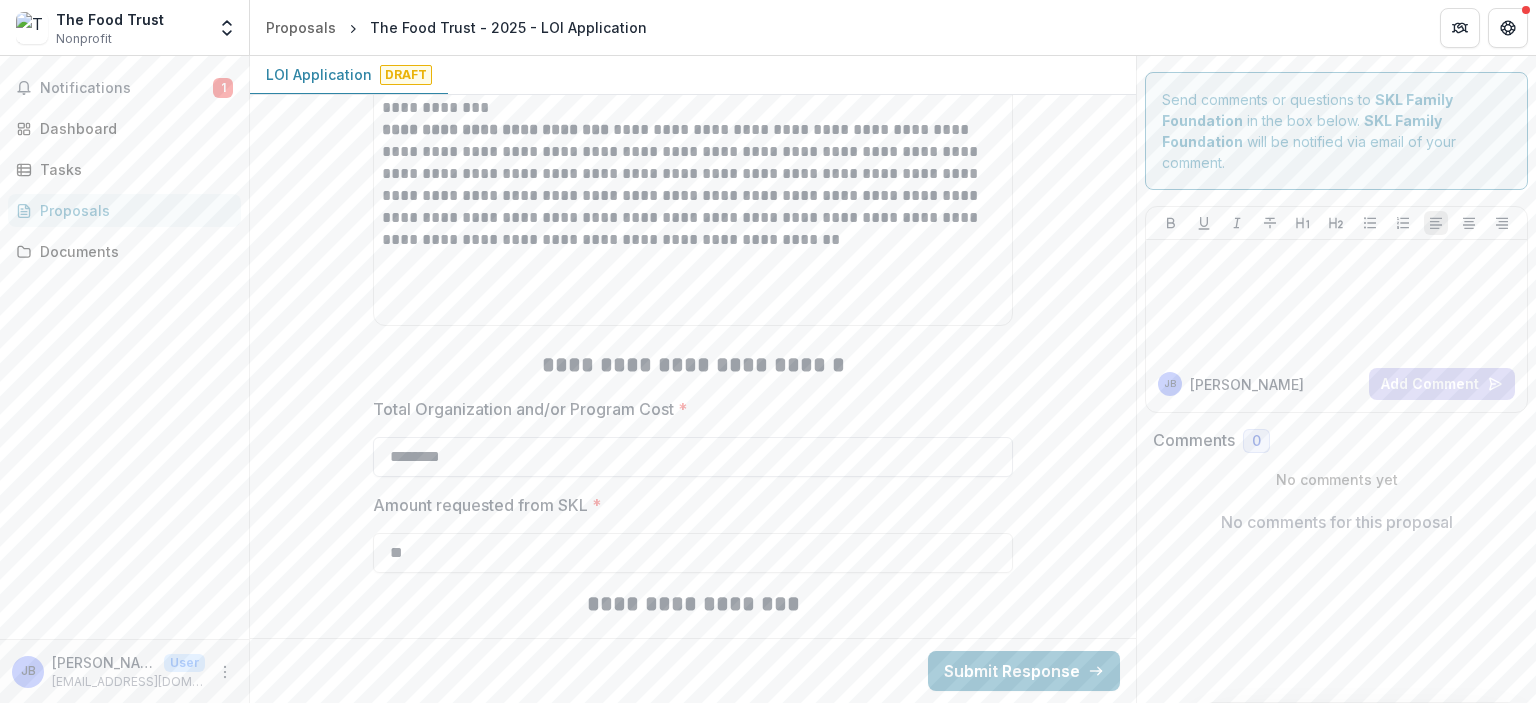 click on "********" at bounding box center [693, 457] 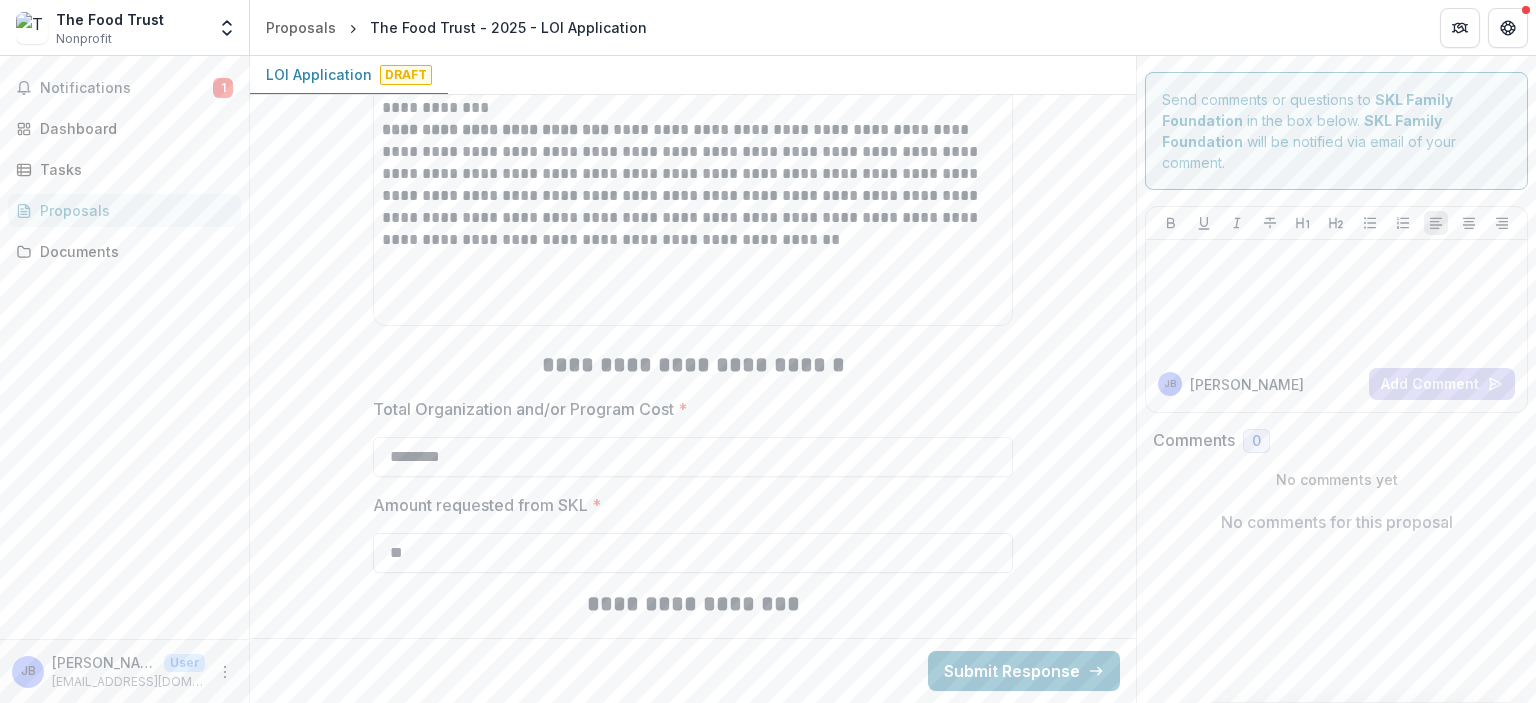 drag, startPoint x: 432, startPoint y: 551, endPoint x: 399, endPoint y: 551, distance: 33 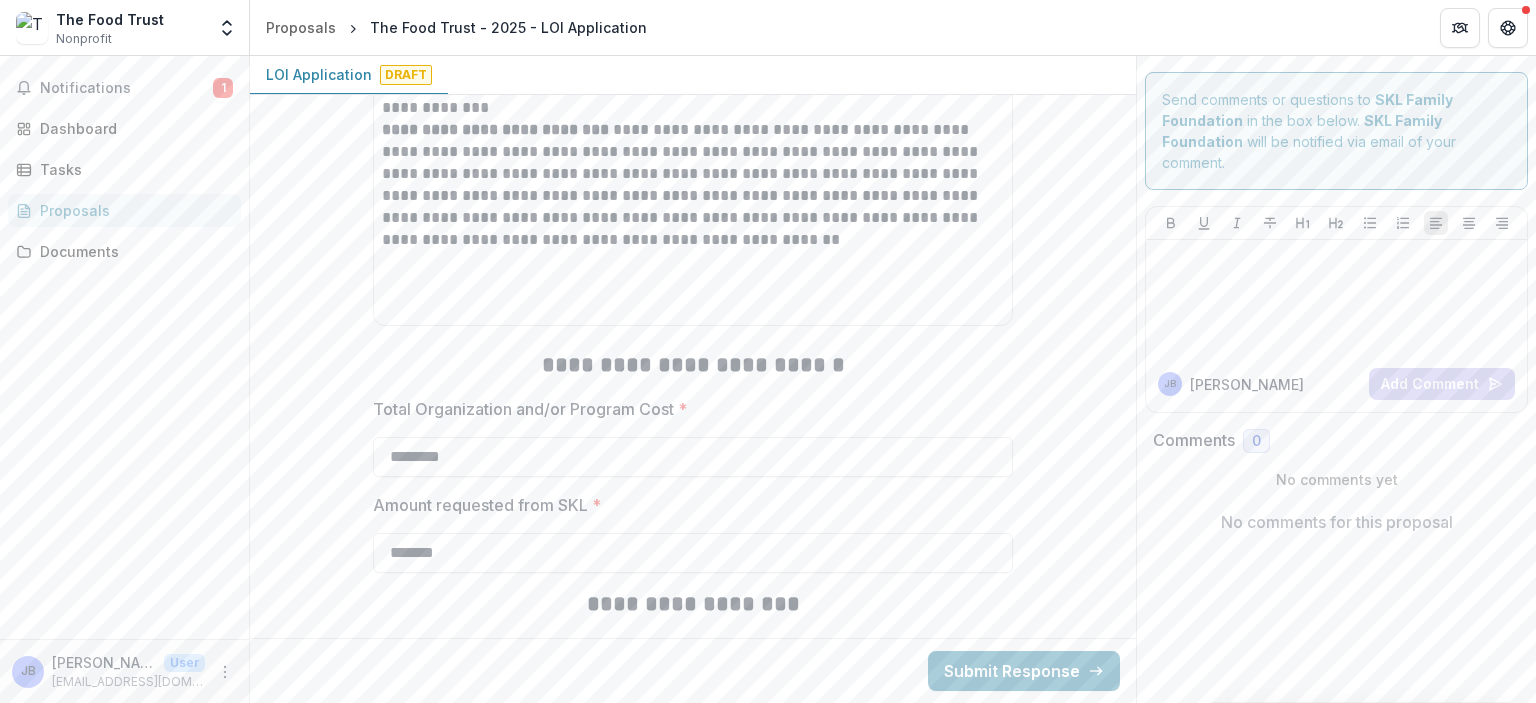 scroll, scrollTop: 5914, scrollLeft: 0, axis: vertical 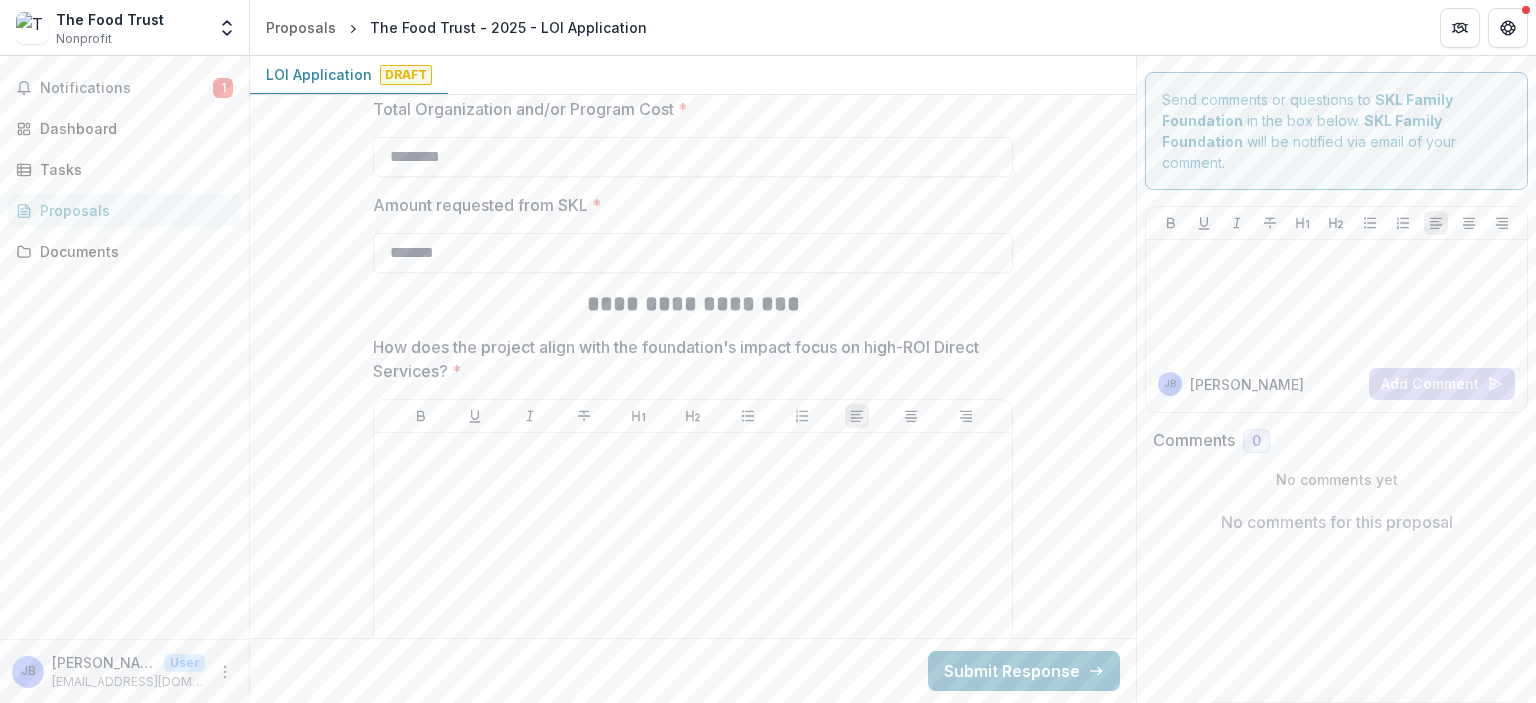 type on "*******" 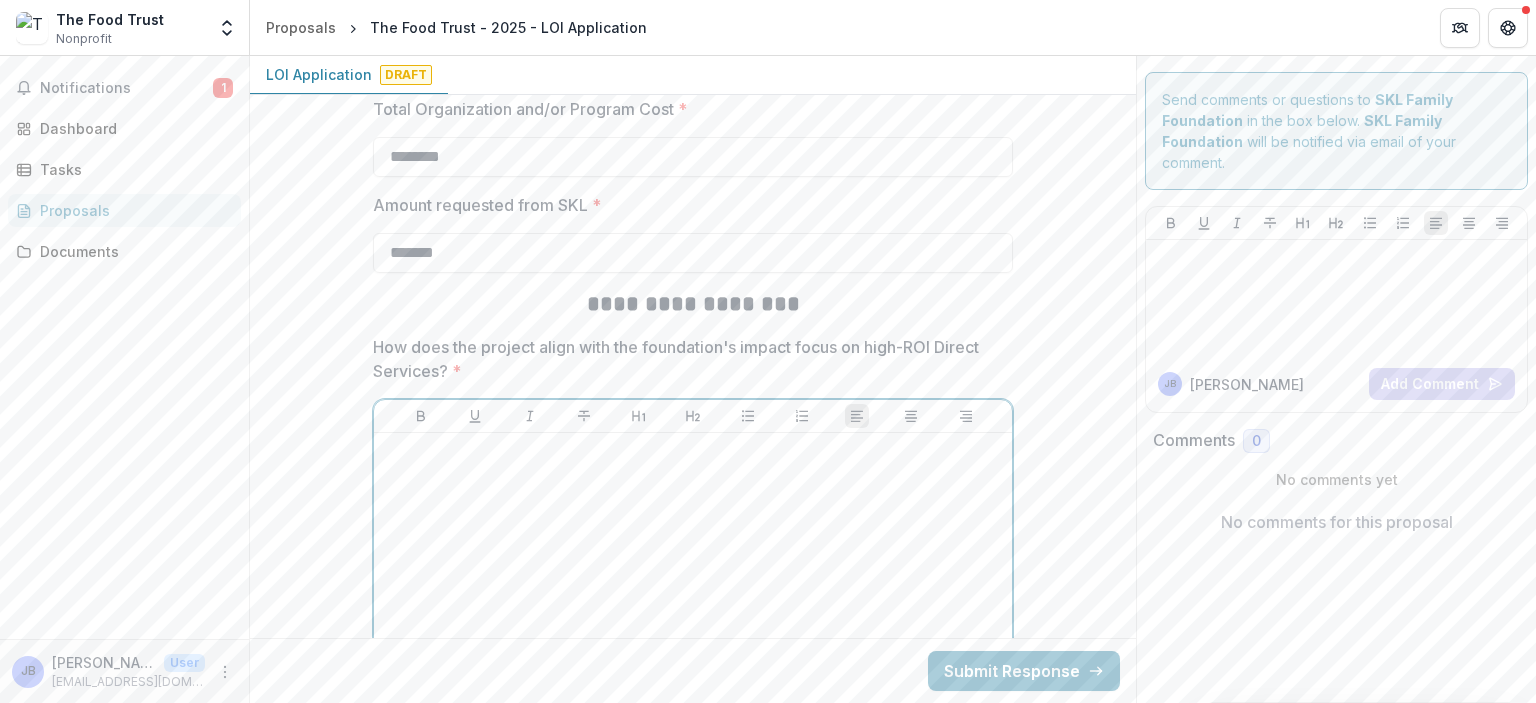 click at bounding box center (693, 591) 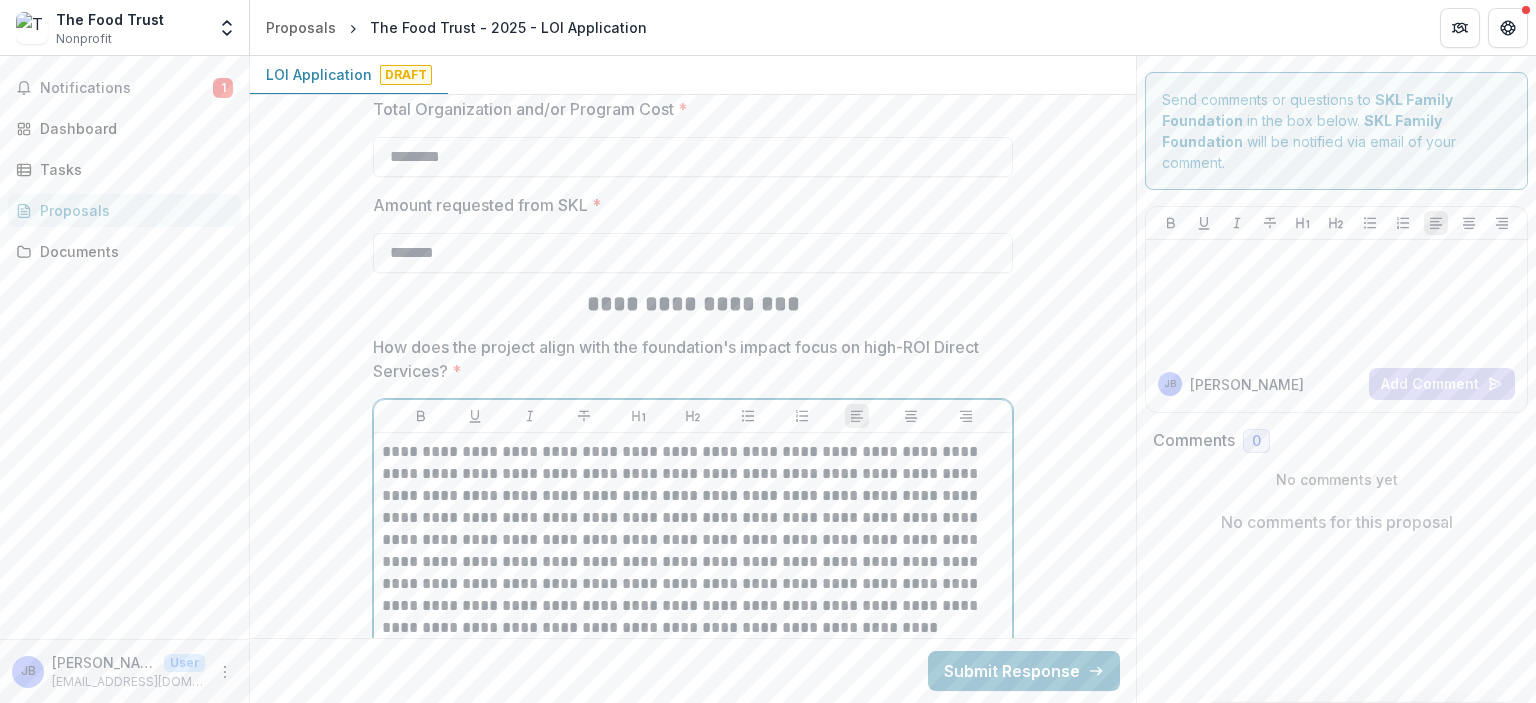 scroll, scrollTop: 6288, scrollLeft: 0, axis: vertical 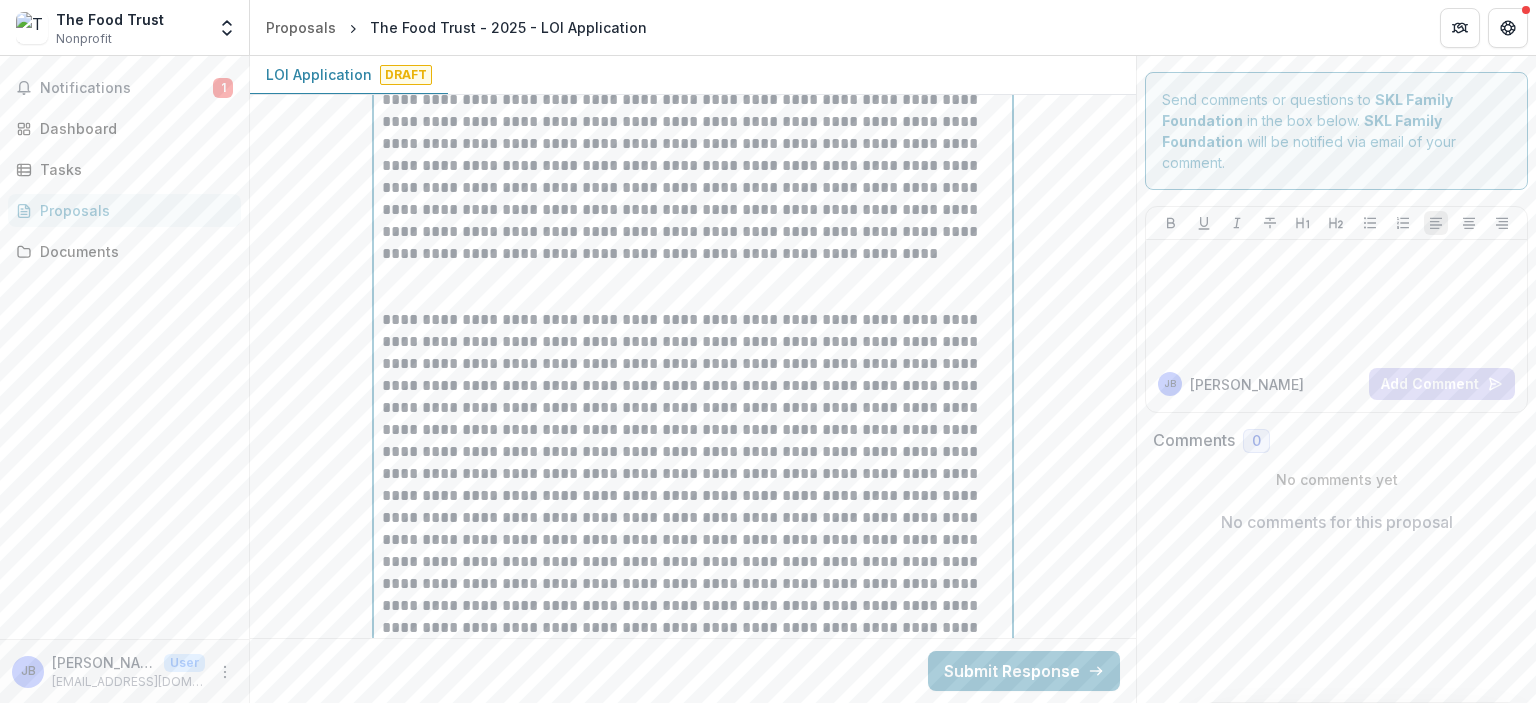 click at bounding box center (693, 287) 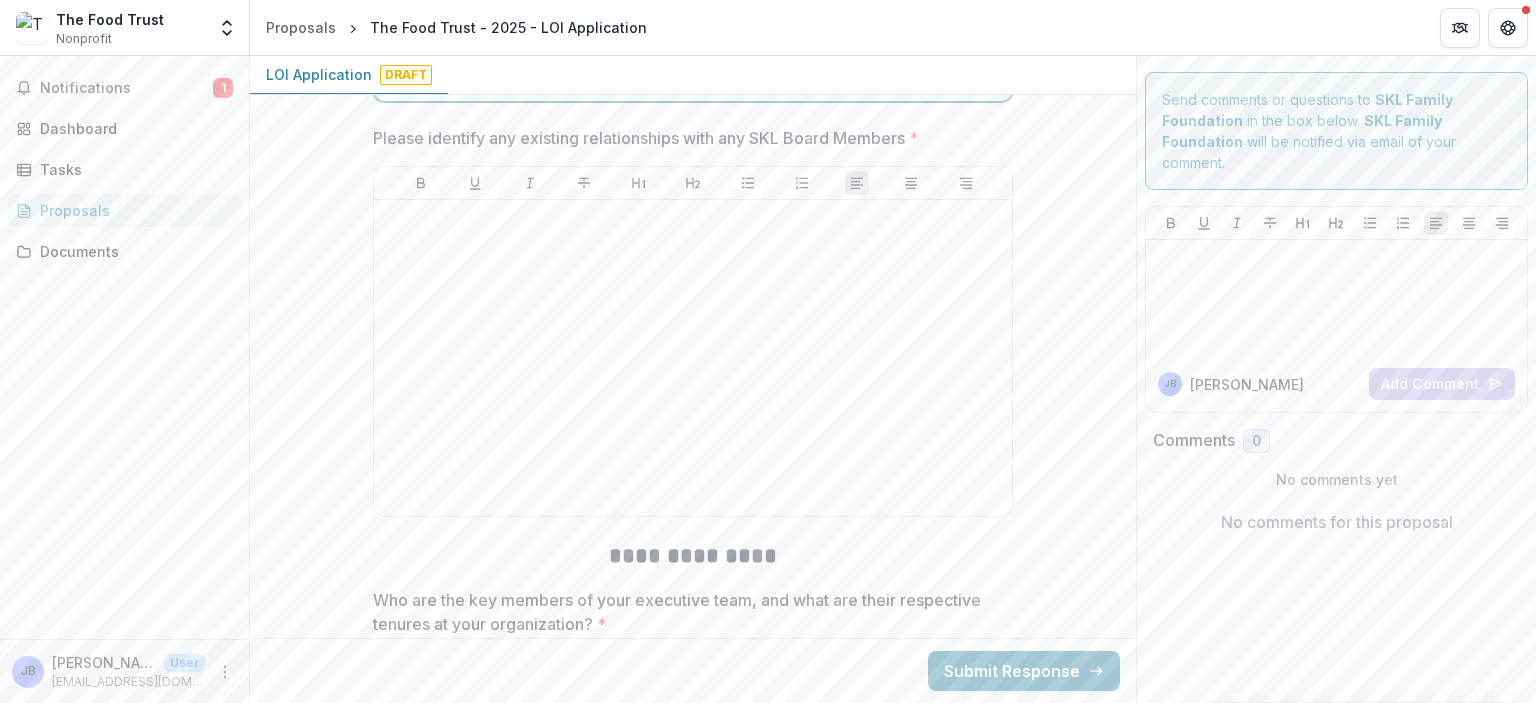 scroll, scrollTop: 6888, scrollLeft: 0, axis: vertical 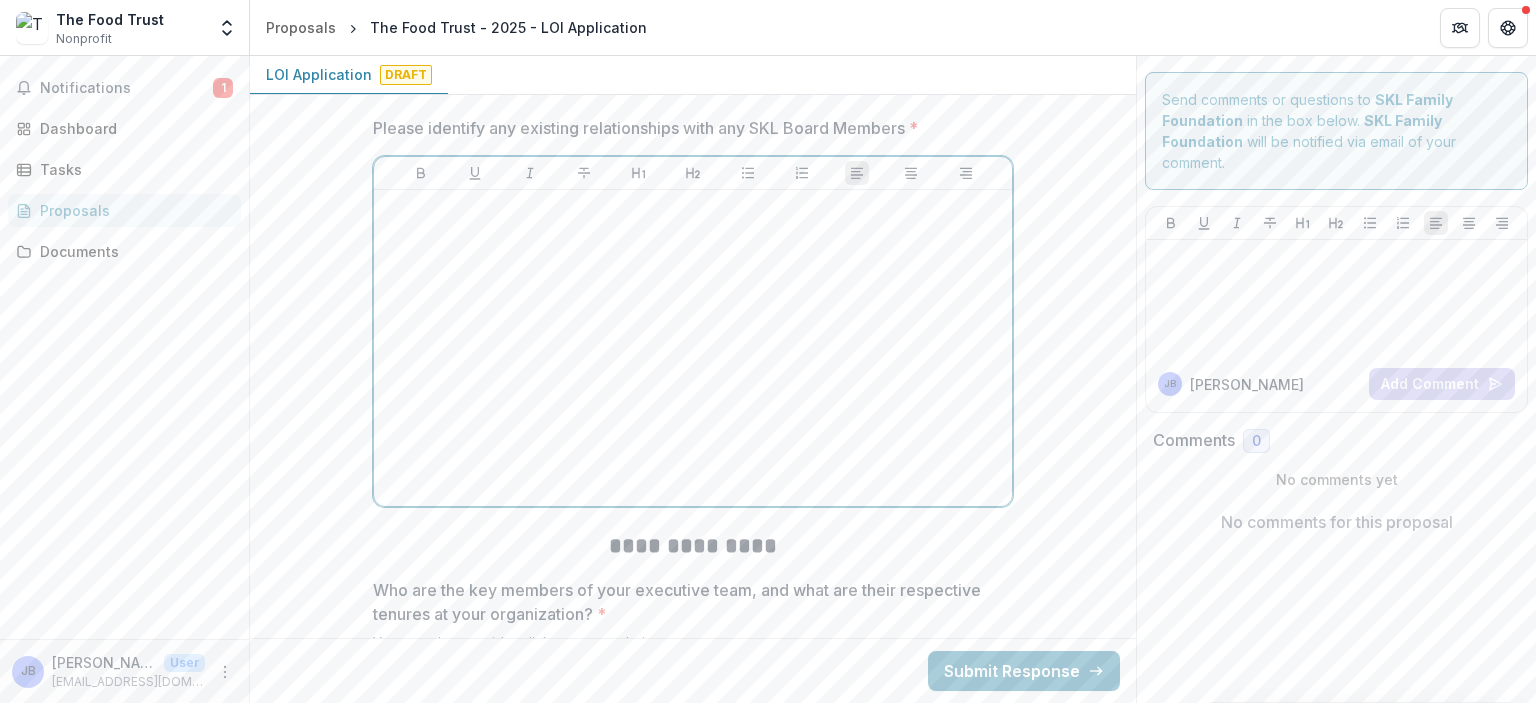click at bounding box center [693, 348] 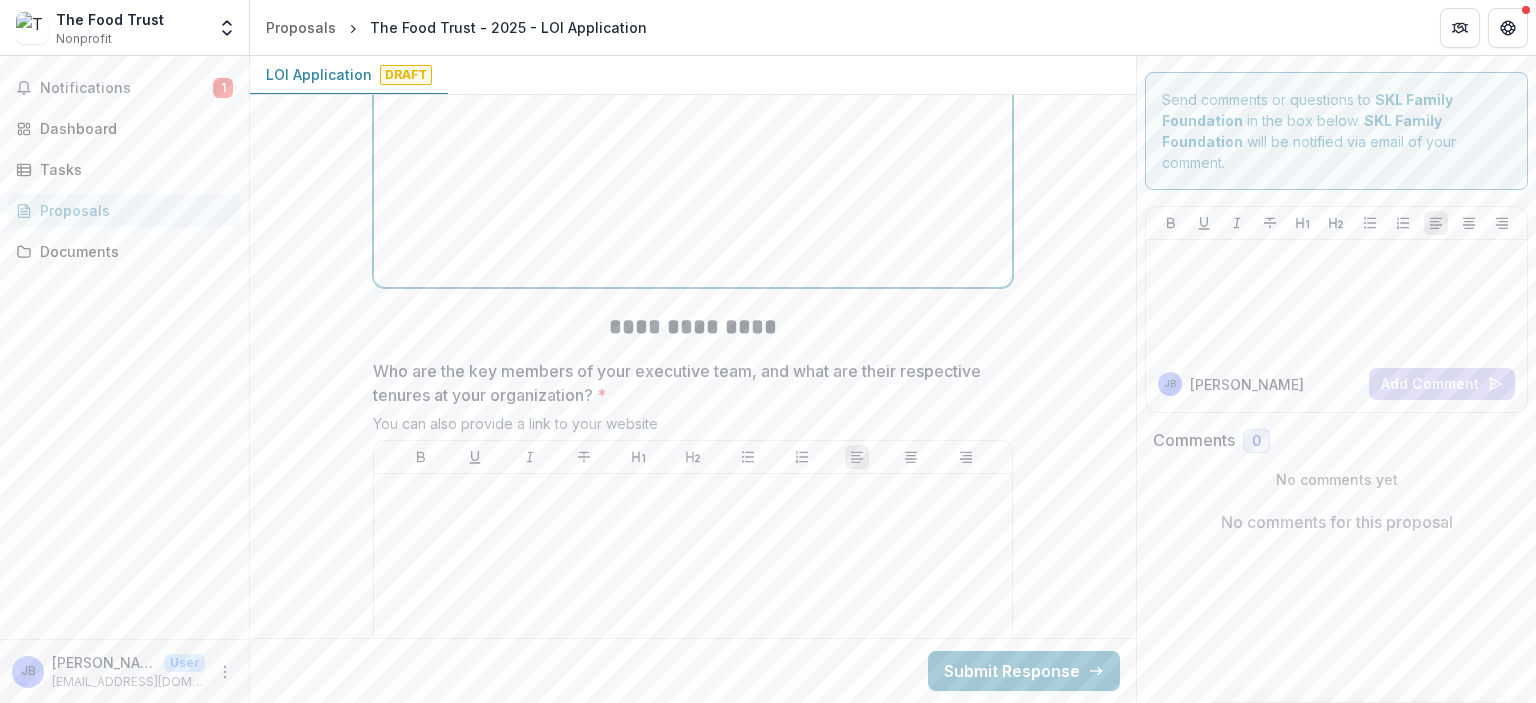scroll, scrollTop: 7188, scrollLeft: 0, axis: vertical 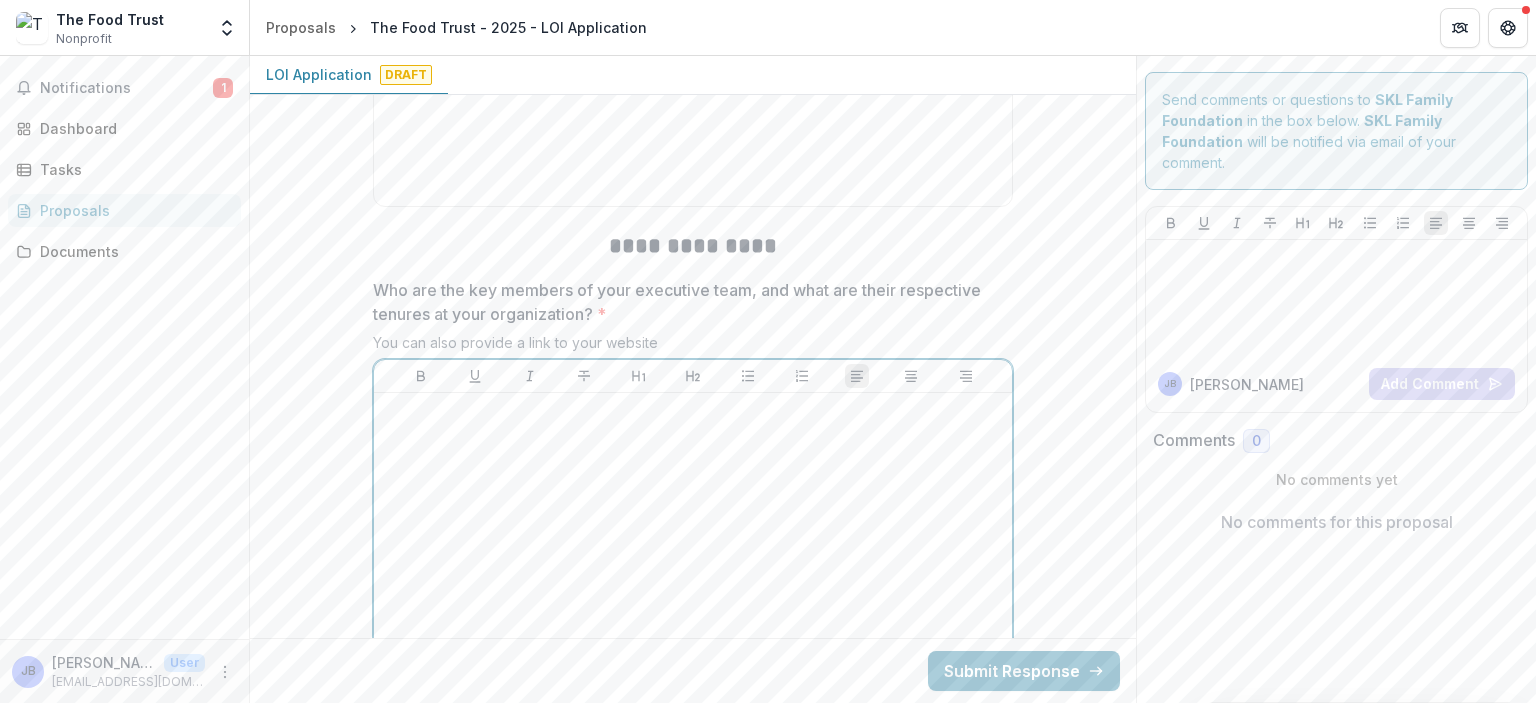 click at bounding box center (693, 551) 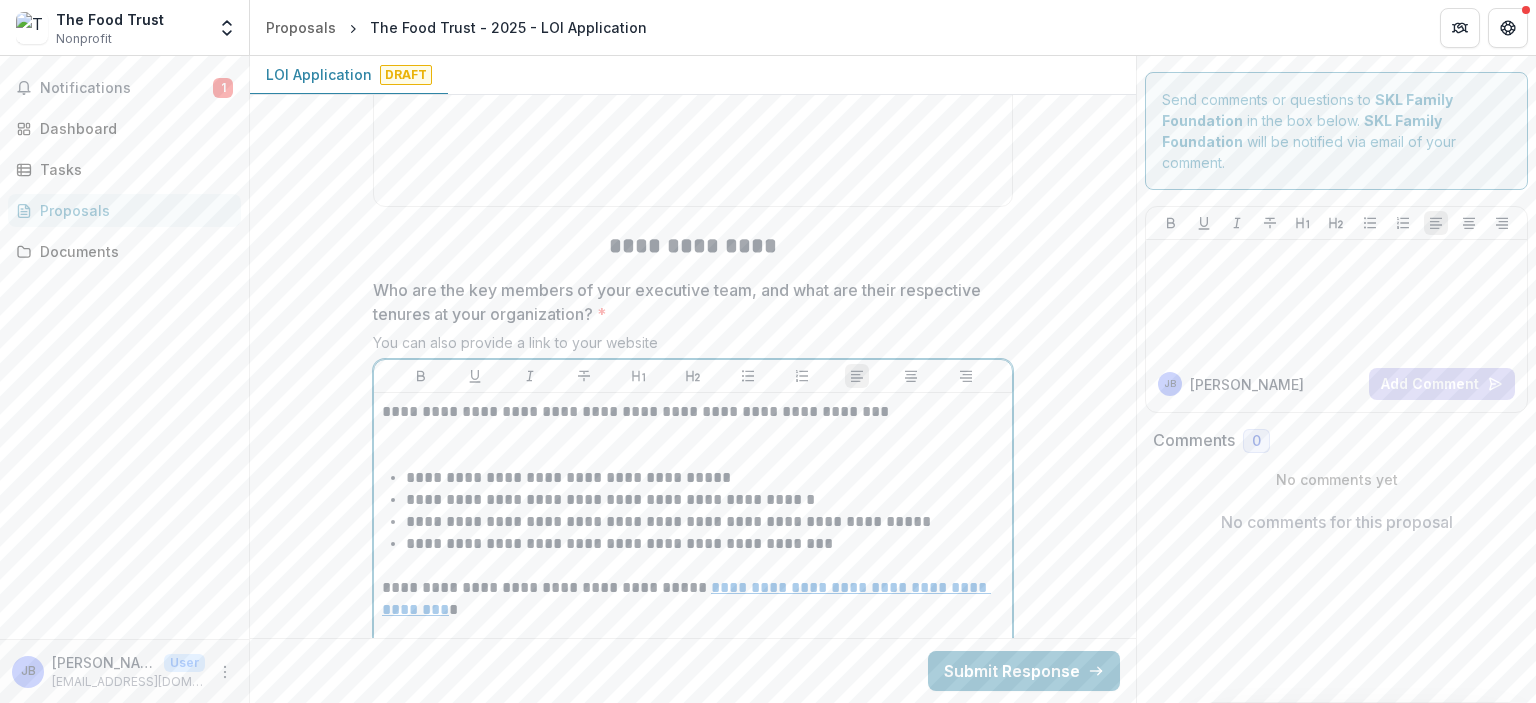 click at bounding box center (693, 445) 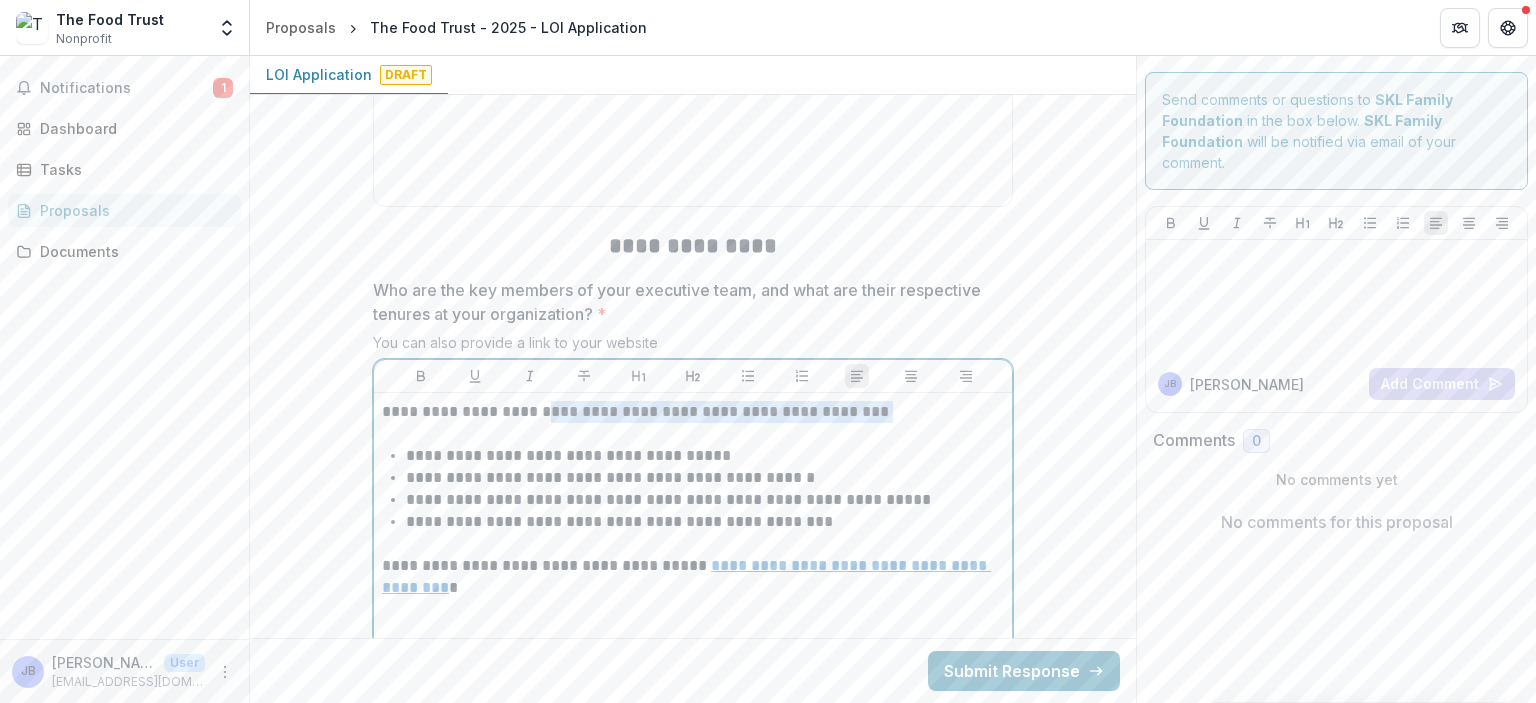 drag, startPoint x: 848, startPoint y: 403, endPoint x: 544, endPoint y: 397, distance: 304.0592 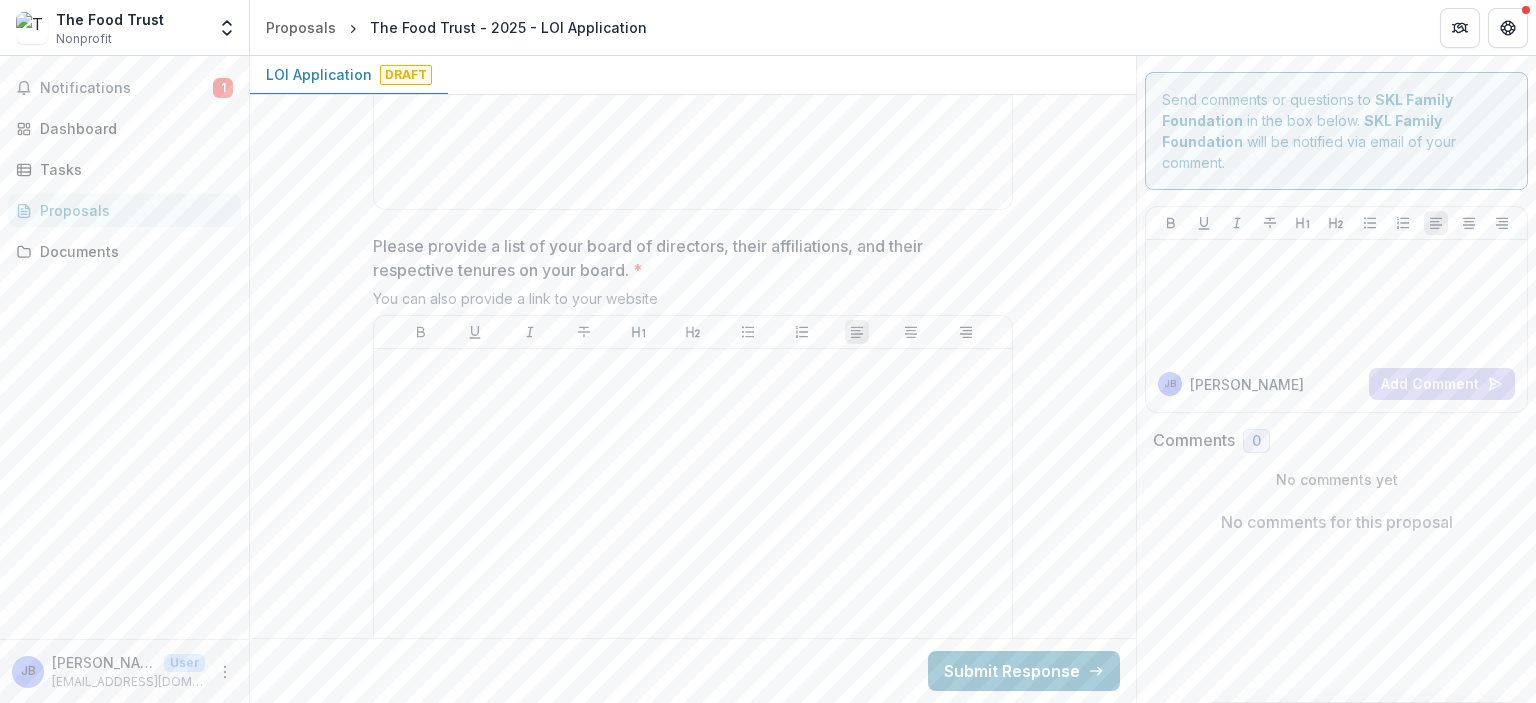 scroll, scrollTop: 7740, scrollLeft: 0, axis: vertical 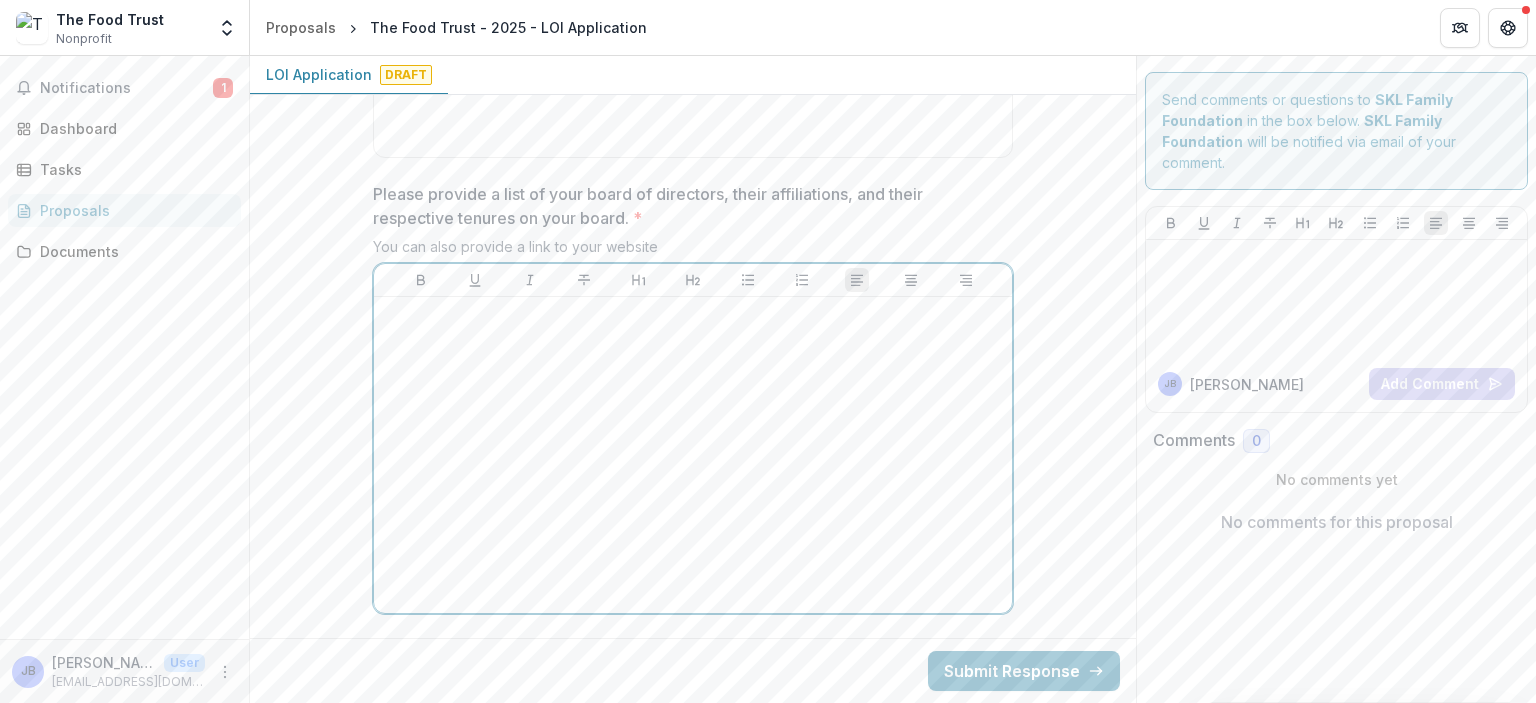 click at bounding box center (693, 455) 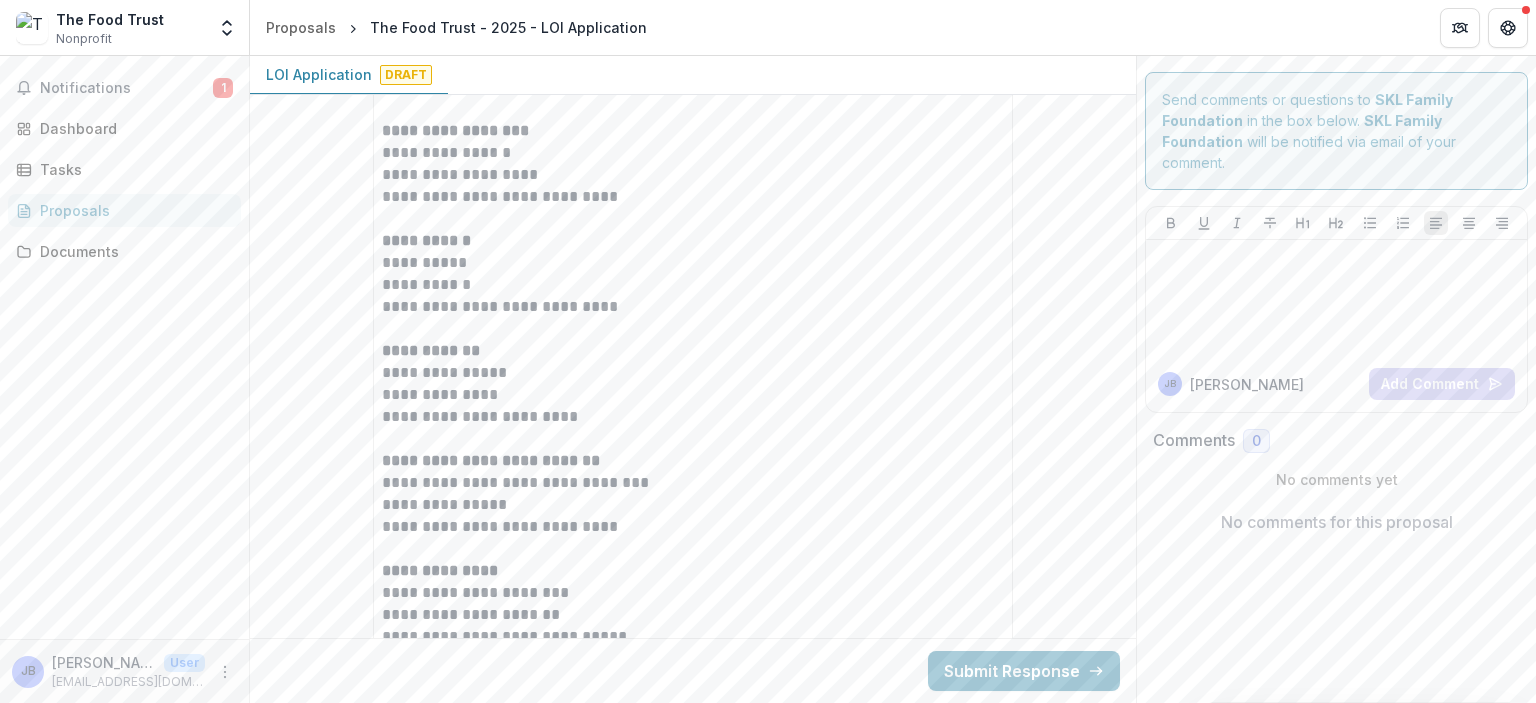 scroll, scrollTop: 8298, scrollLeft: 0, axis: vertical 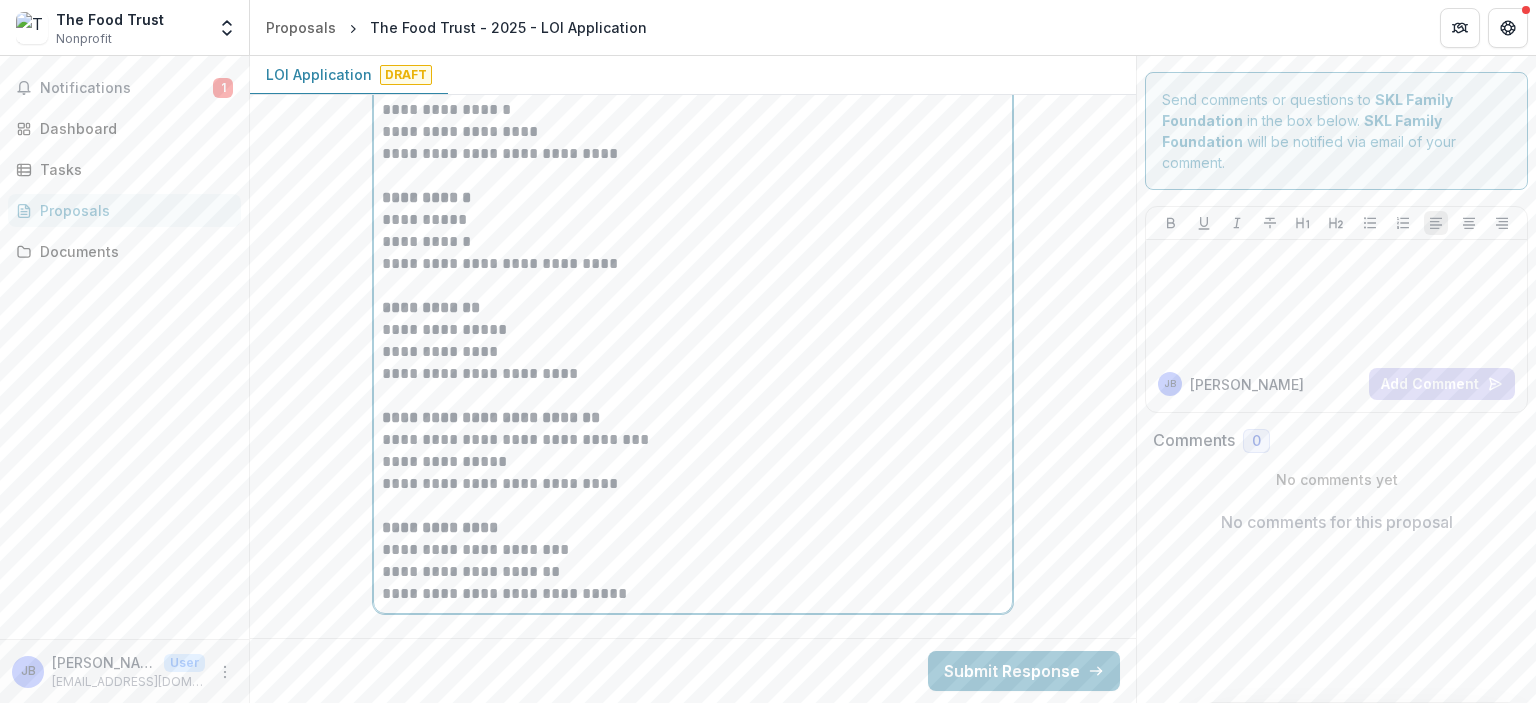 click on "**********" at bounding box center (693, 594) 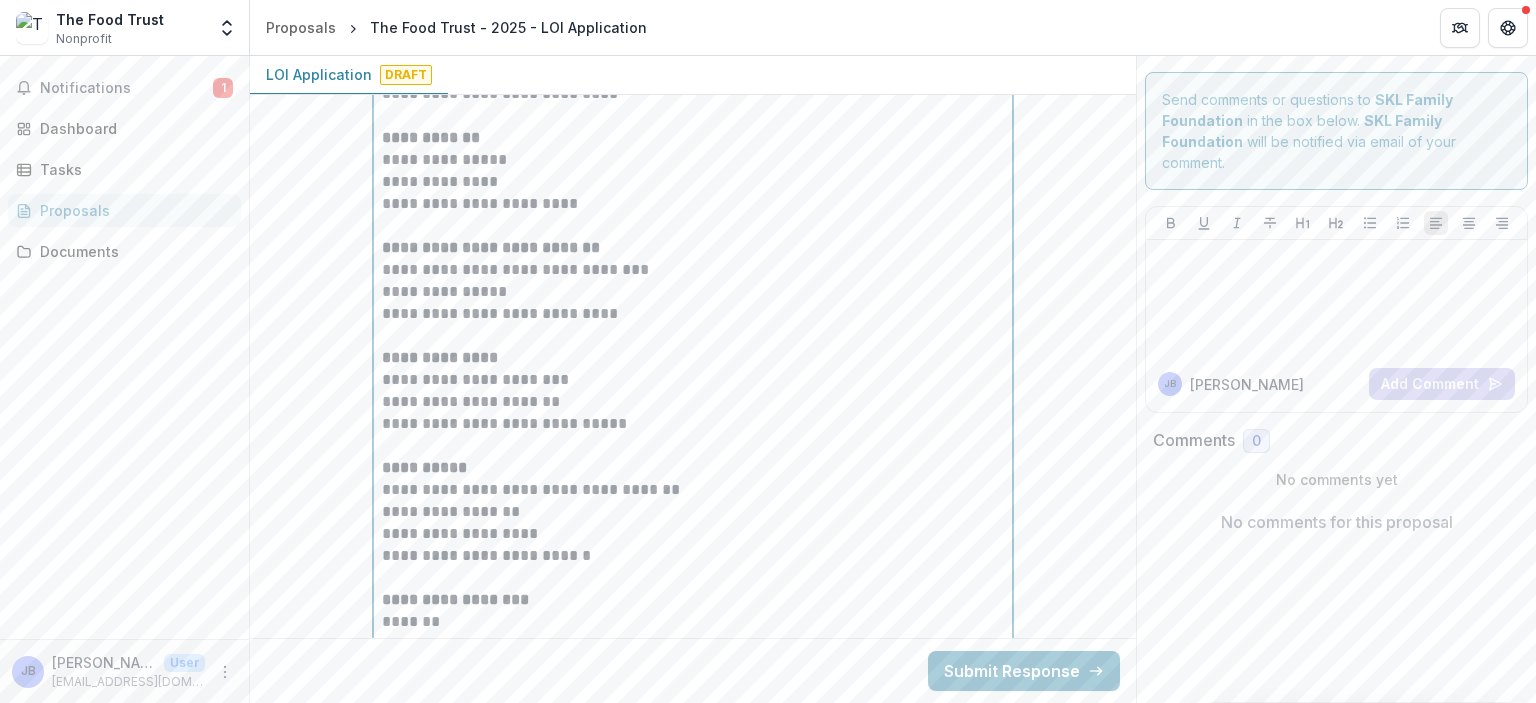 scroll, scrollTop: 8268, scrollLeft: 0, axis: vertical 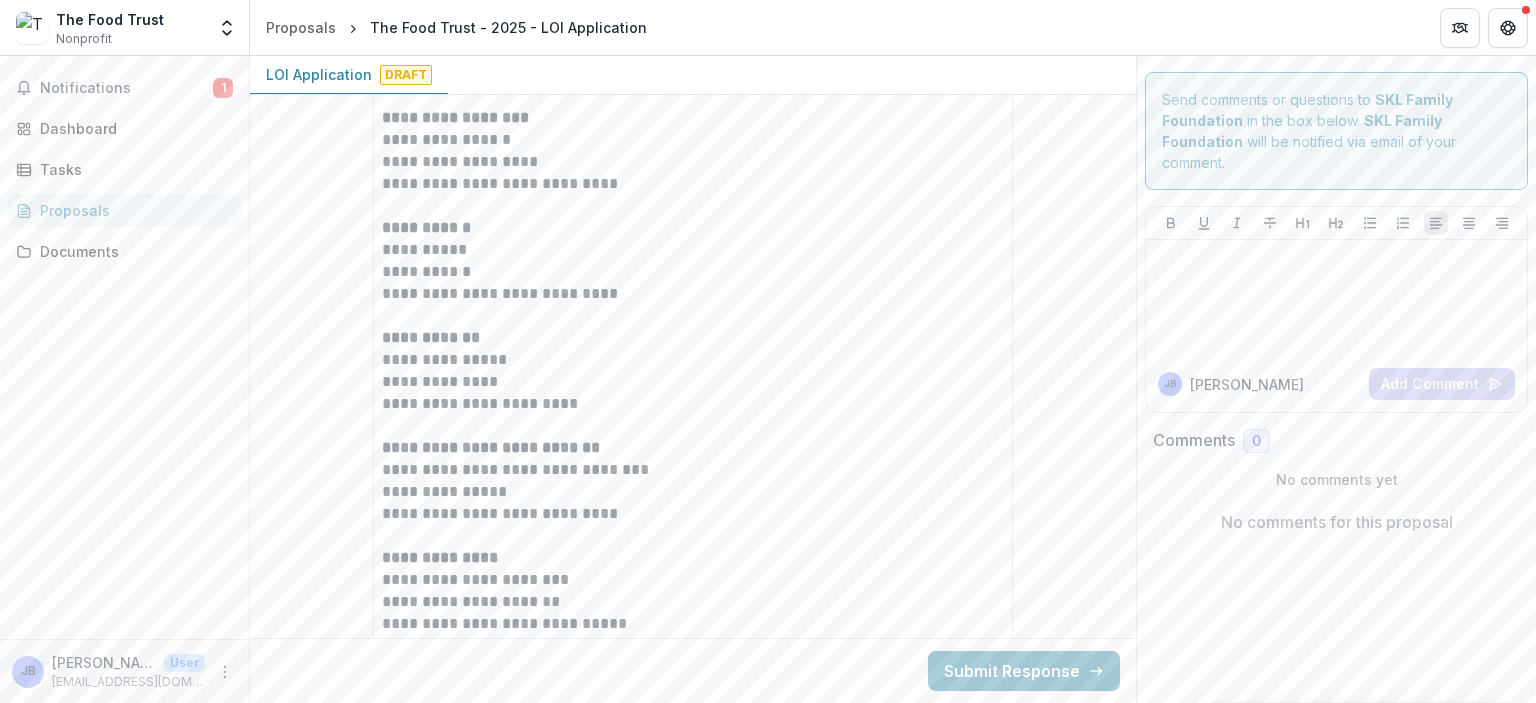 drag, startPoint x: 1134, startPoint y: 613, endPoint x: 1100, endPoint y: 203, distance: 411.40735 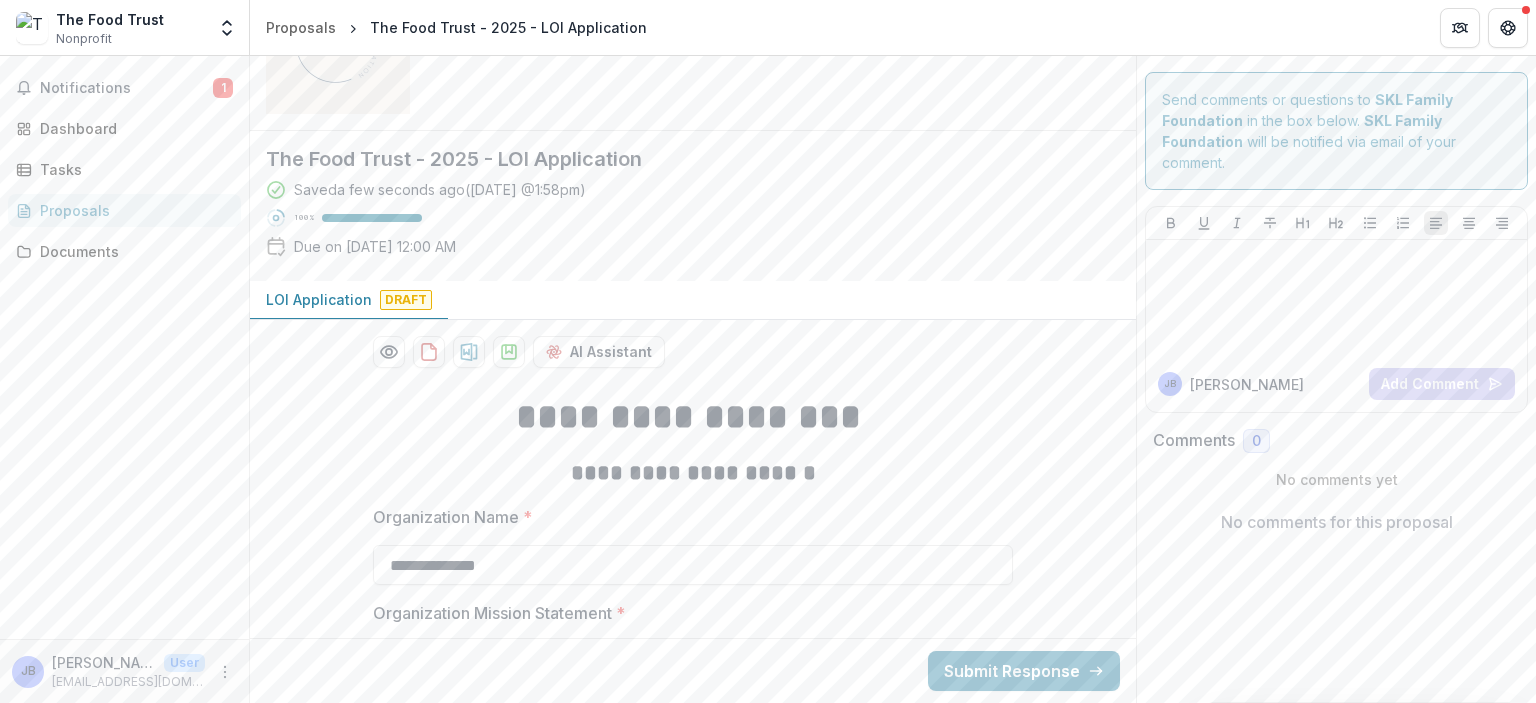 scroll, scrollTop: 180, scrollLeft: 0, axis: vertical 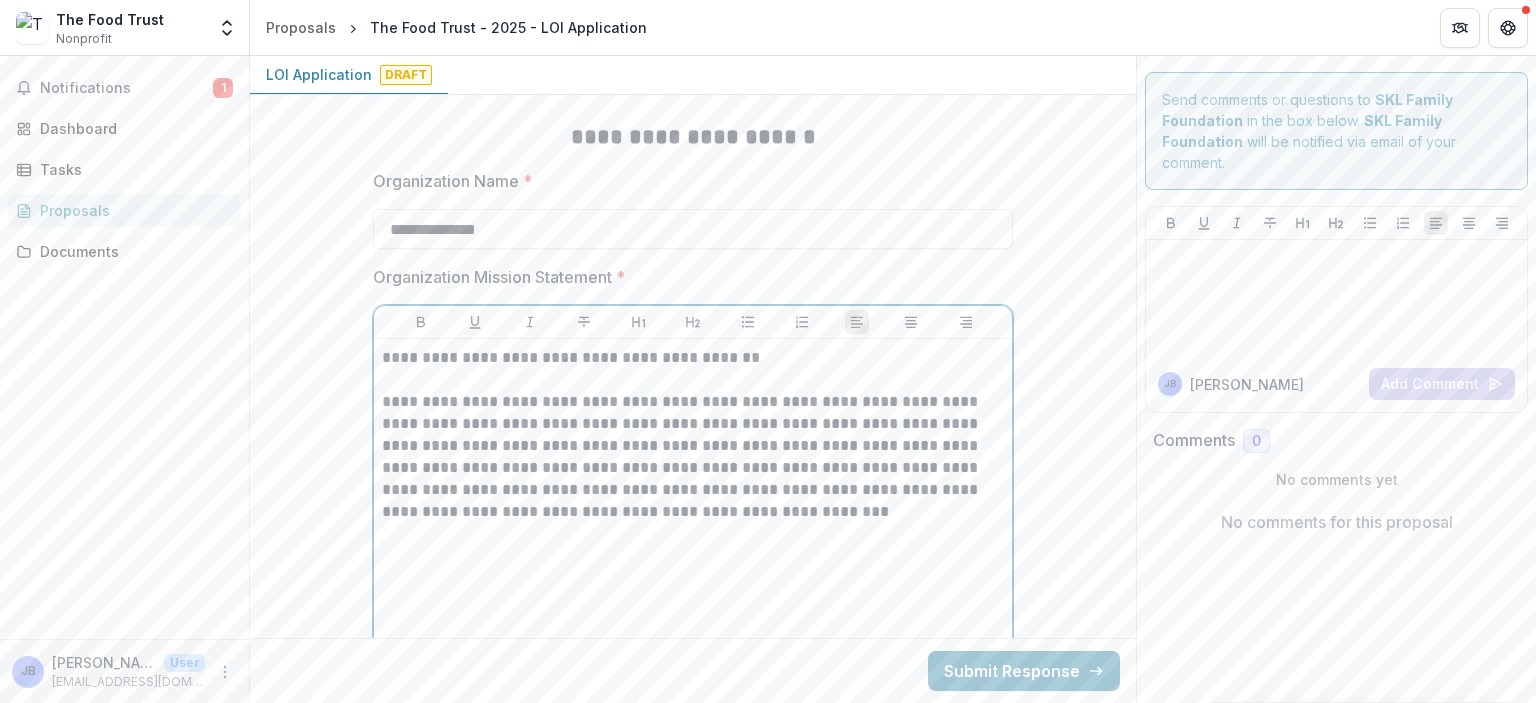 click on "**********" at bounding box center (693, 497) 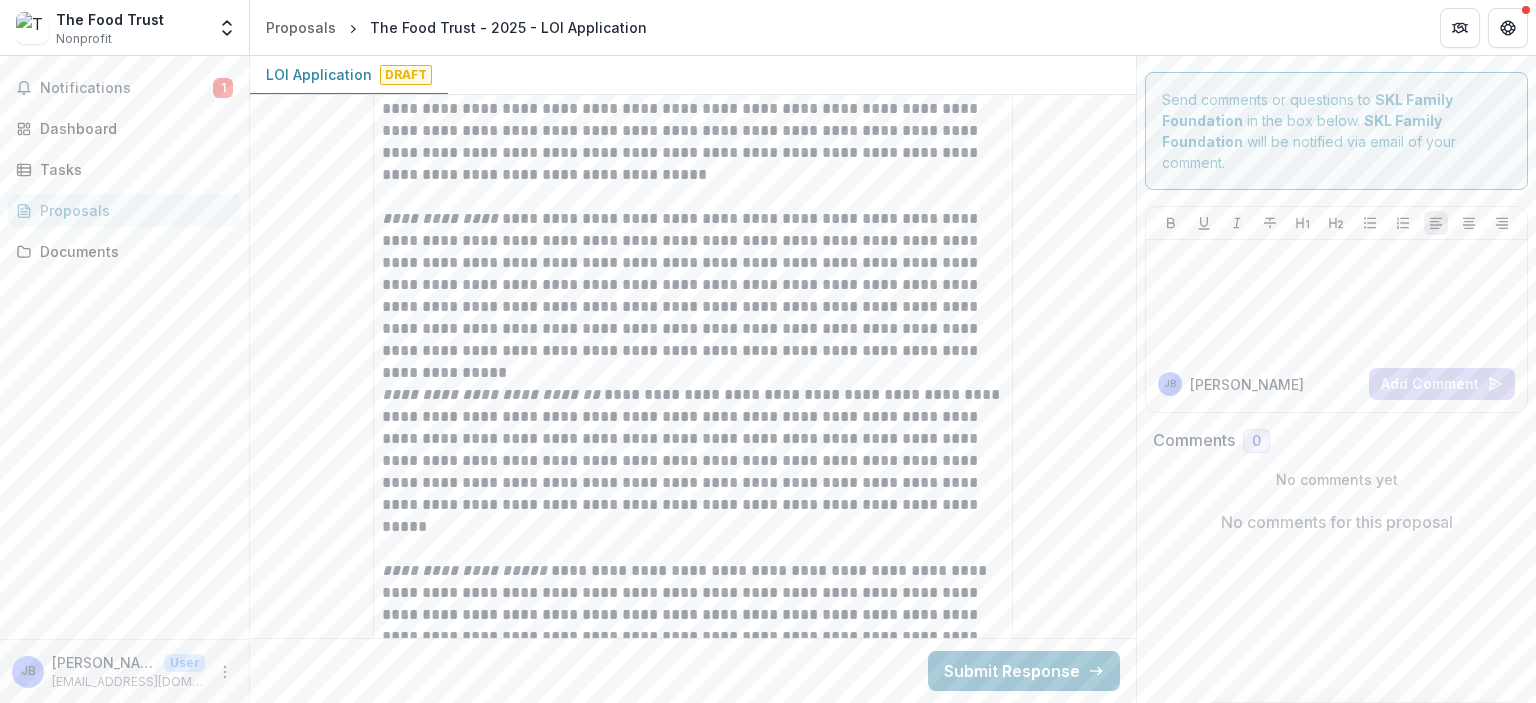 scroll, scrollTop: 1680, scrollLeft: 0, axis: vertical 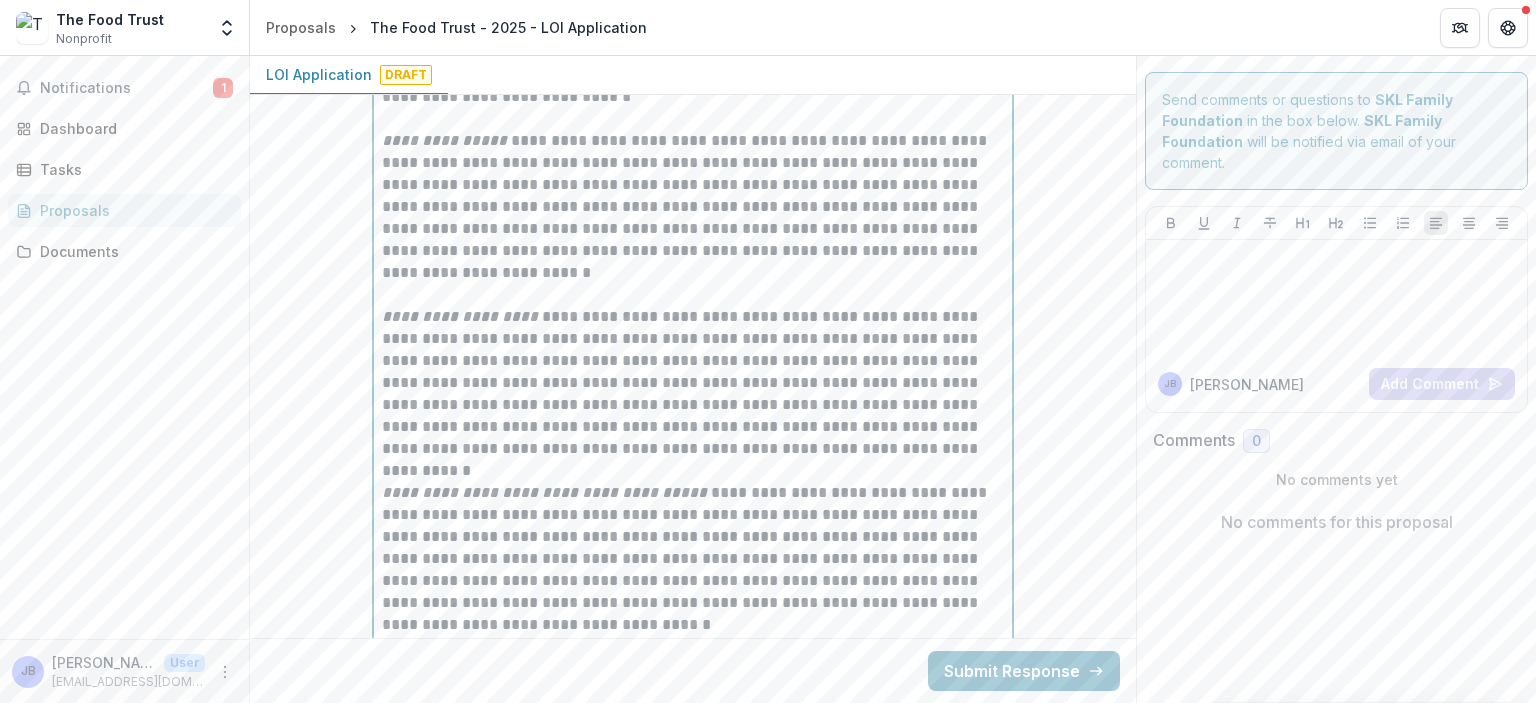drag, startPoint x: 641, startPoint y: 323, endPoint x: 588, endPoint y: 310, distance: 54.571056 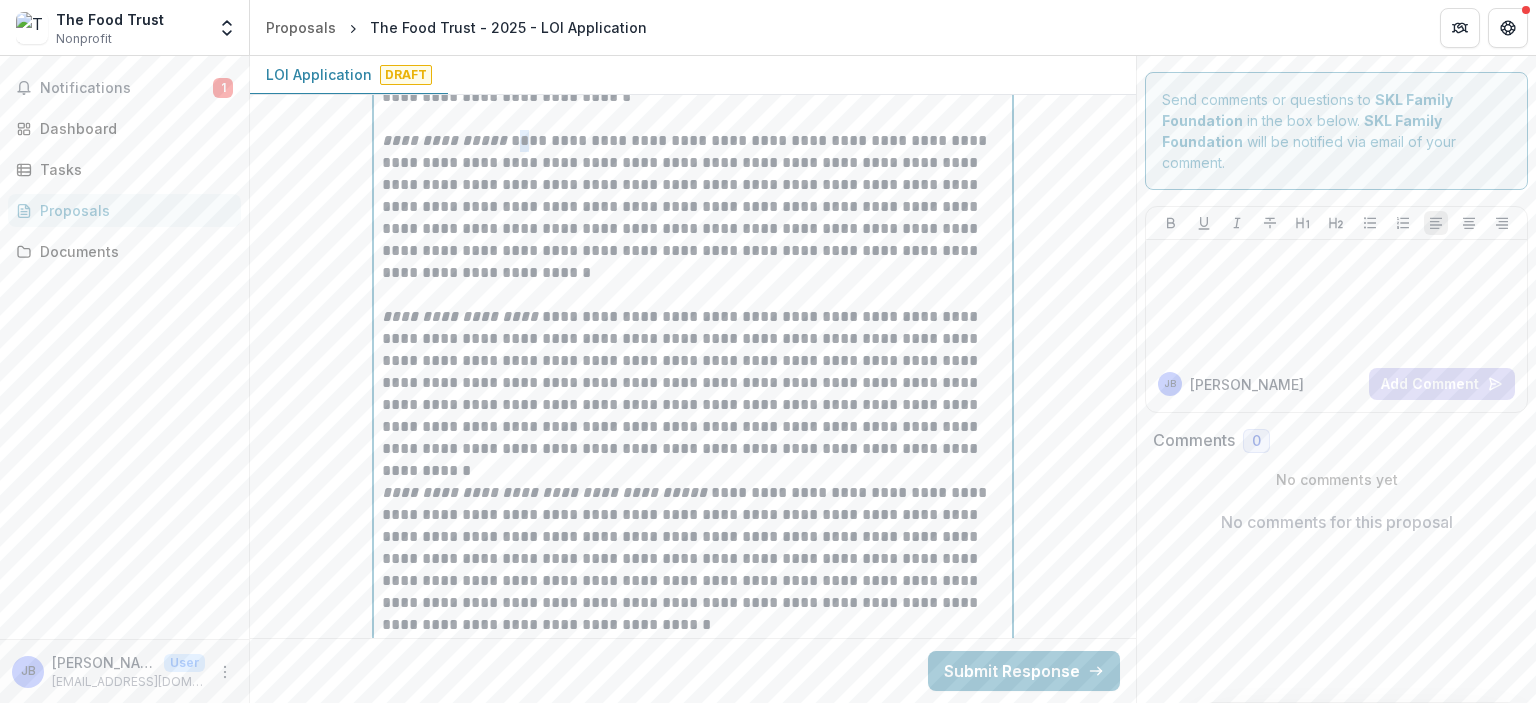click on "**********" at bounding box center (693, 207) 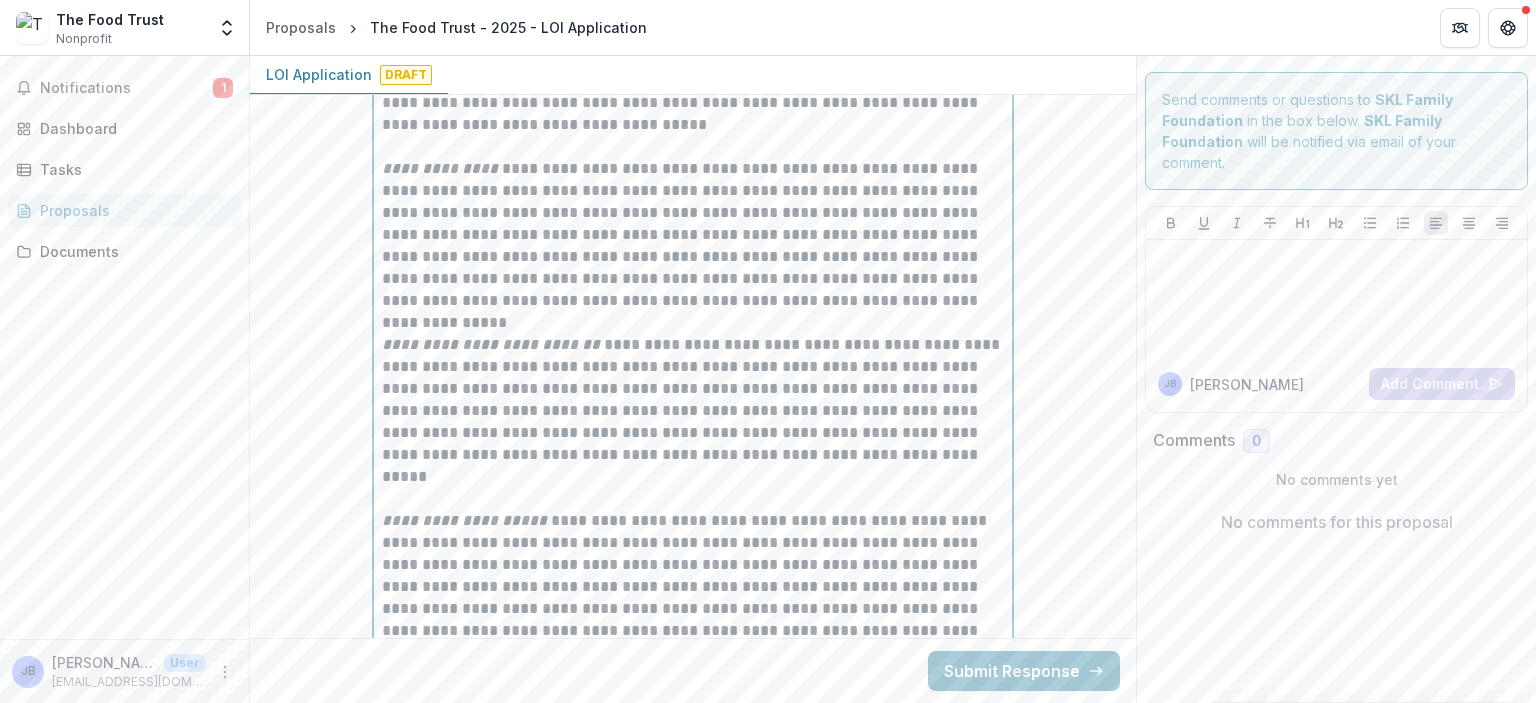 scroll, scrollTop: 1544, scrollLeft: 0, axis: vertical 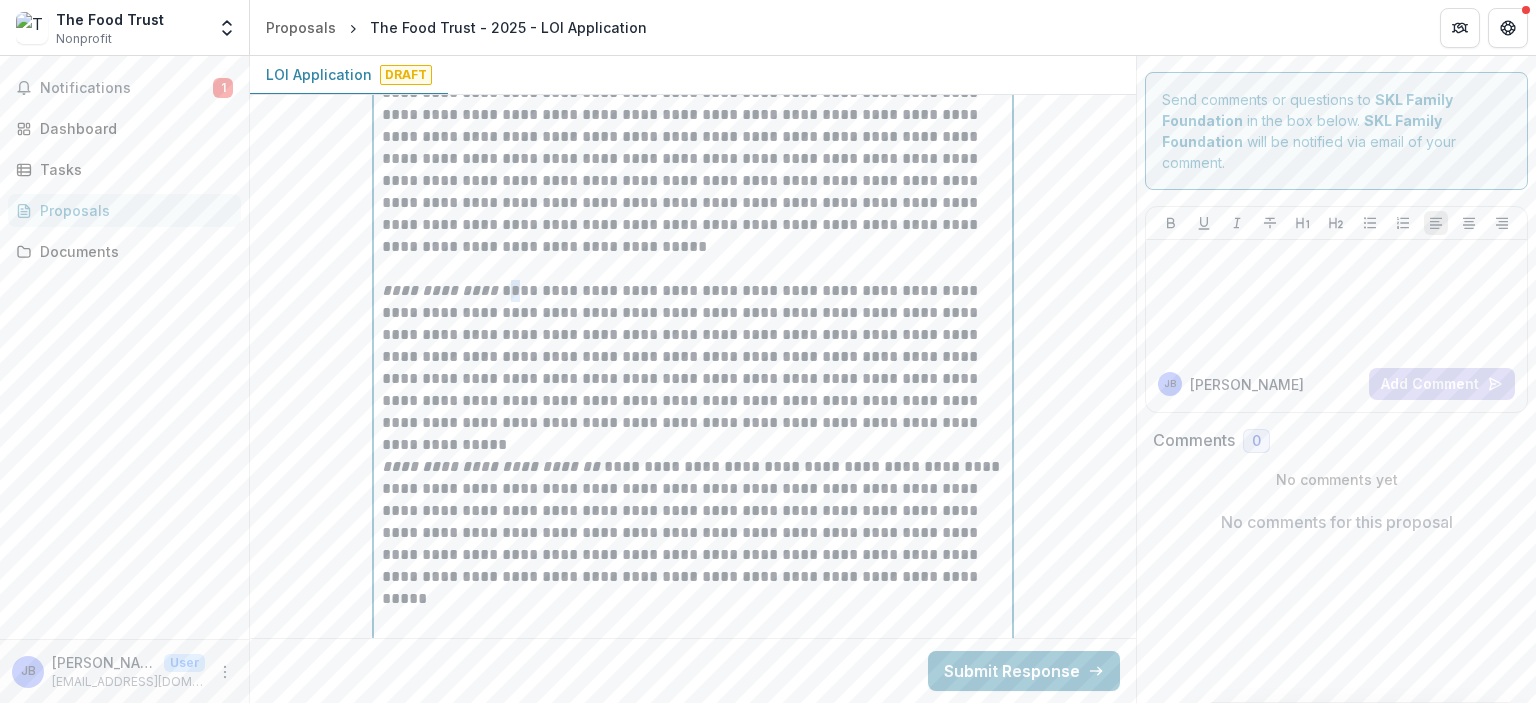 click on "**********" at bounding box center (693, 357) 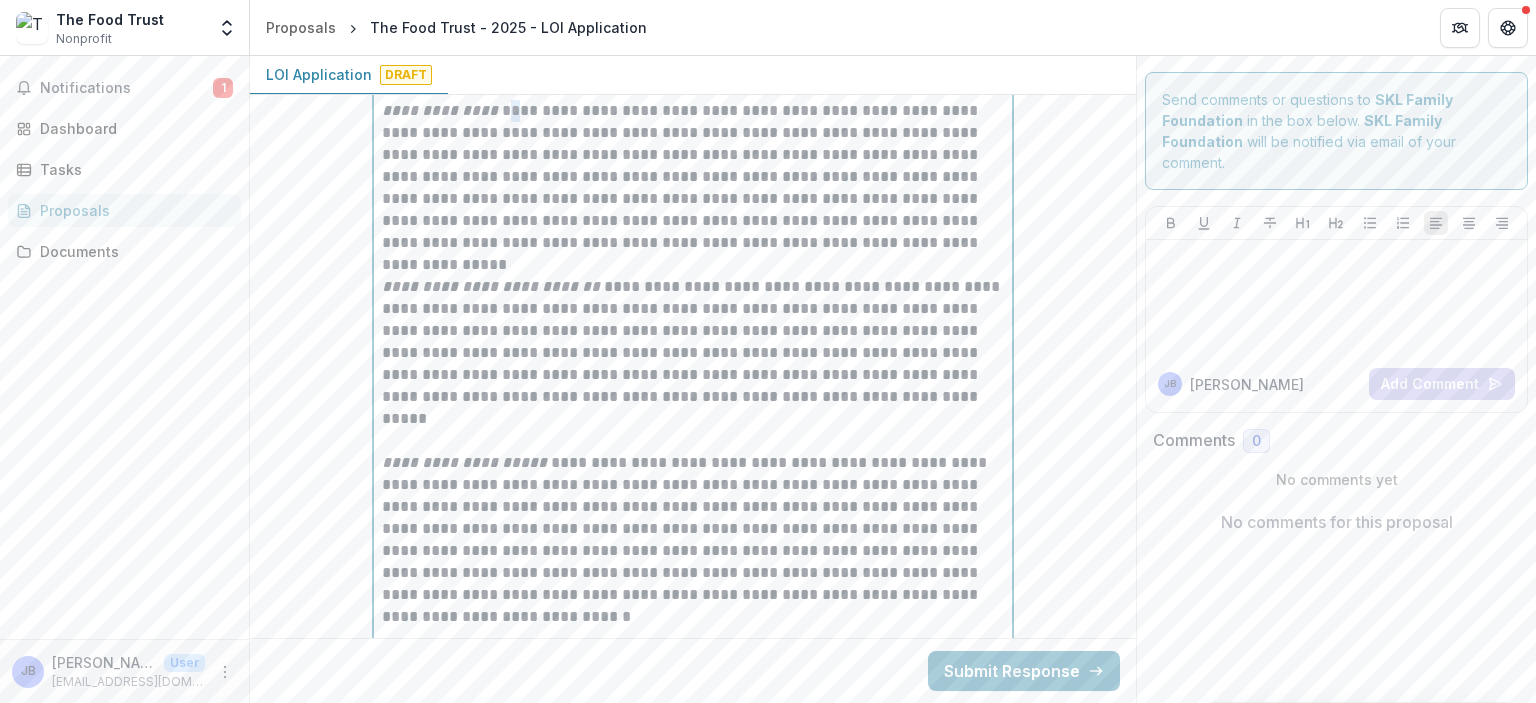 scroll, scrollTop: 1744, scrollLeft: 0, axis: vertical 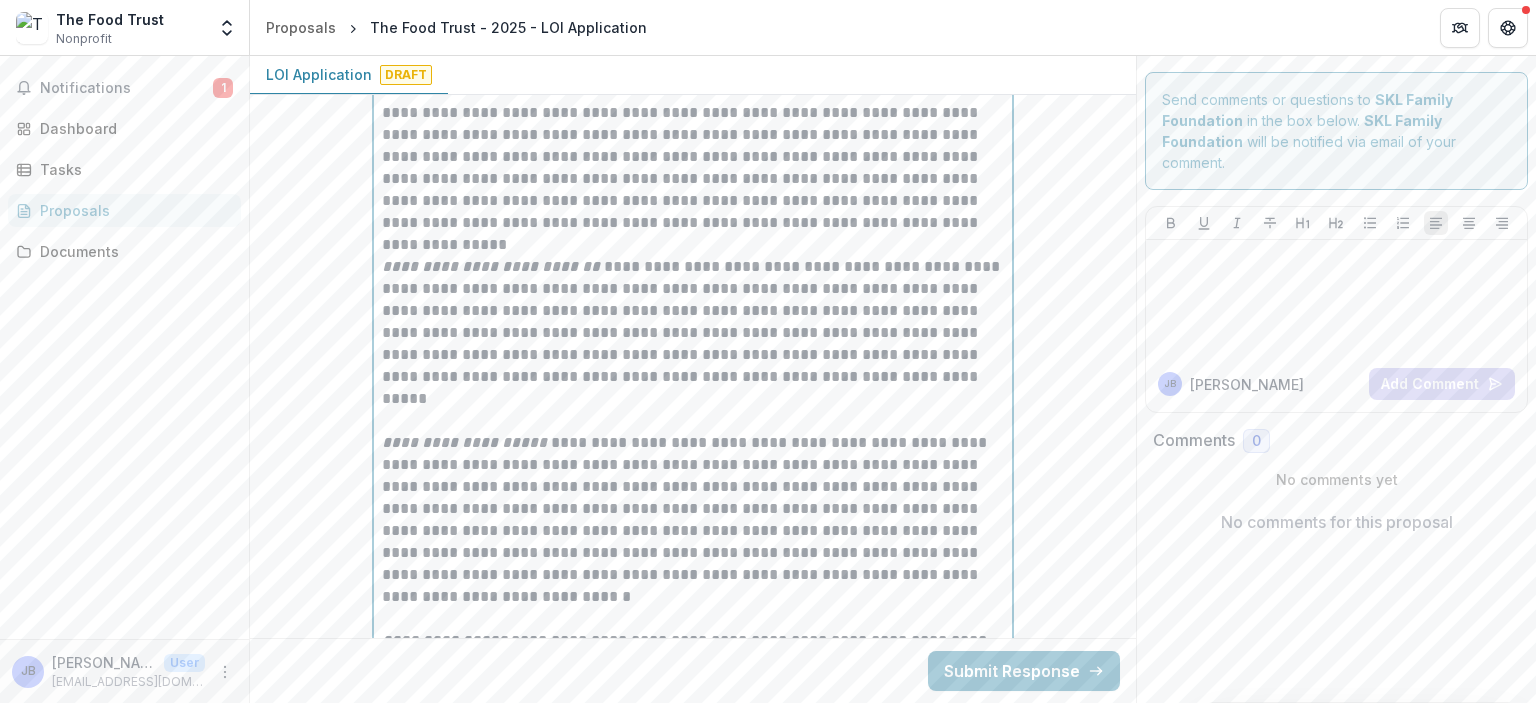 click on "**********" at bounding box center [693, 333] 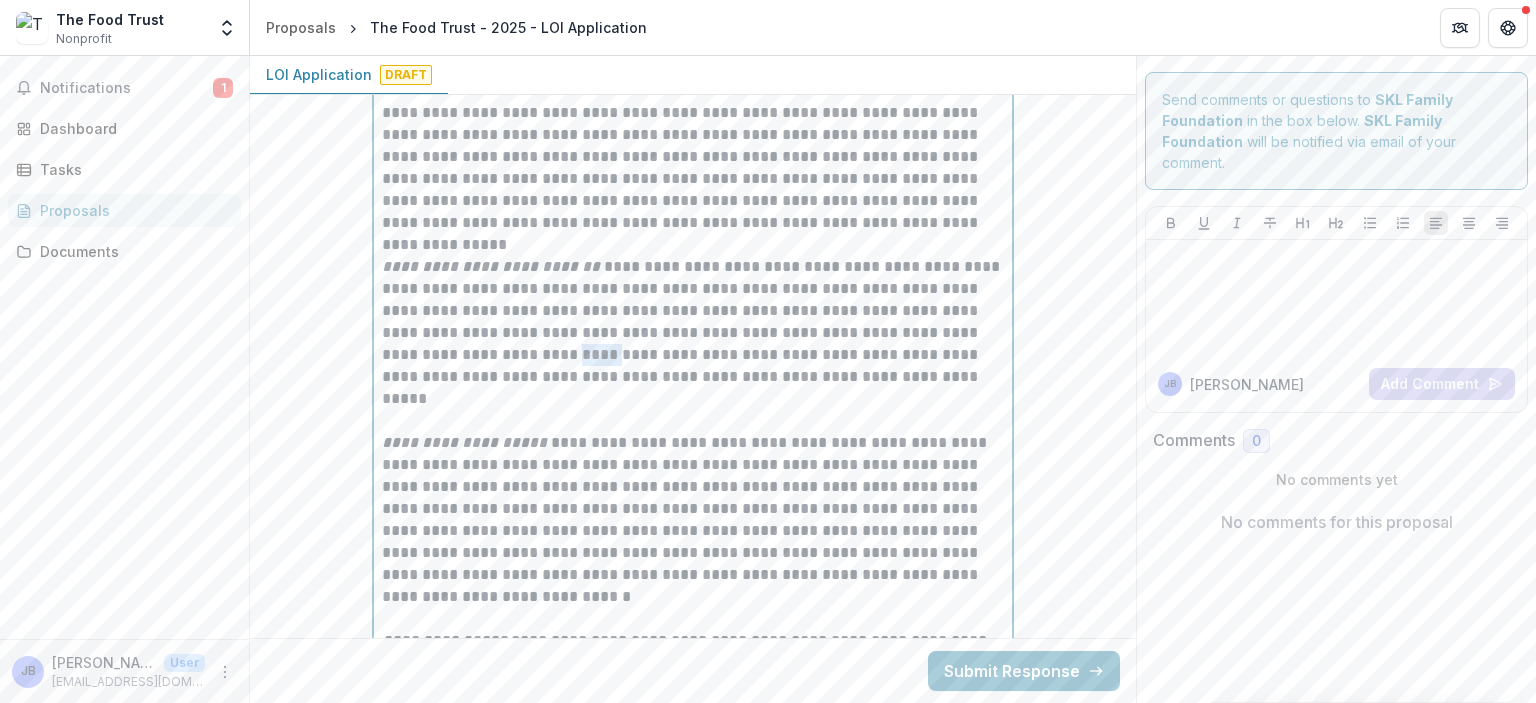 drag, startPoint x: 649, startPoint y: 349, endPoint x: 616, endPoint y: 357, distance: 33.955853 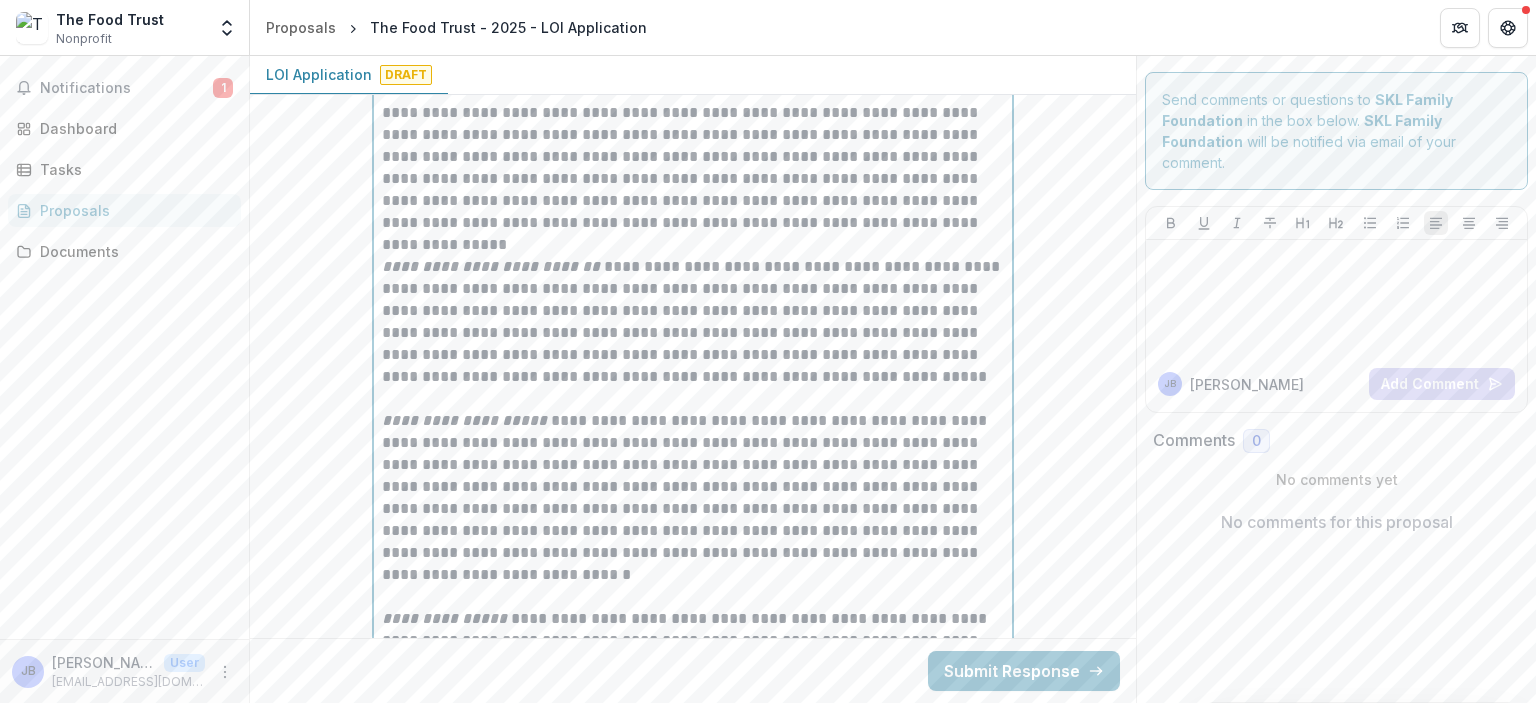 click on "**********" at bounding box center (693, 322) 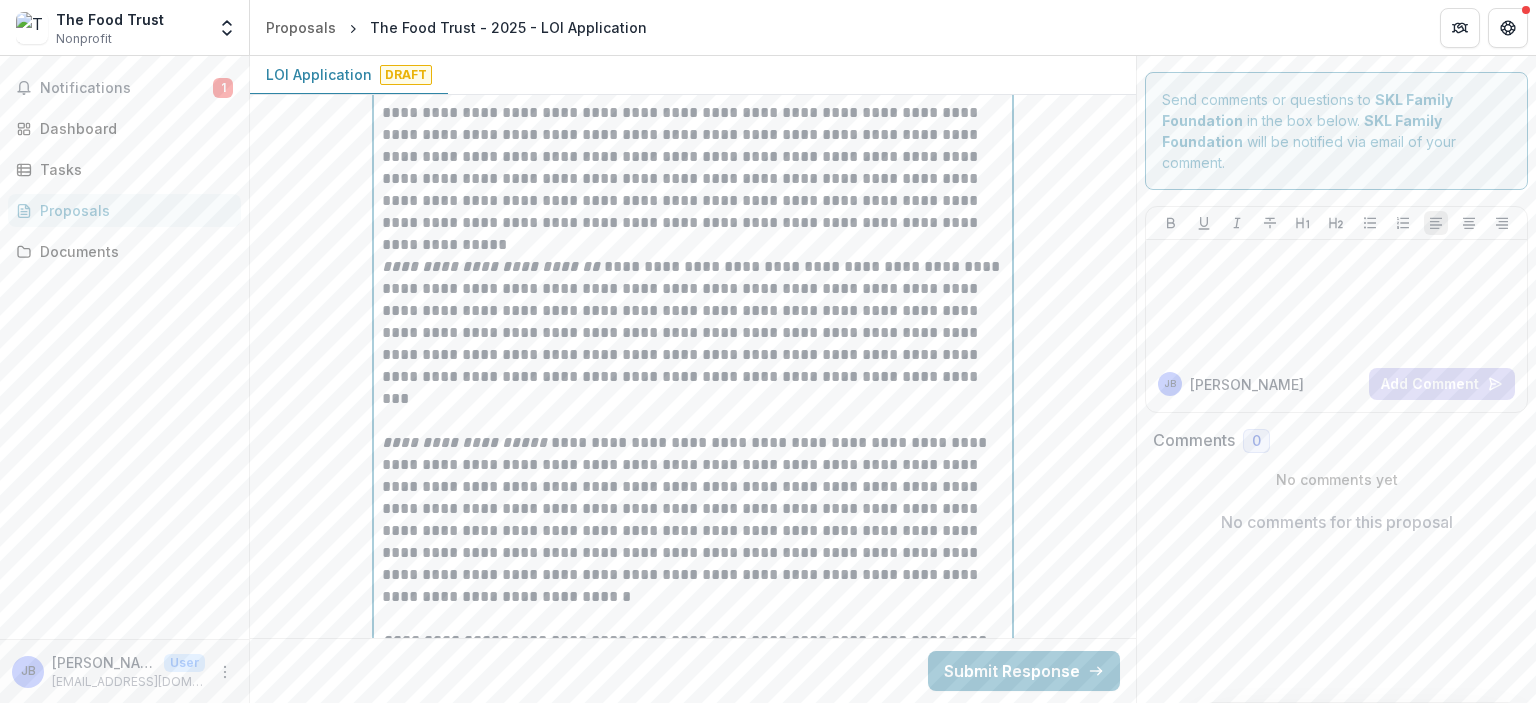 scroll, scrollTop: 1844, scrollLeft: 0, axis: vertical 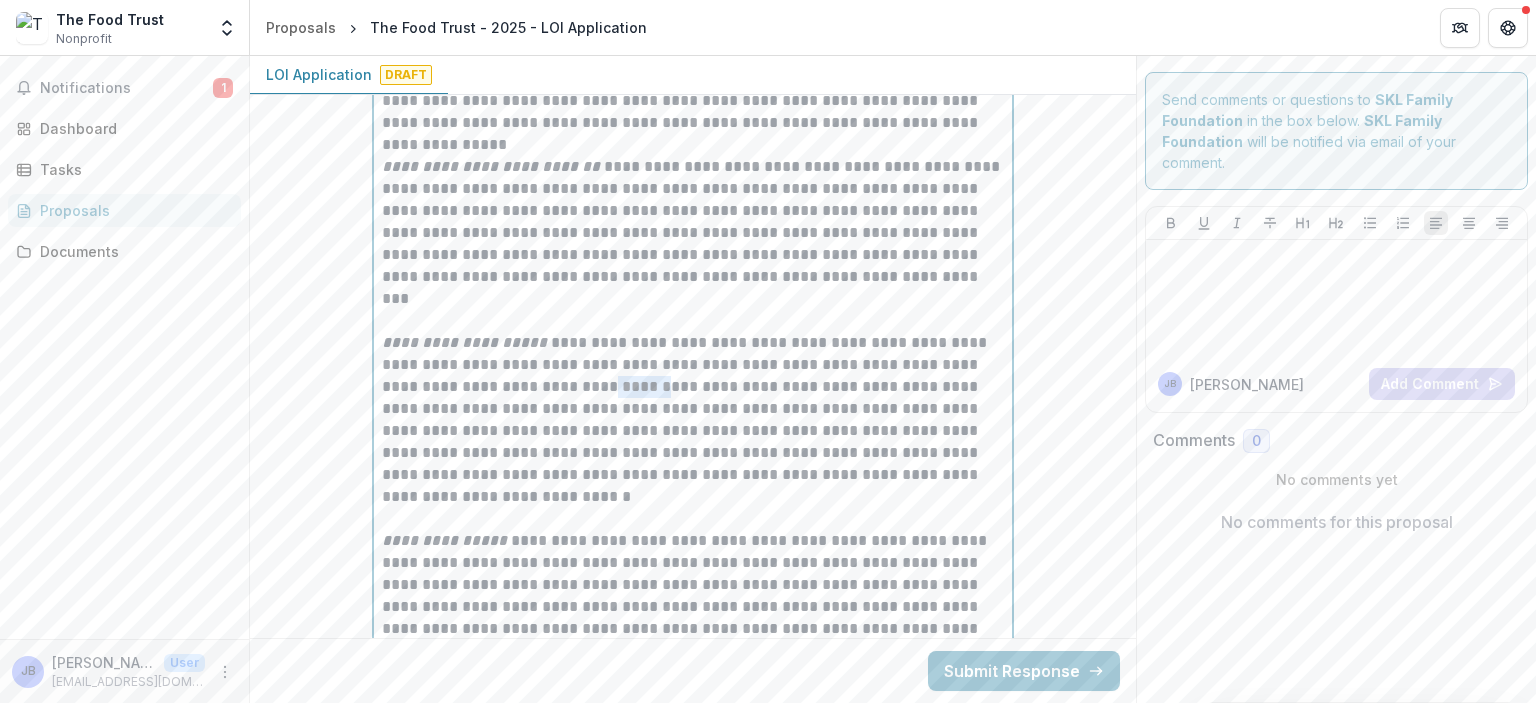 drag, startPoint x: 624, startPoint y: 383, endPoint x: 570, endPoint y: 391, distance: 54.589375 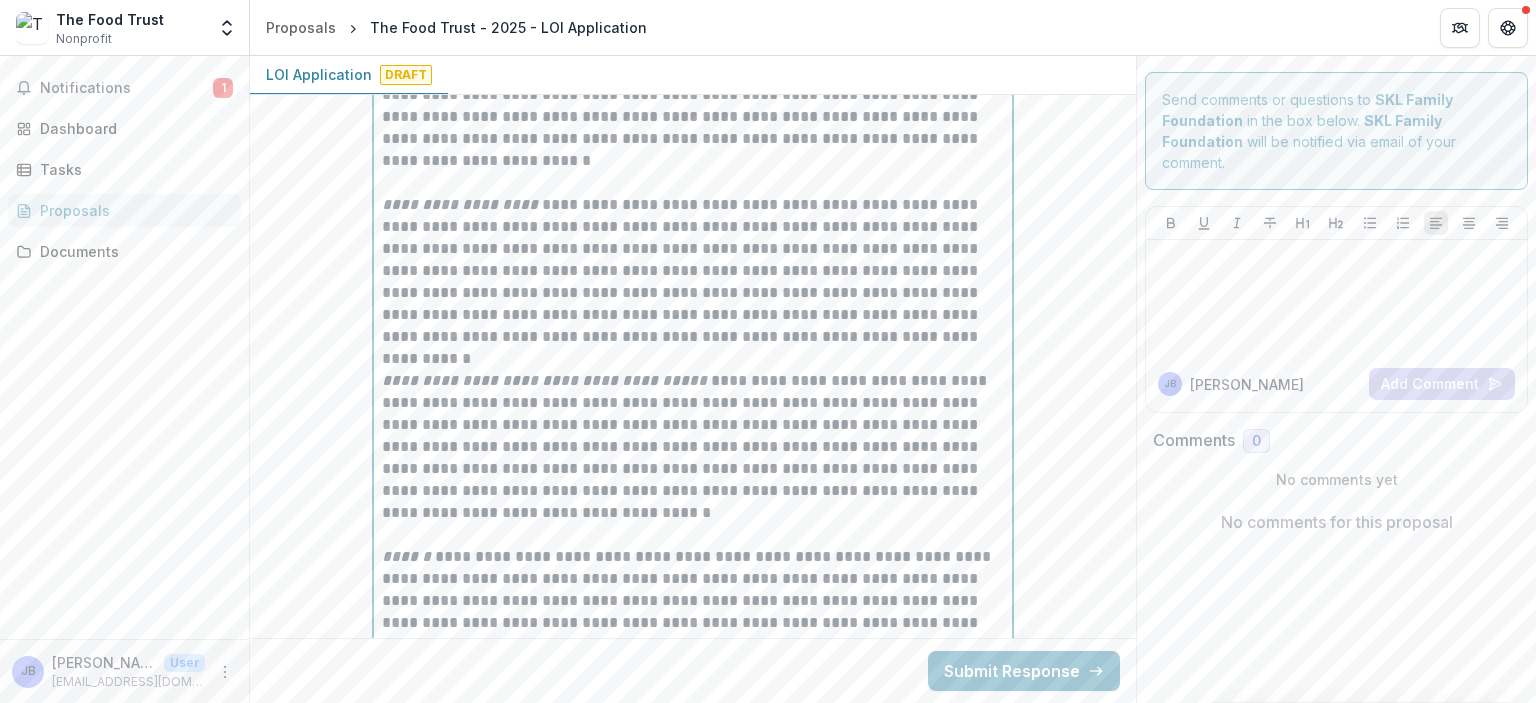 scroll, scrollTop: 2344, scrollLeft: 0, axis: vertical 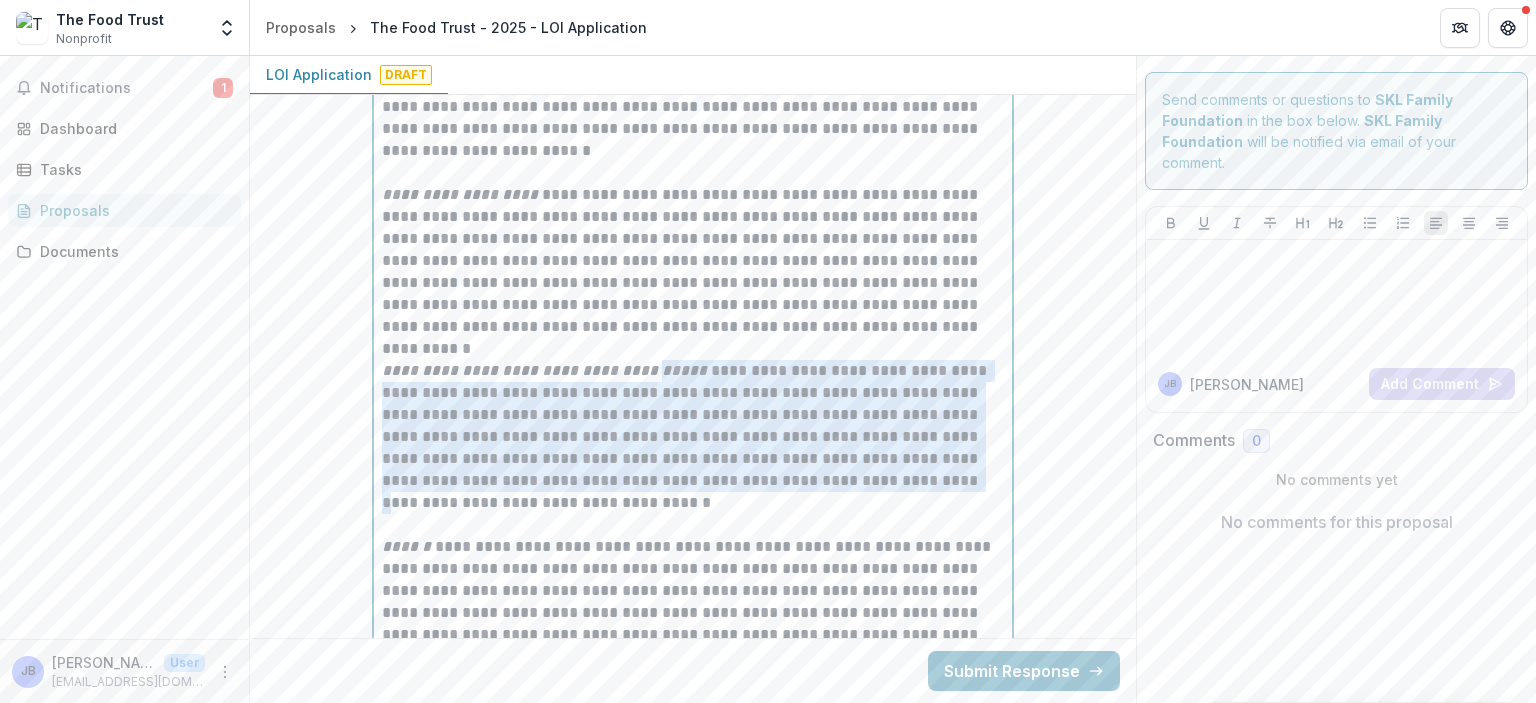 drag, startPoint x: 637, startPoint y: 371, endPoint x: 886, endPoint y: 477, distance: 270.62335 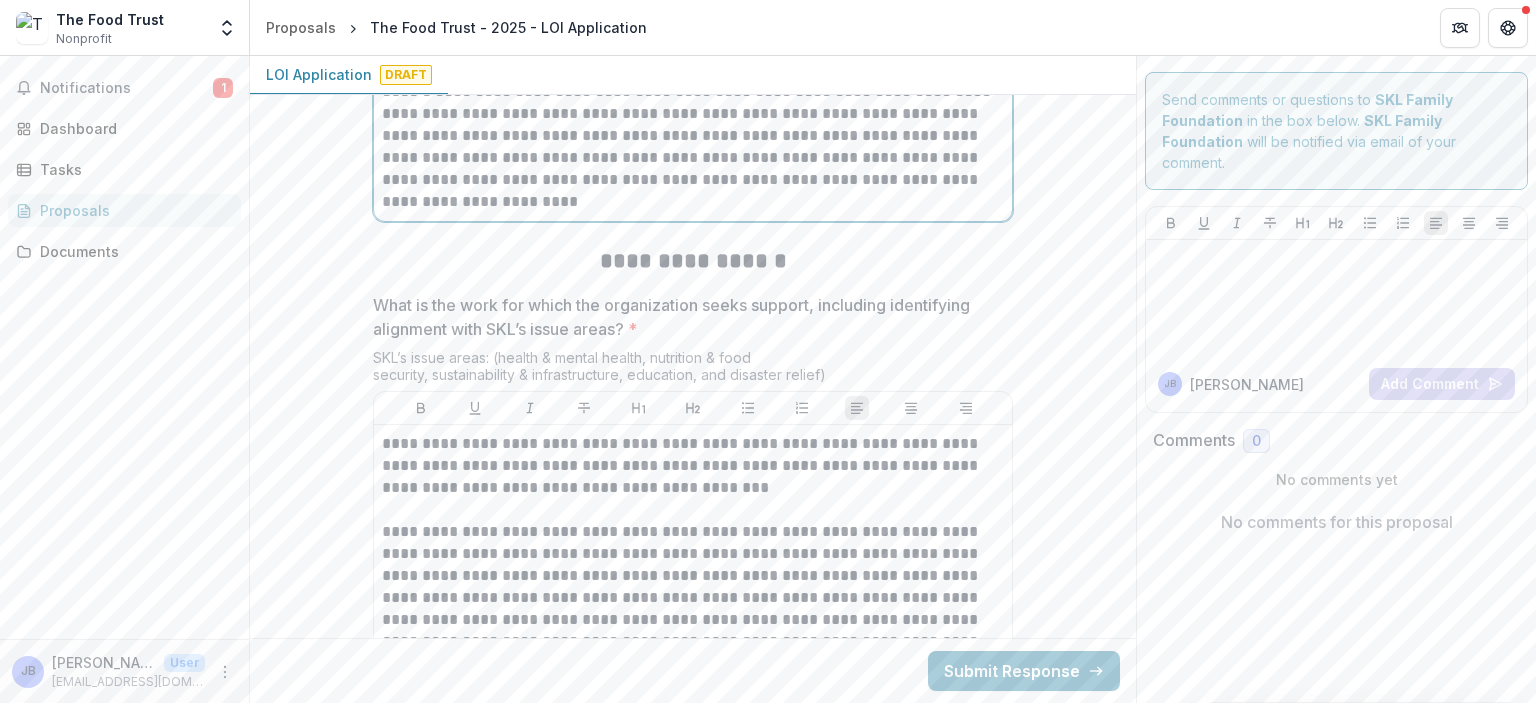 scroll, scrollTop: 2844, scrollLeft: 0, axis: vertical 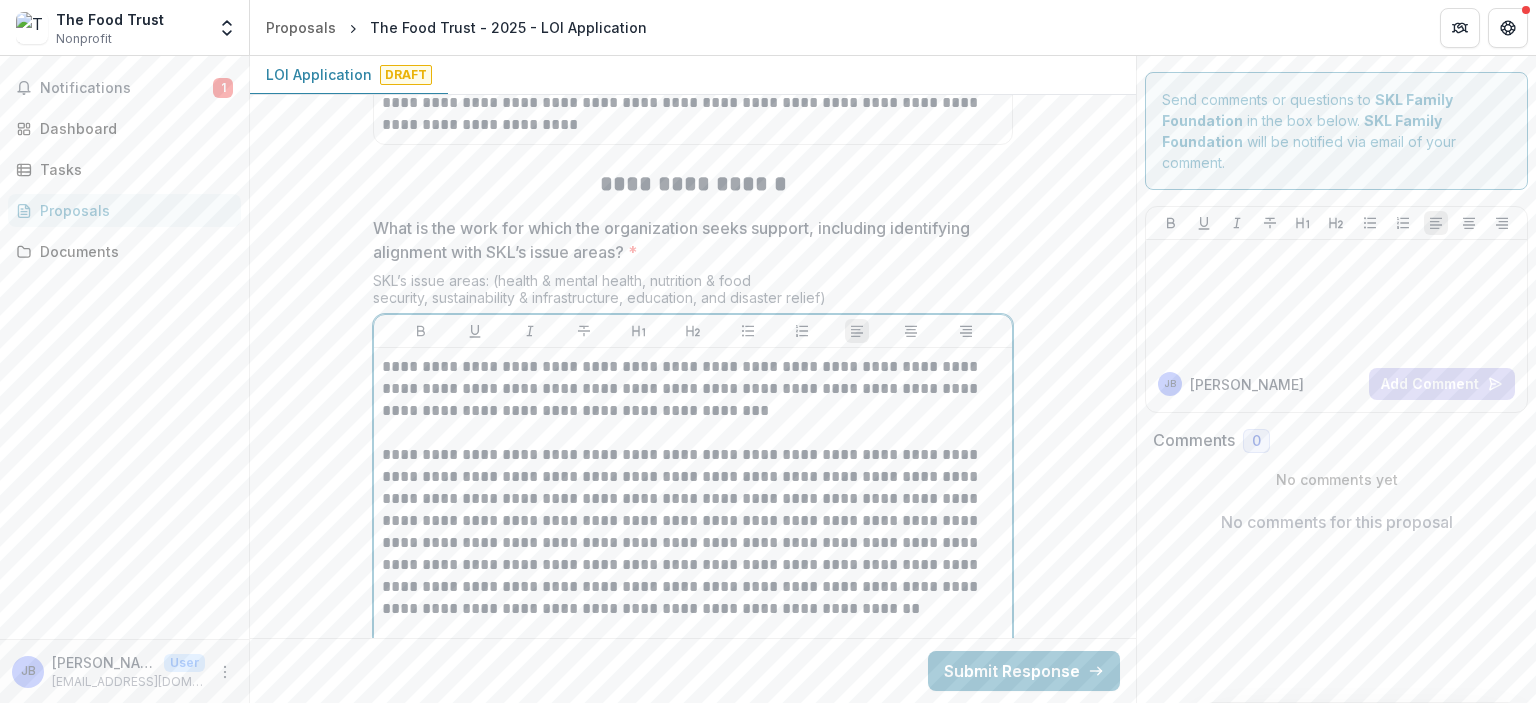 click on "**********" at bounding box center (693, 763) 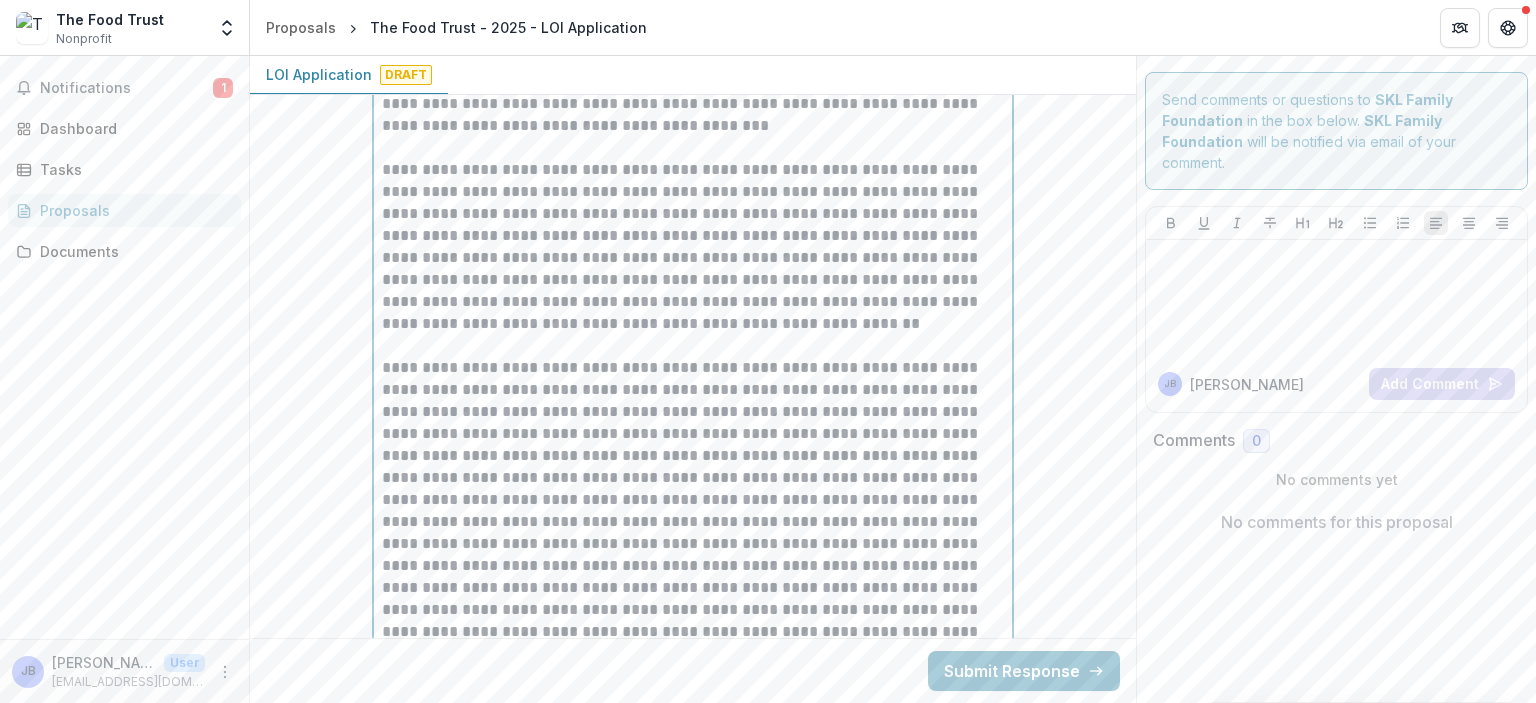 scroll, scrollTop: 3042, scrollLeft: 0, axis: vertical 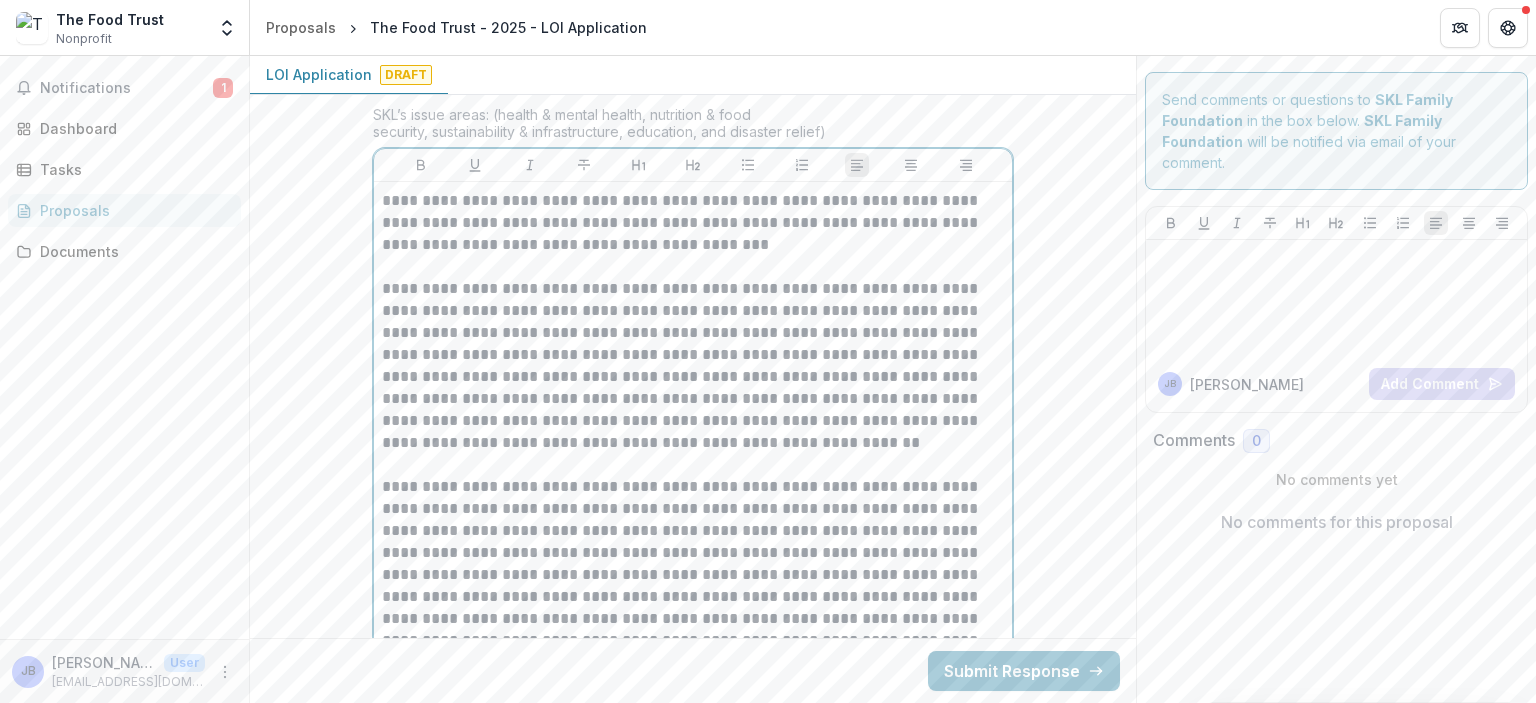 click on "**********" at bounding box center (693, 223) 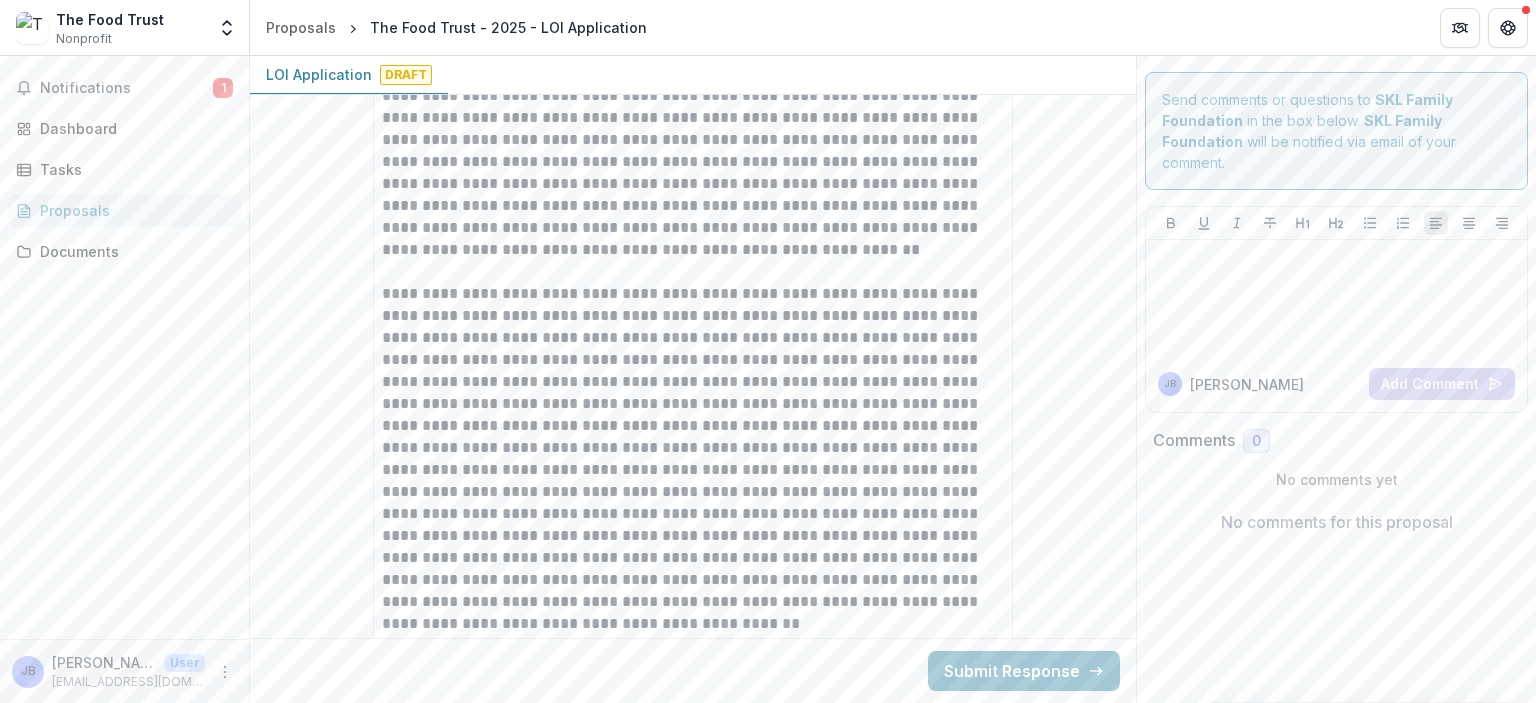 scroll, scrollTop: 3242, scrollLeft: 0, axis: vertical 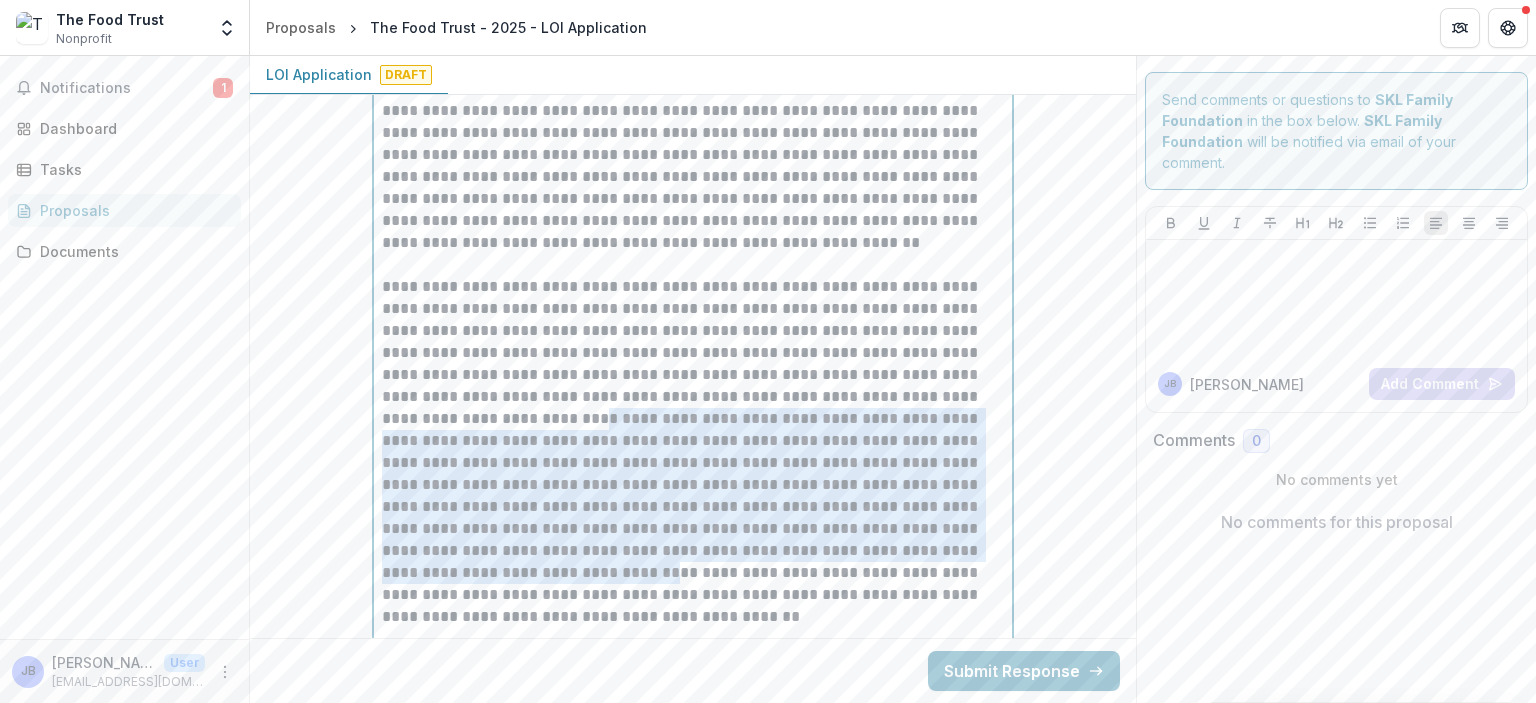 drag, startPoint x: 484, startPoint y: 407, endPoint x: 960, endPoint y: 551, distance: 497.30475 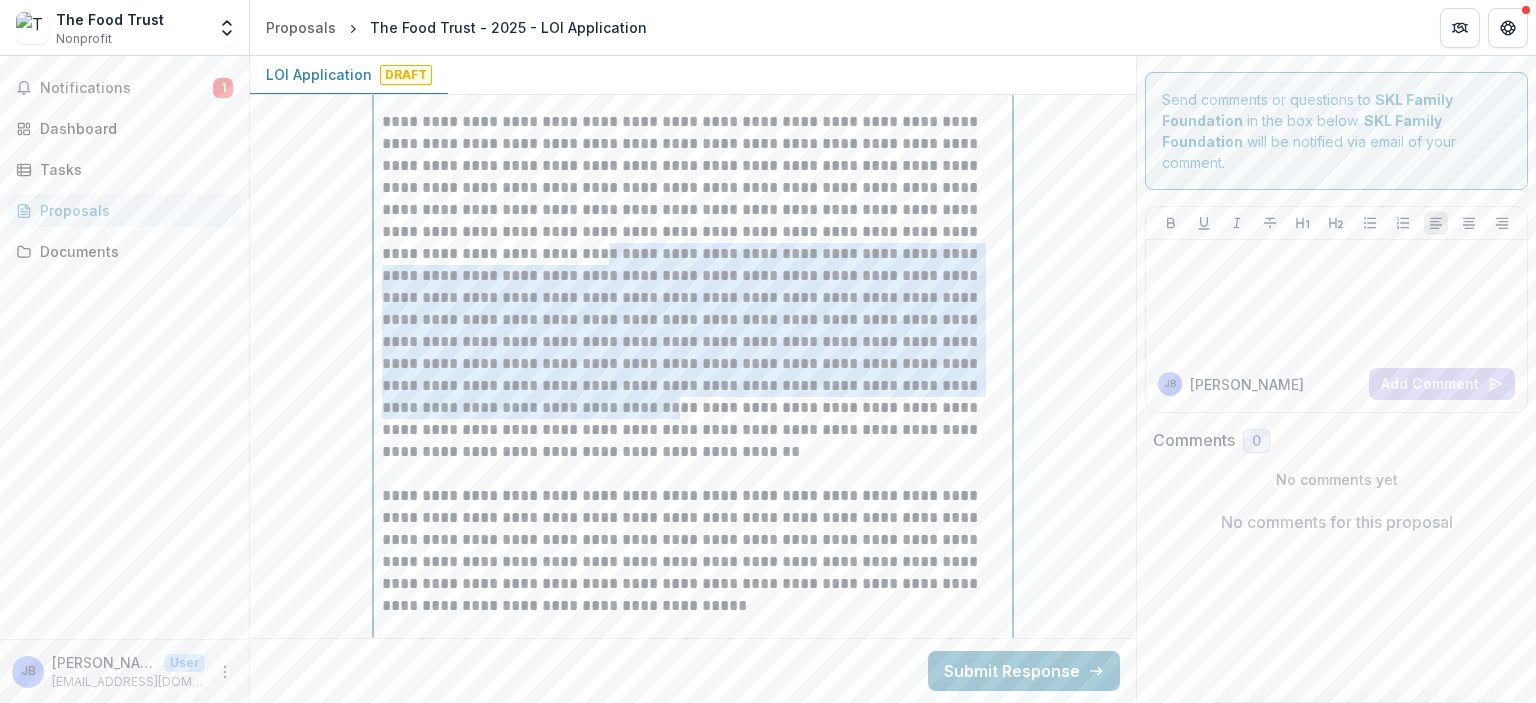 scroll, scrollTop: 3442, scrollLeft: 0, axis: vertical 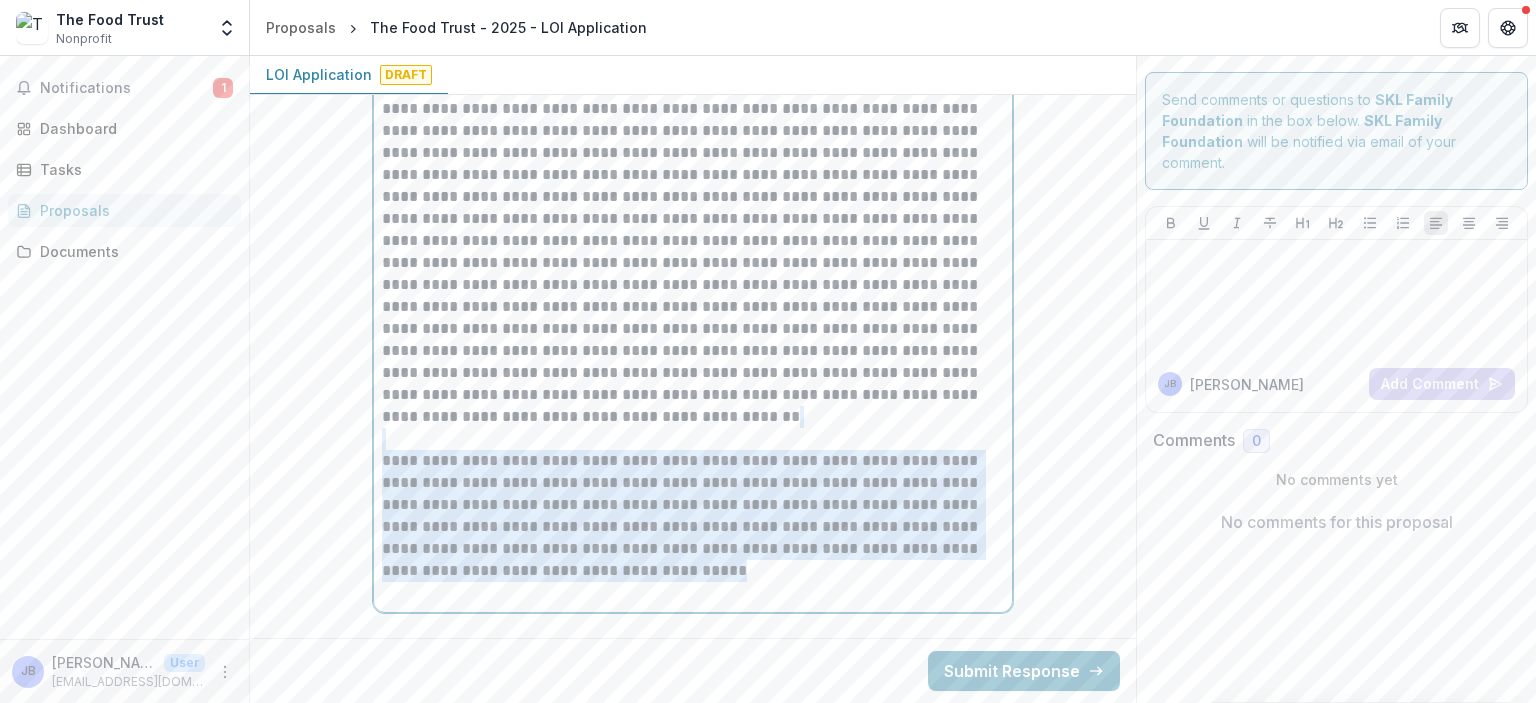 drag, startPoint x: 396, startPoint y: 443, endPoint x: 976, endPoint y: 566, distance: 592.8988 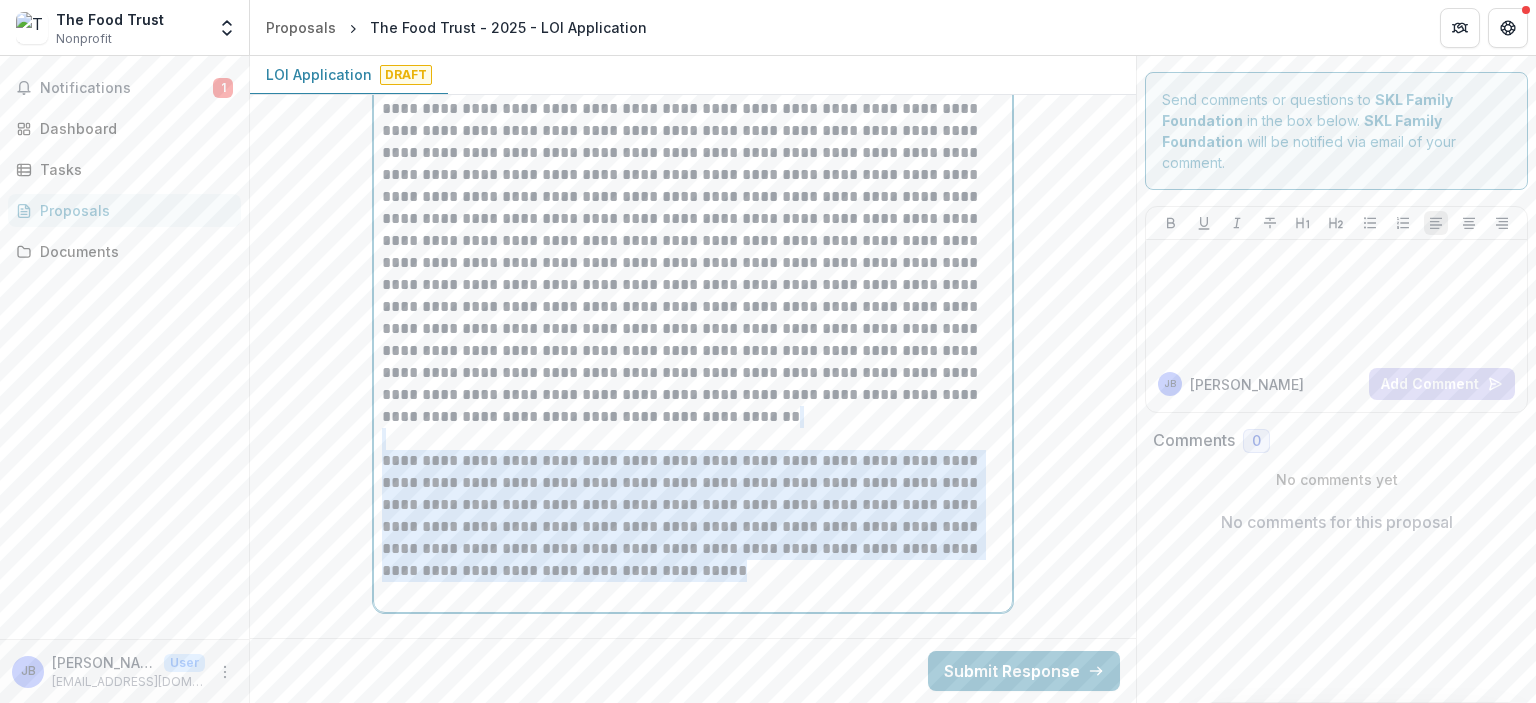 click on "**********" at bounding box center [693, 197] 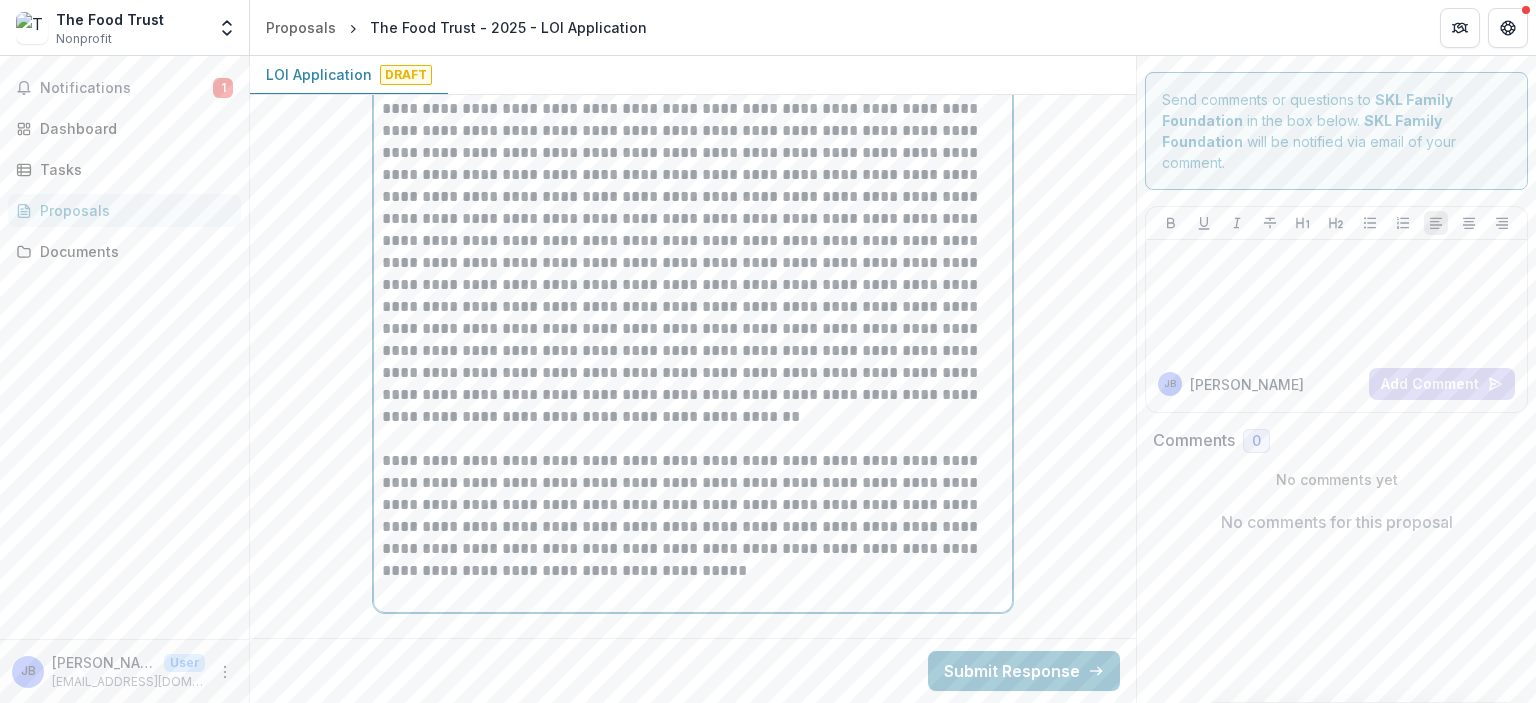 scroll, scrollTop: 3542, scrollLeft: 0, axis: vertical 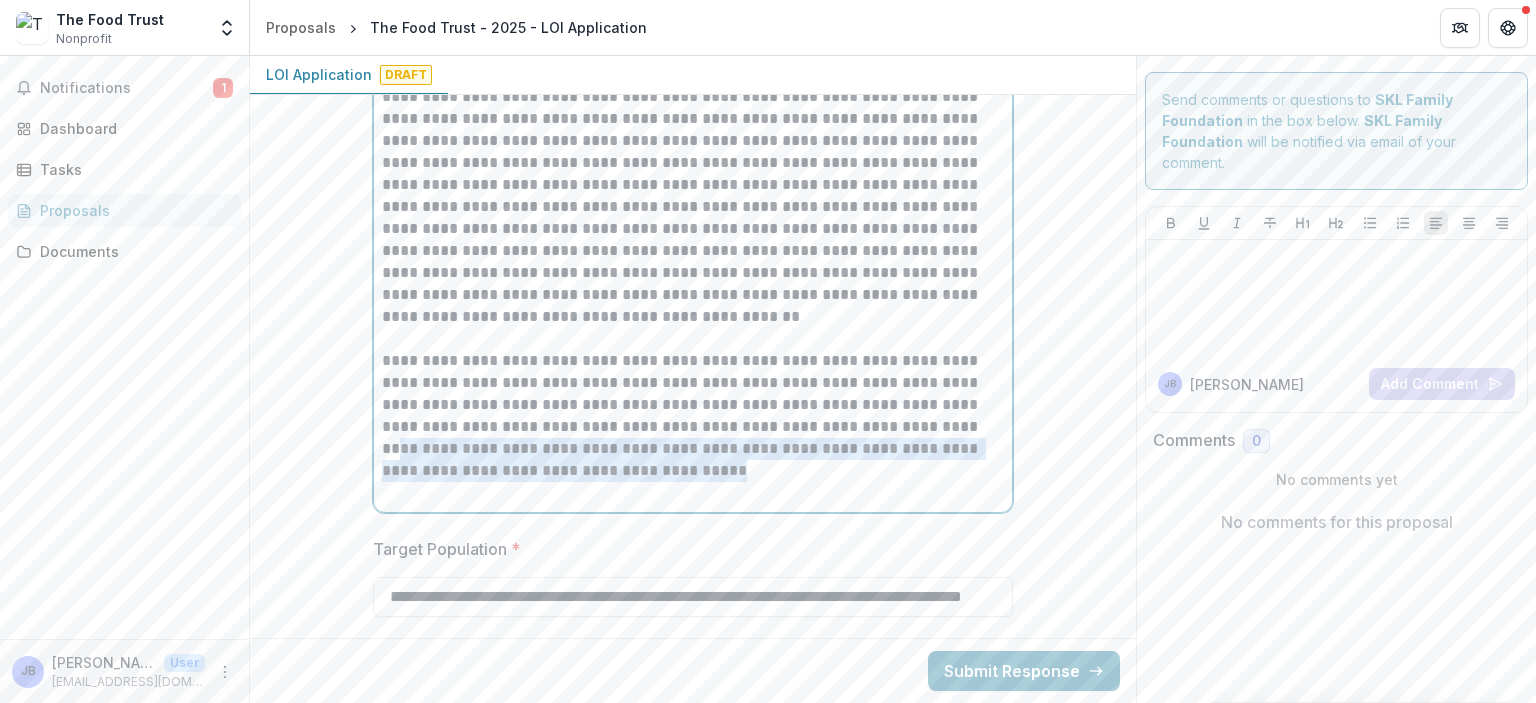 drag, startPoint x: 440, startPoint y: 462, endPoint x: 762, endPoint y: 427, distance: 323.89658 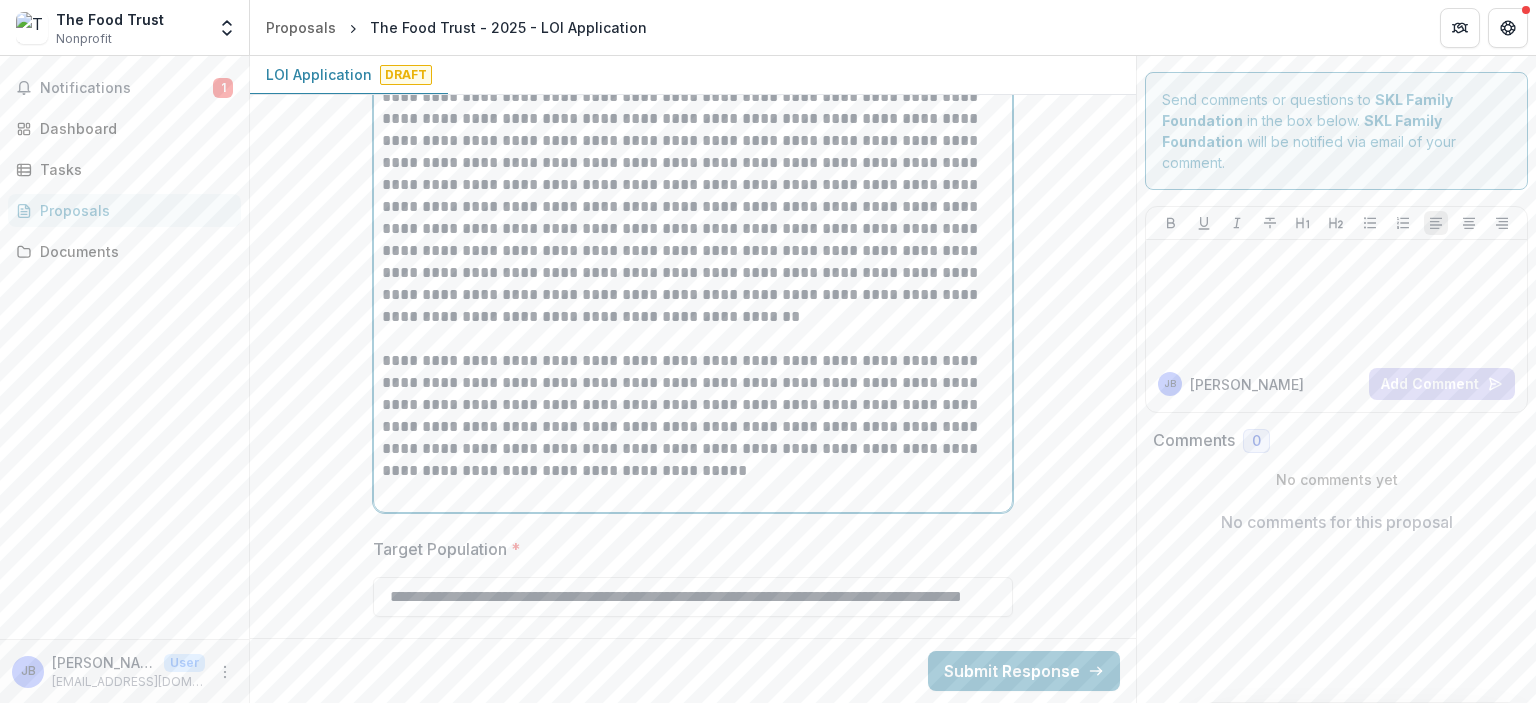 click on "**********" at bounding box center (693, 427) 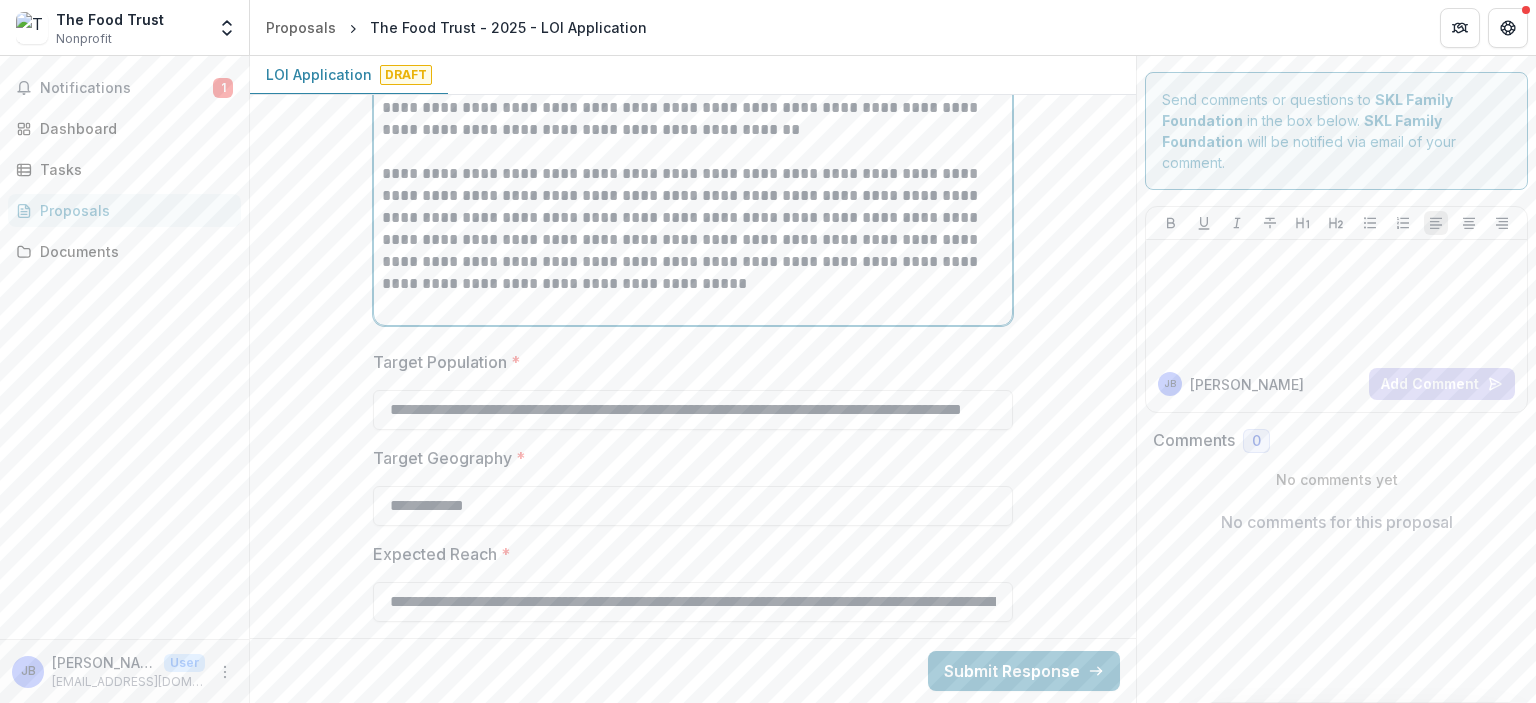 scroll, scrollTop: 3742, scrollLeft: 0, axis: vertical 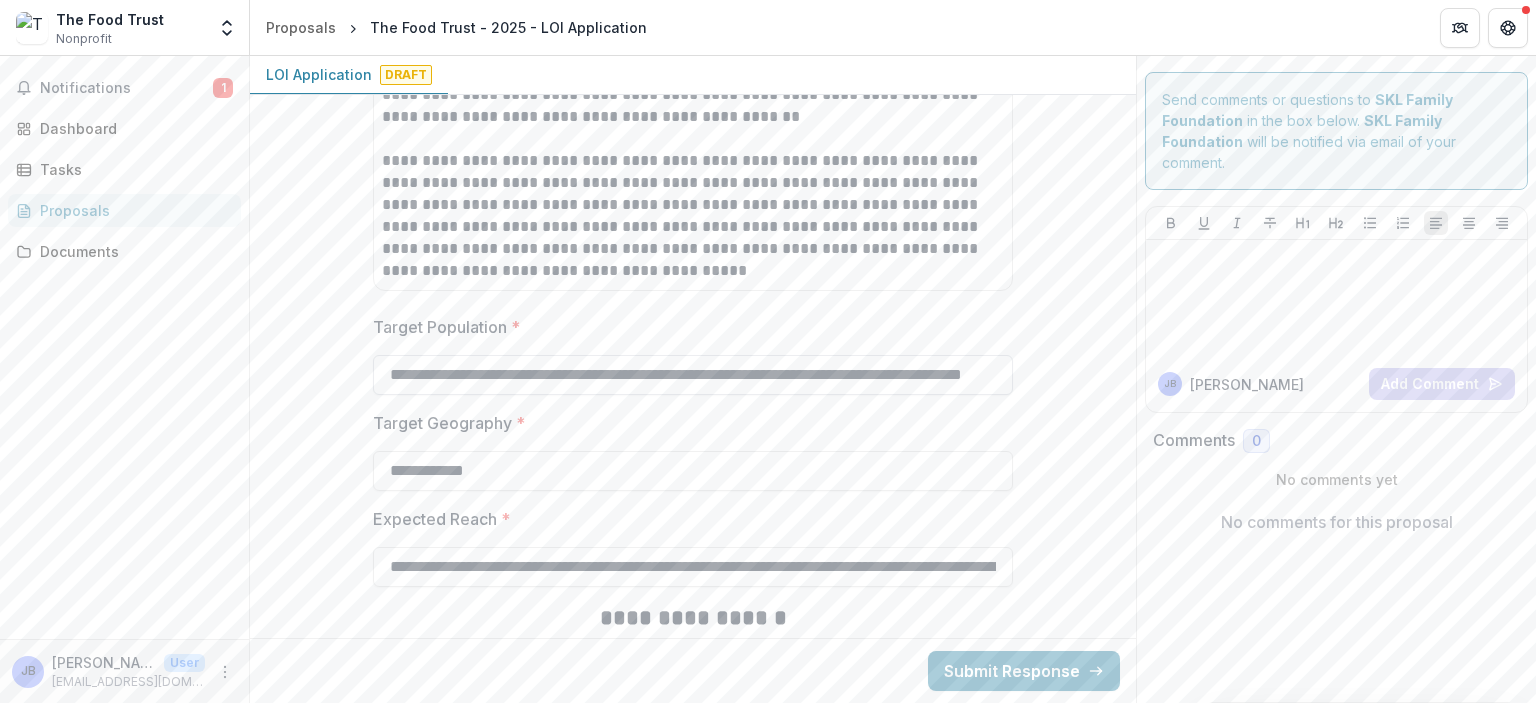 click on "**********" at bounding box center [693, 375] 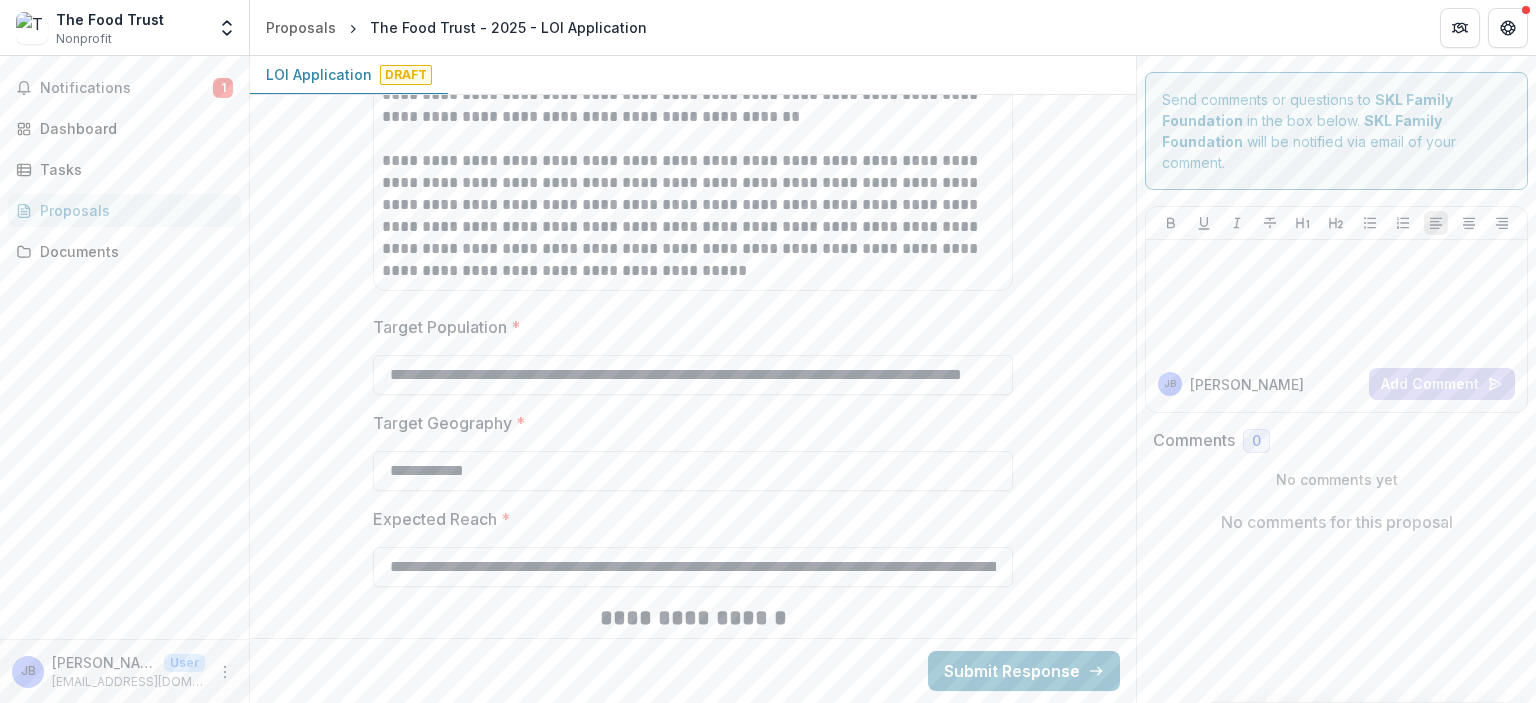 scroll, scrollTop: 0, scrollLeft: 111, axis: horizontal 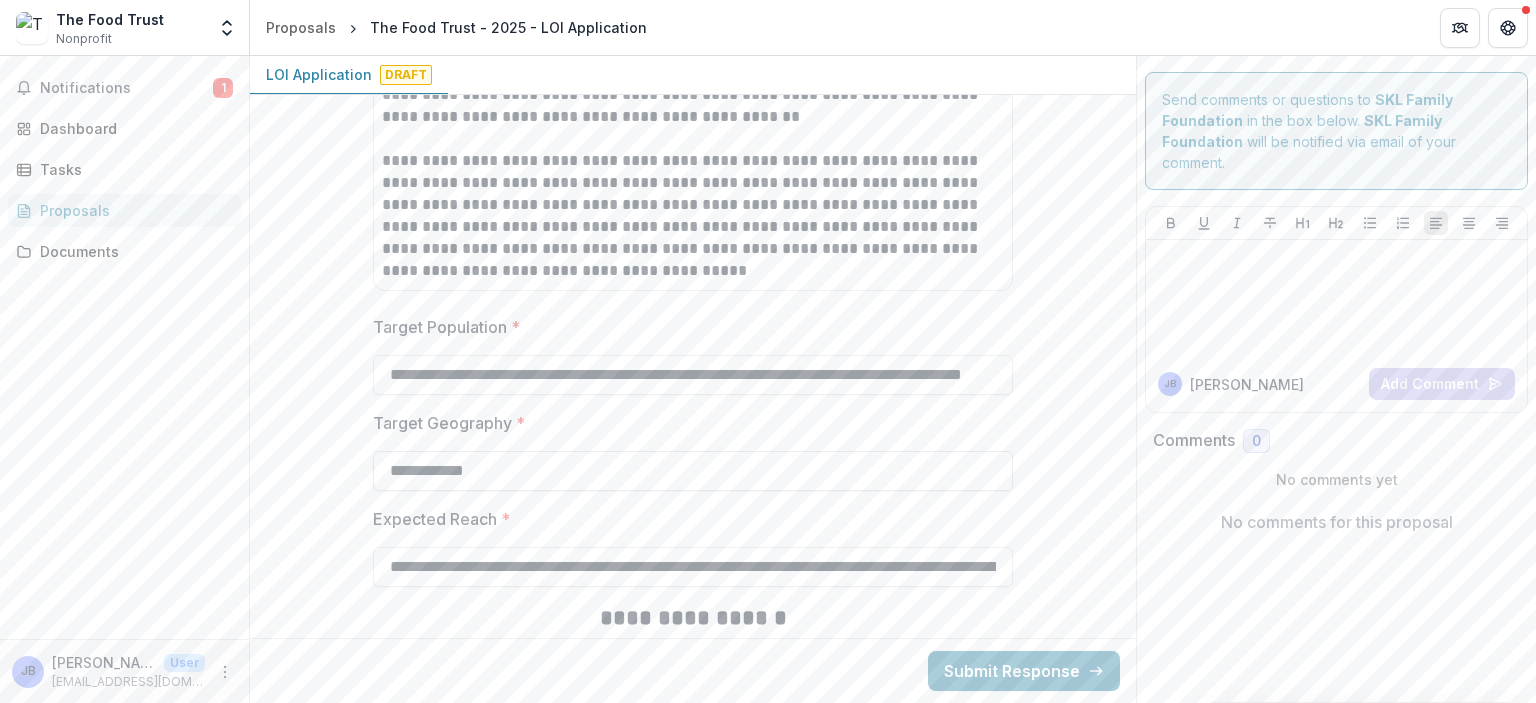 type on "**********" 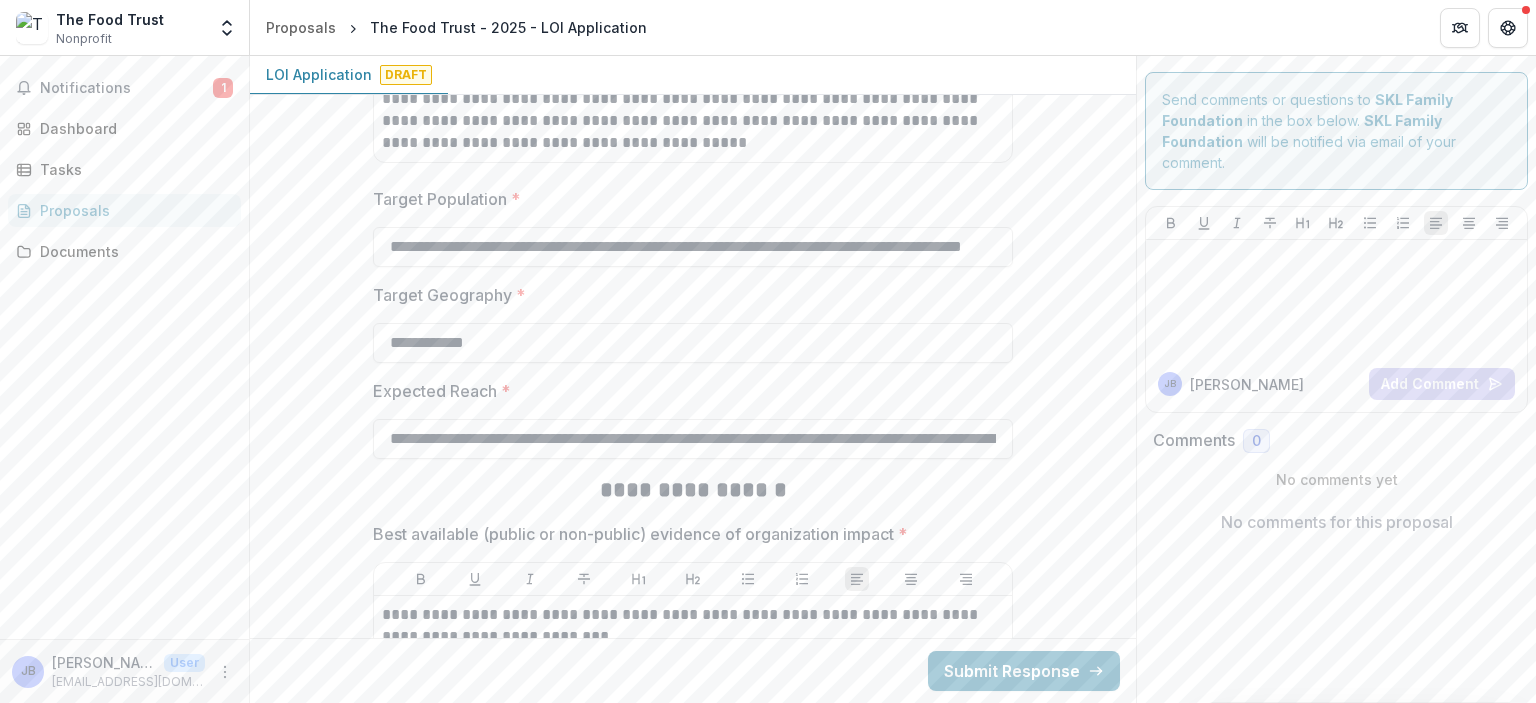 scroll, scrollTop: 4042, scrollLeft: 0, axis: vertical 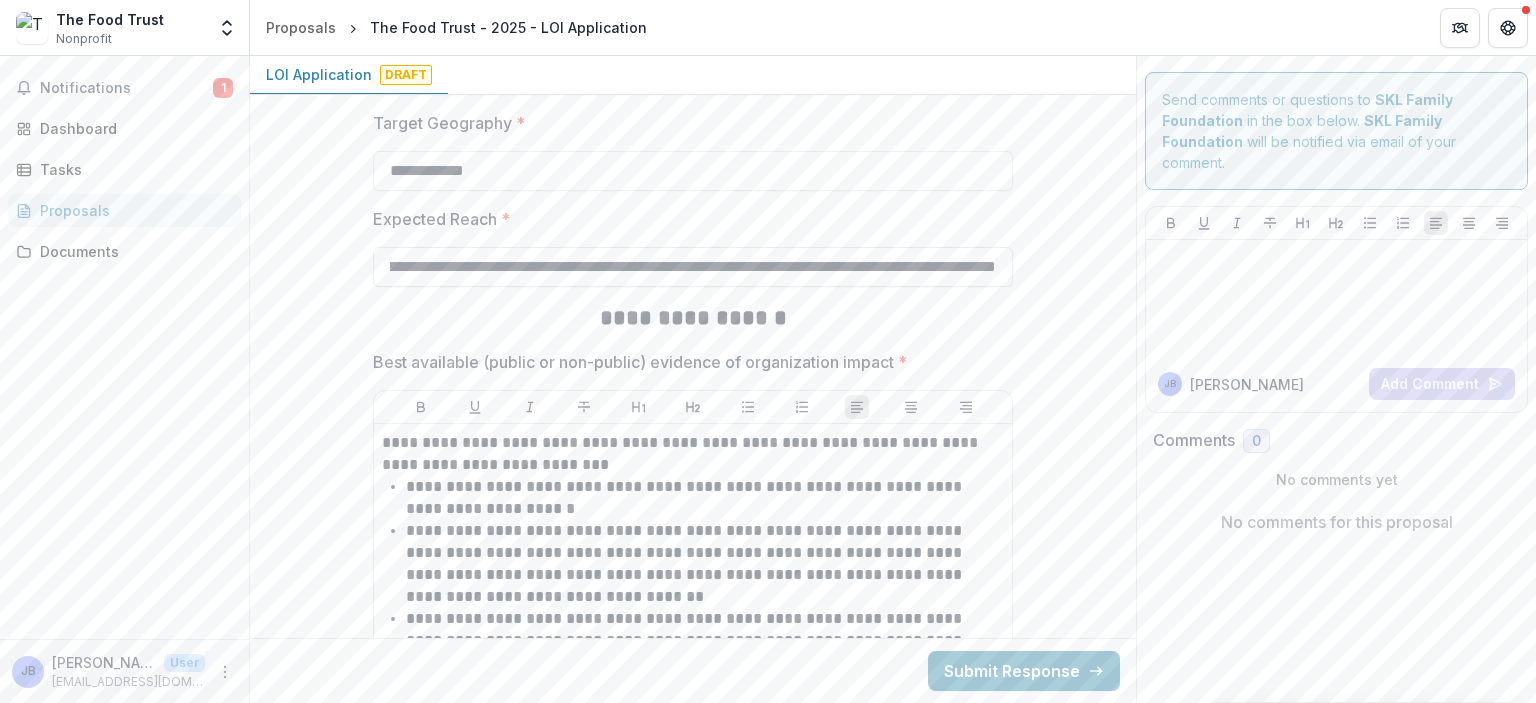 drag, startPoint x: 615, startPoint y: 269, endPoint x: 1008, endPoint y: 256, distance: 393.21497 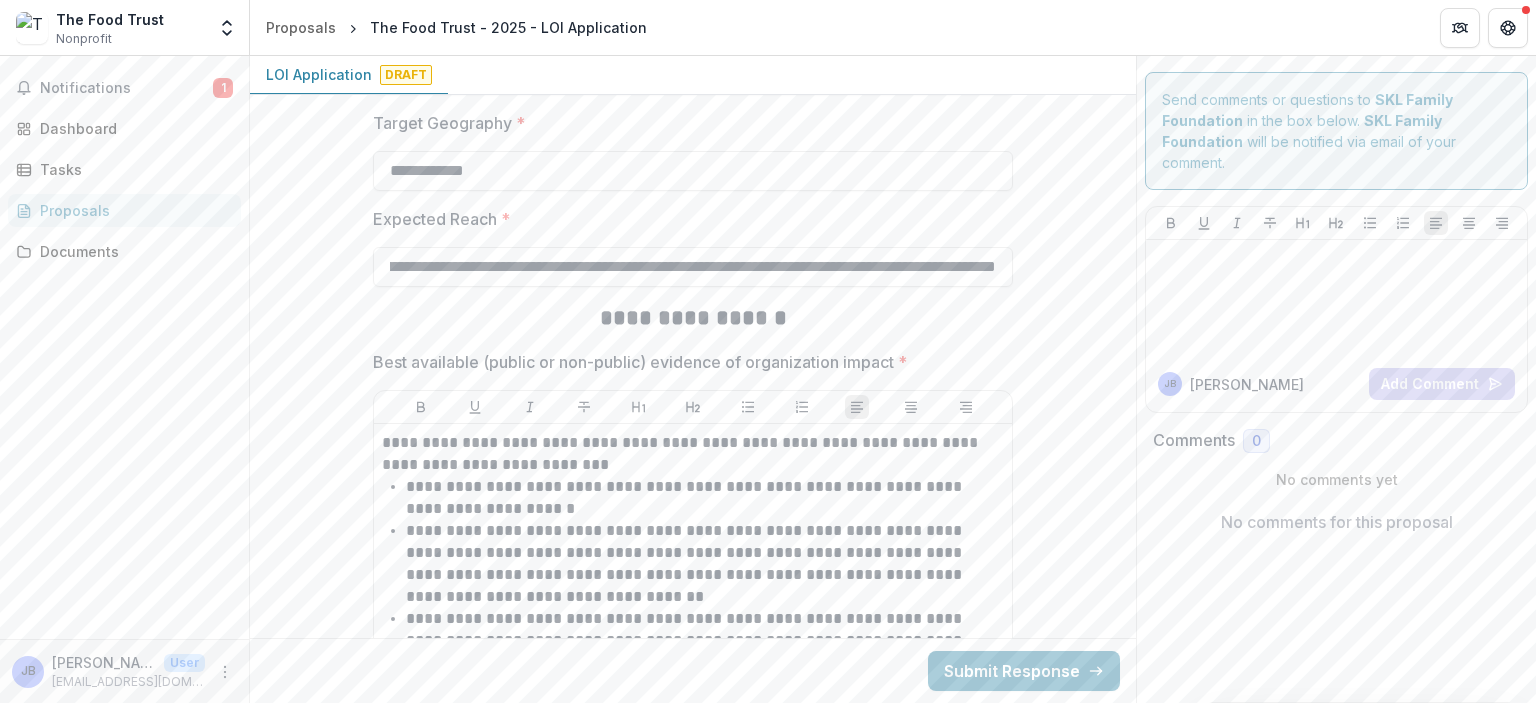 scroll, scrollTop: 0, scrollLeft: 0, axis: both 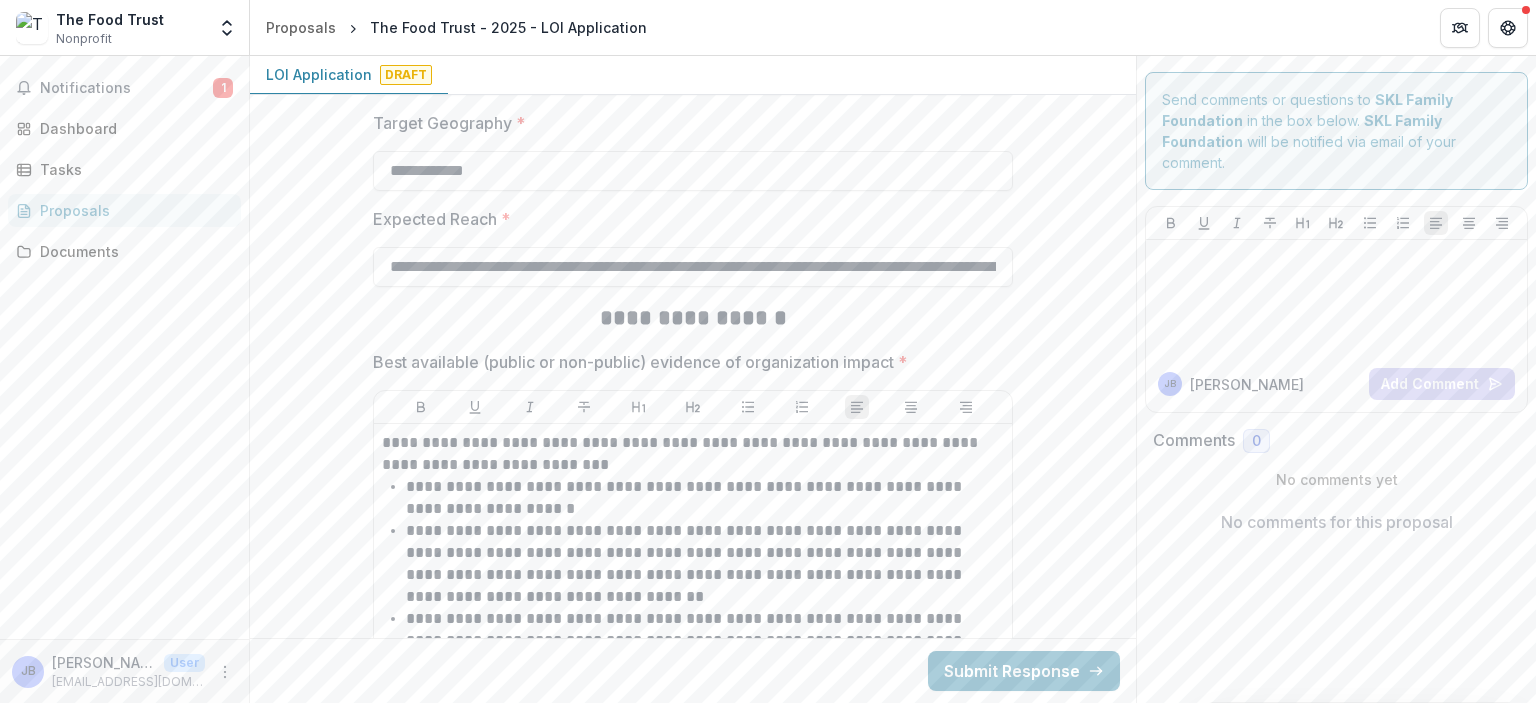 click on "**********" at bounding box center [693, 1049] 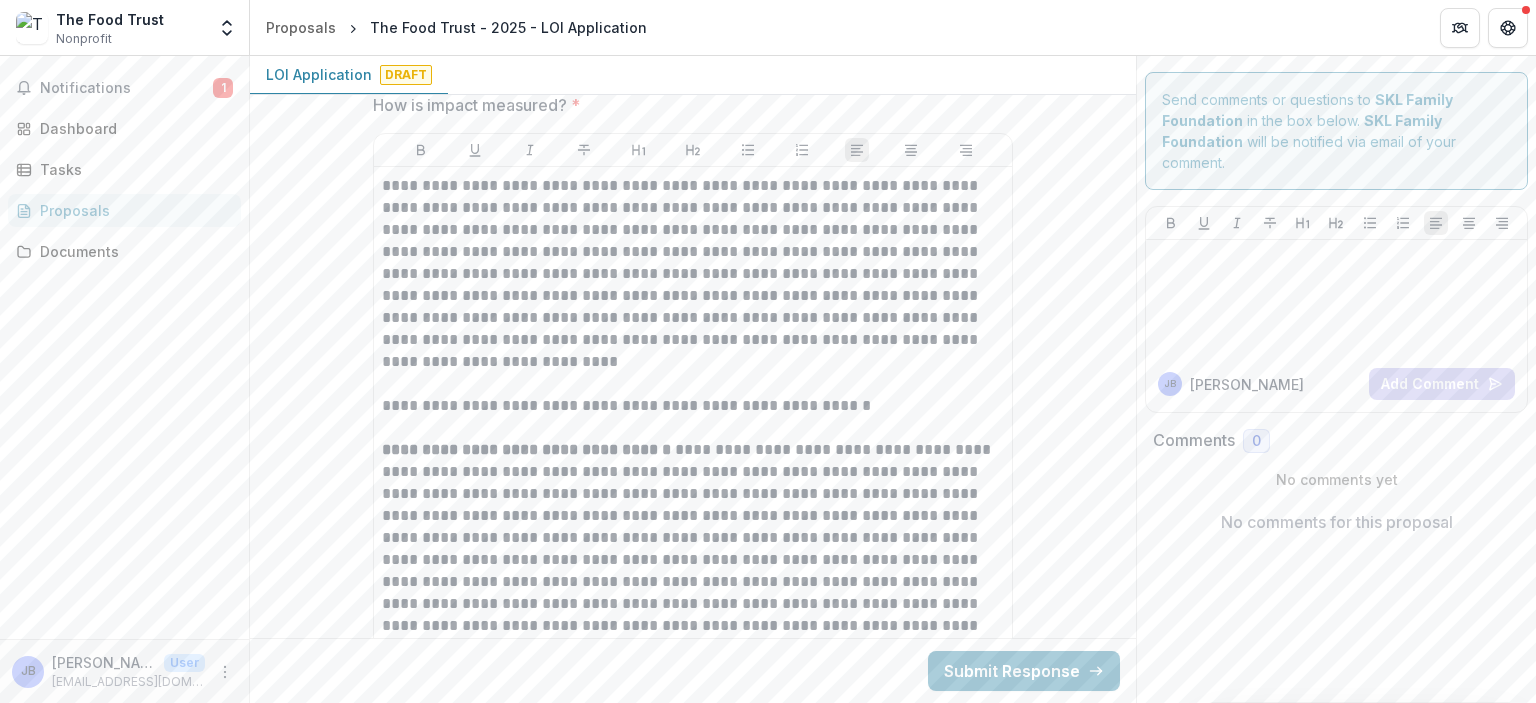 scroll, scrollTop: 4842, scrollLeft: 0, axis: vertical 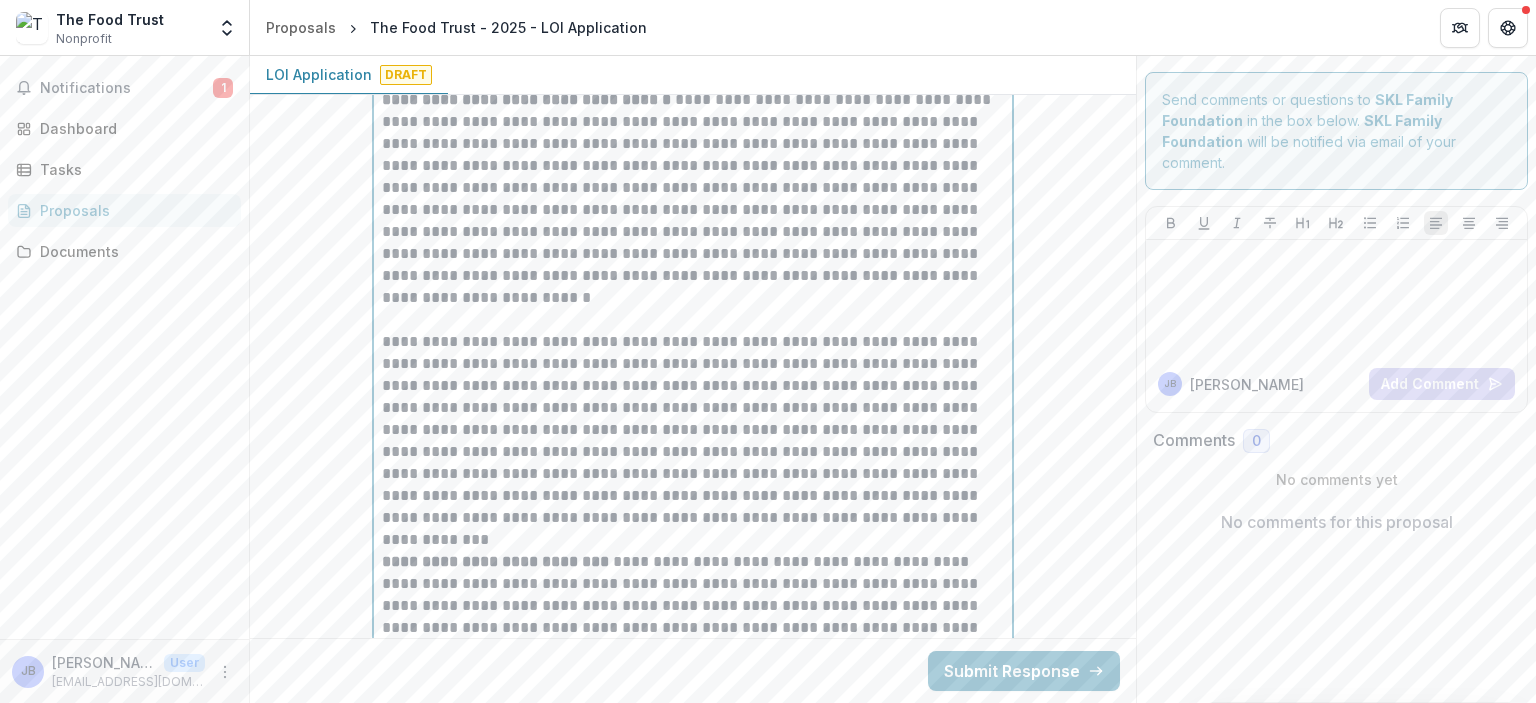 click on "**********" at bounding box center [693, 287] 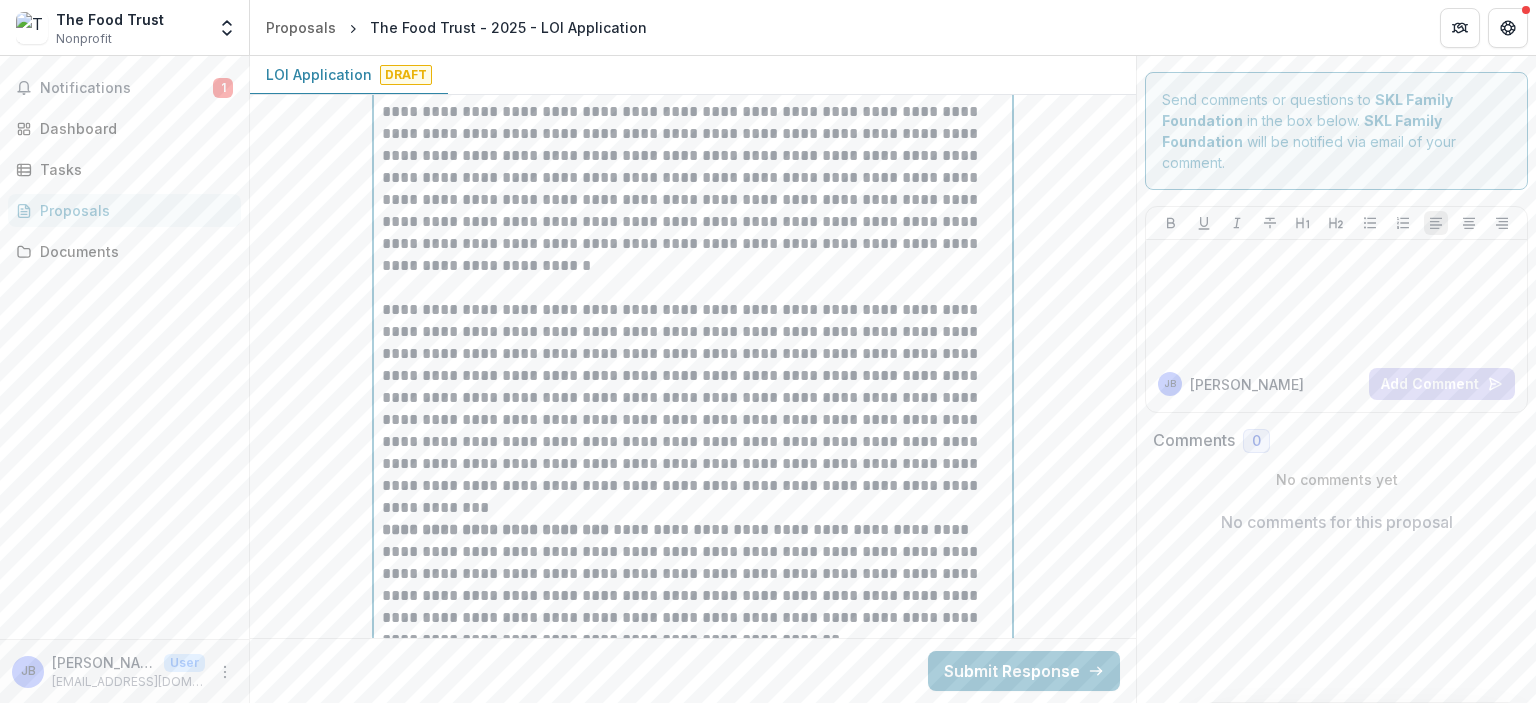 scroll, scrollTop: 5038, scrollLeft: 0, axis: vertical 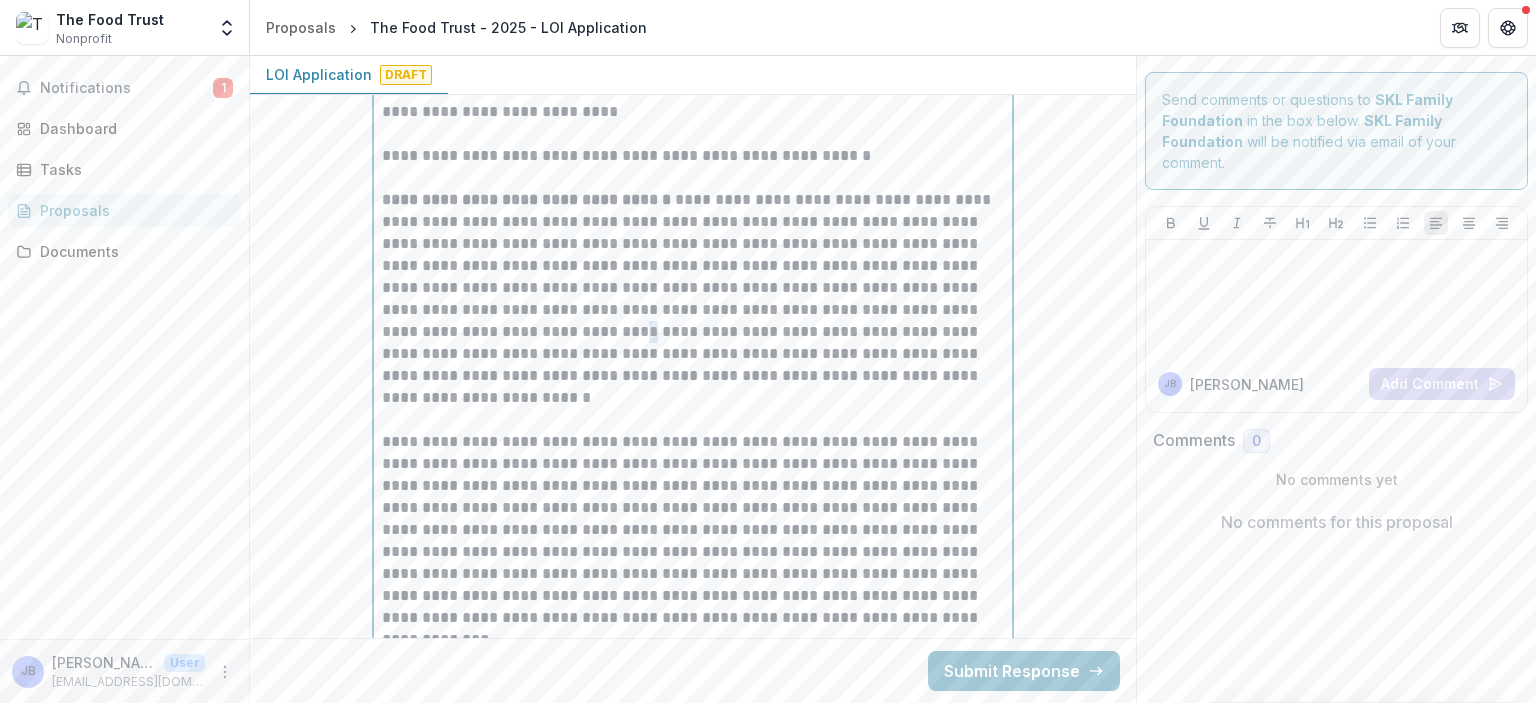 click on "**********" at bounding box center (693, 310) 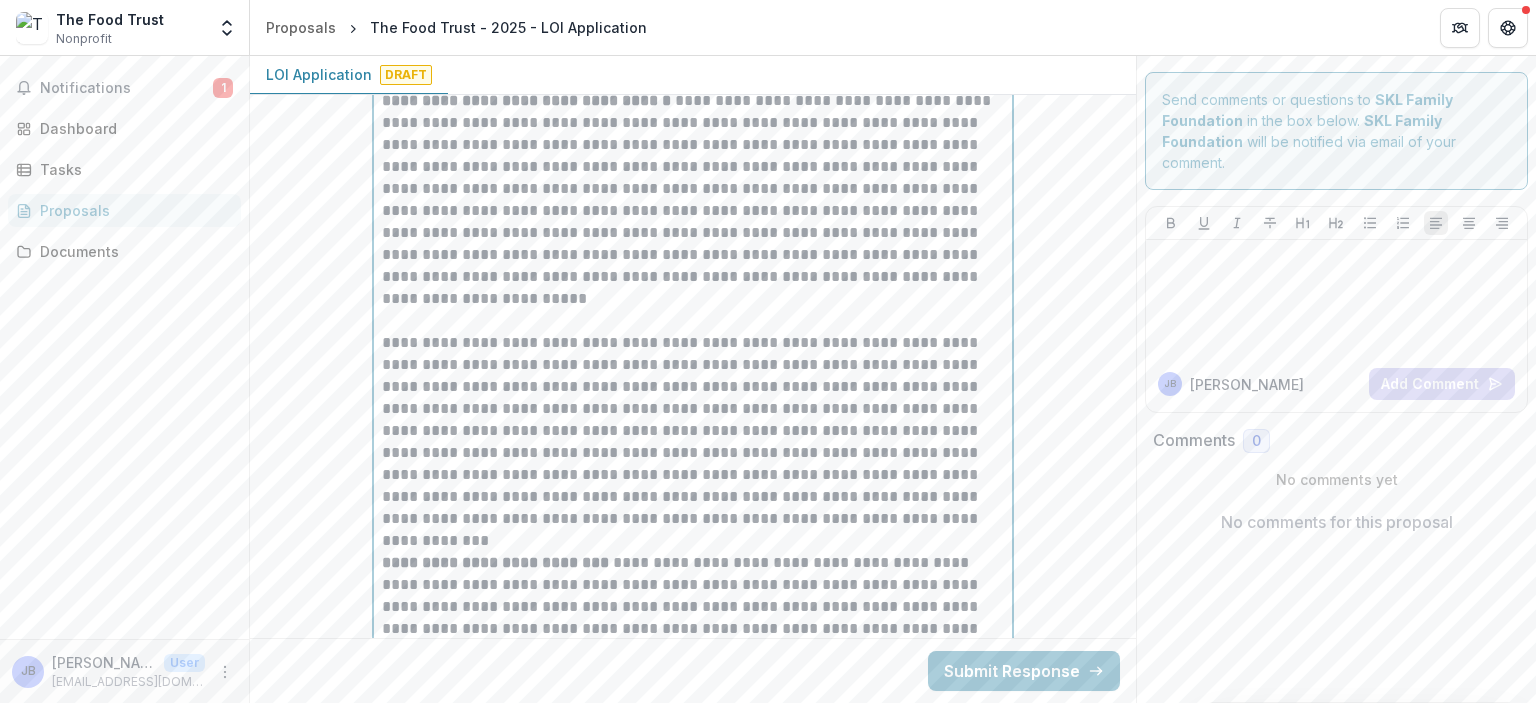 scroll, scrollTop: 5138, scrollLeft: 0, axis: vertical 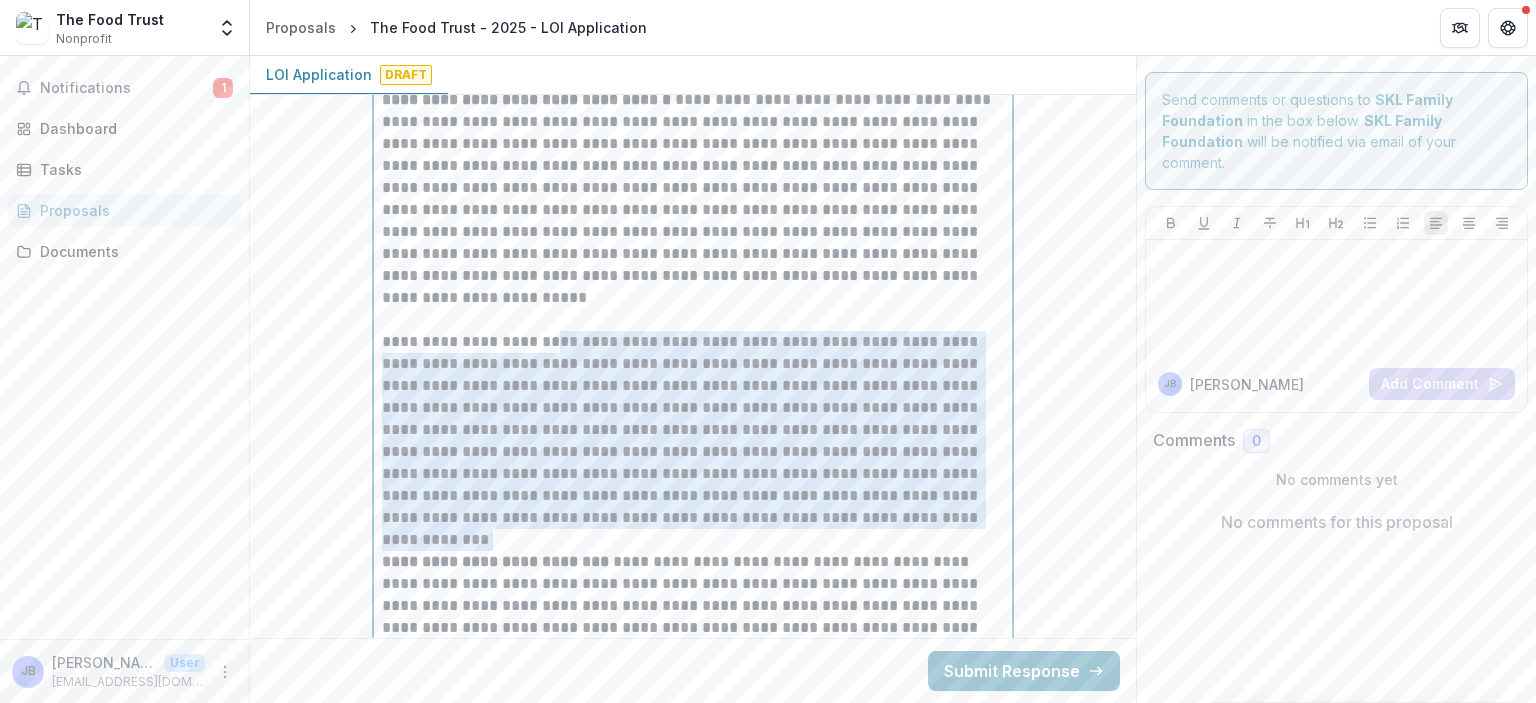 drag, startPoint x: 540, startPoint y: 327, endPoint x: 960, endPoint y: 509, distance: 457.7379 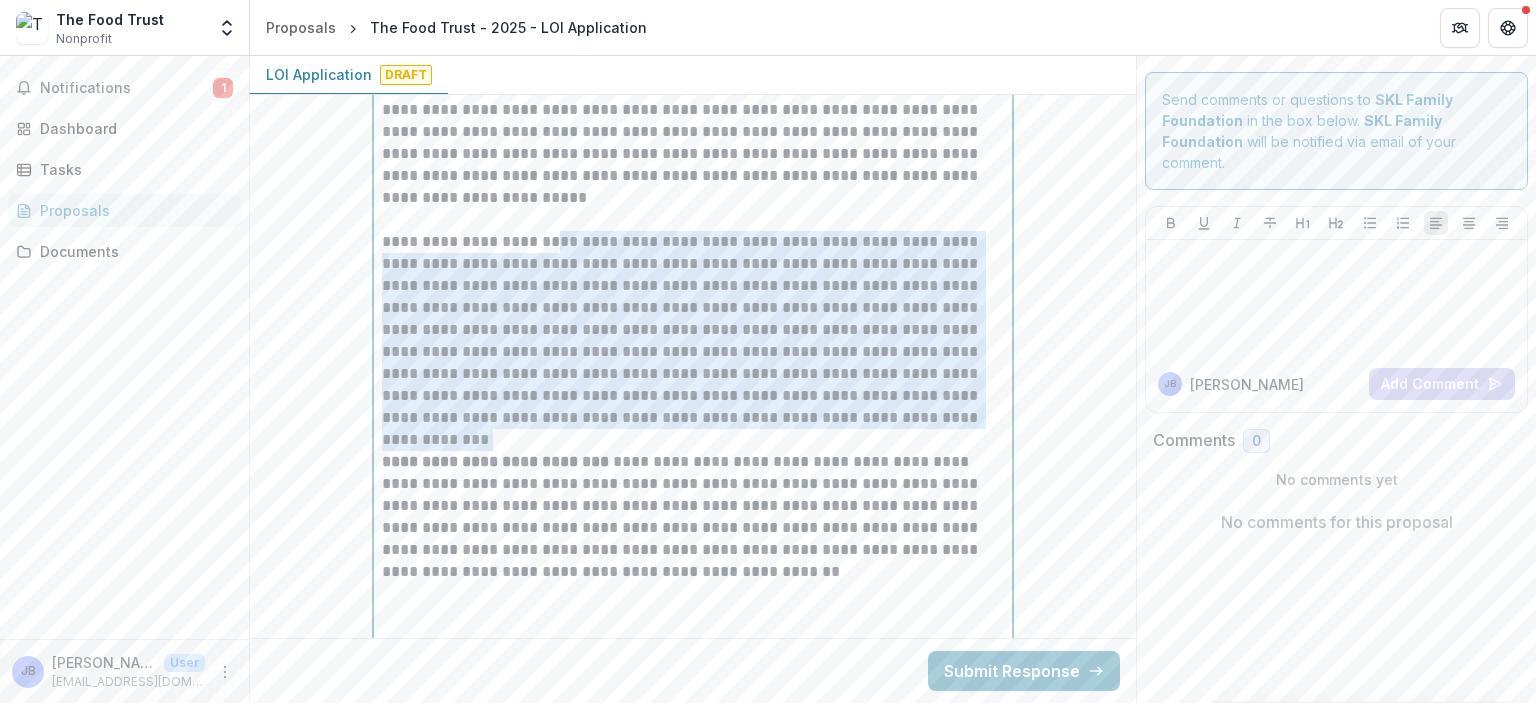 scroll, scrollTop: 5338, scrollLeft: 0, axis: vertical 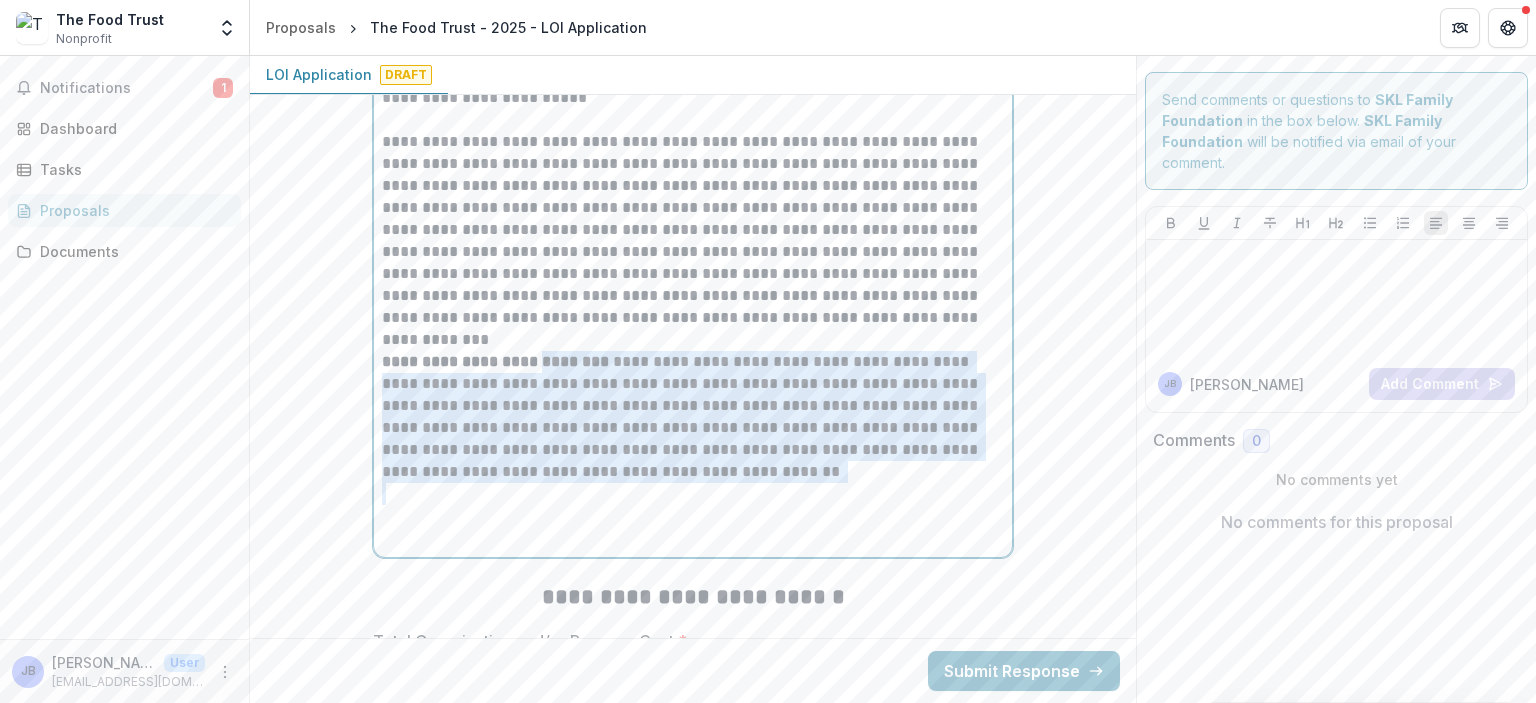 drag, startPoint x: 527, startPoint y: 363, endPoint x: 883, endPoint y: 493, distance: 378.9934 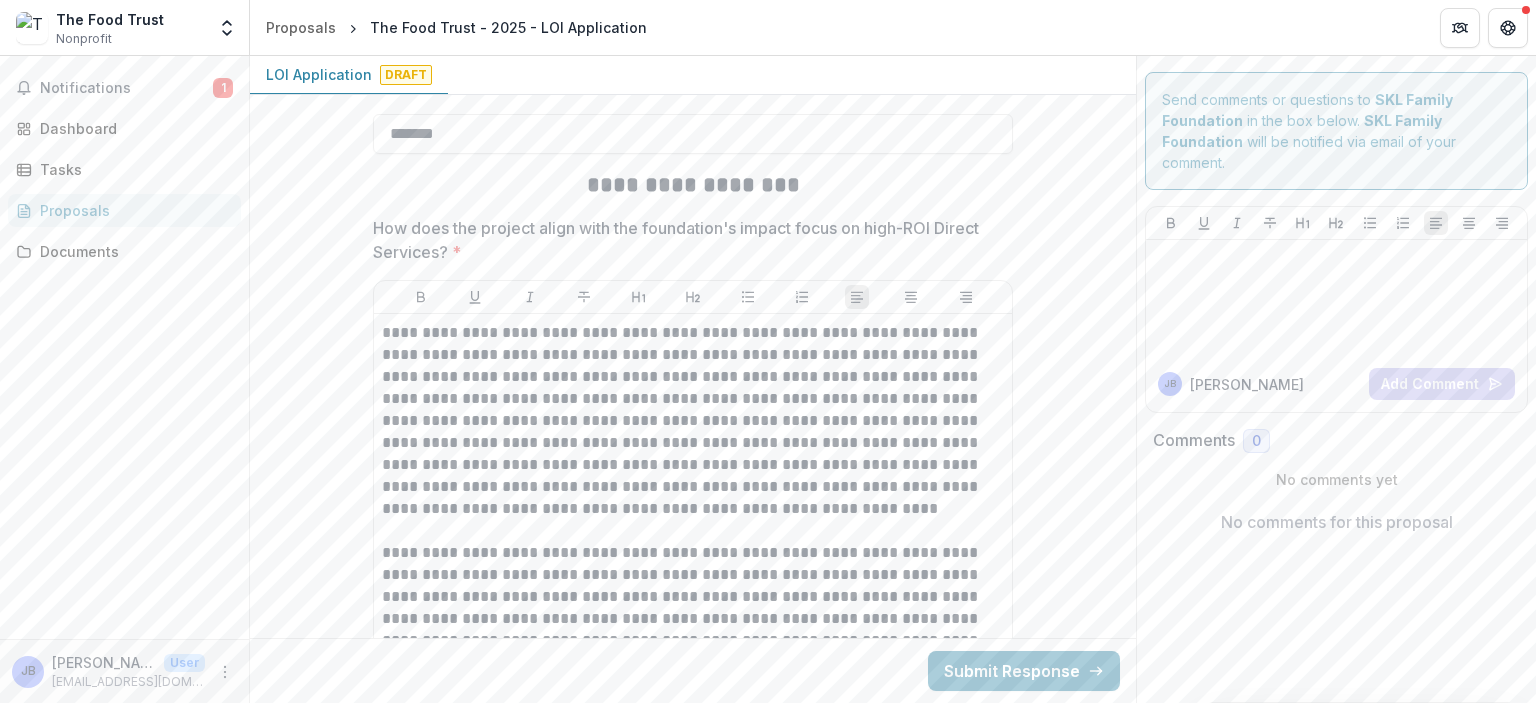 scroll, scrollTop: 6138, scrollLeft: 0, axis: vertical 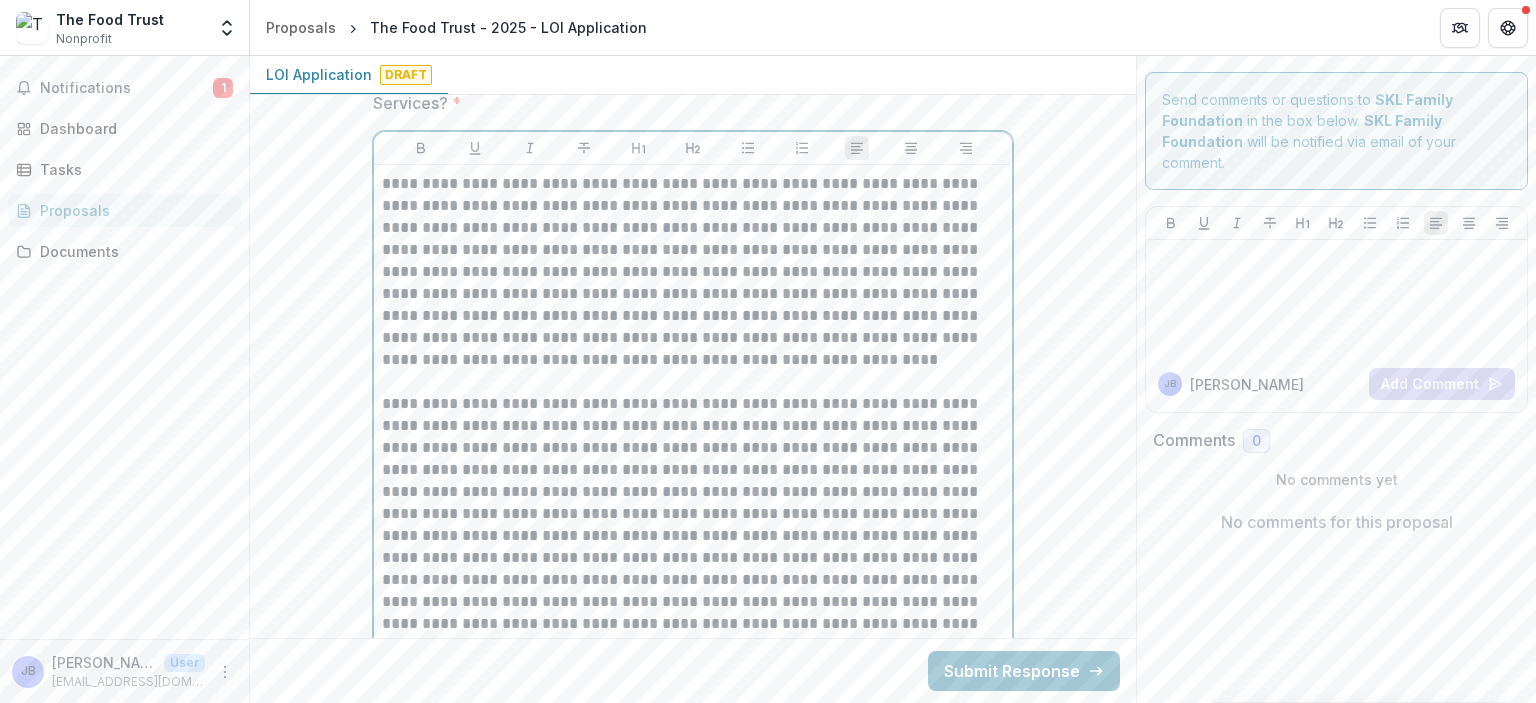 drag, startPoint x: 425, startPoint y: 200, endPoint x: 582, endPoint y: 219, distance: 158.14551 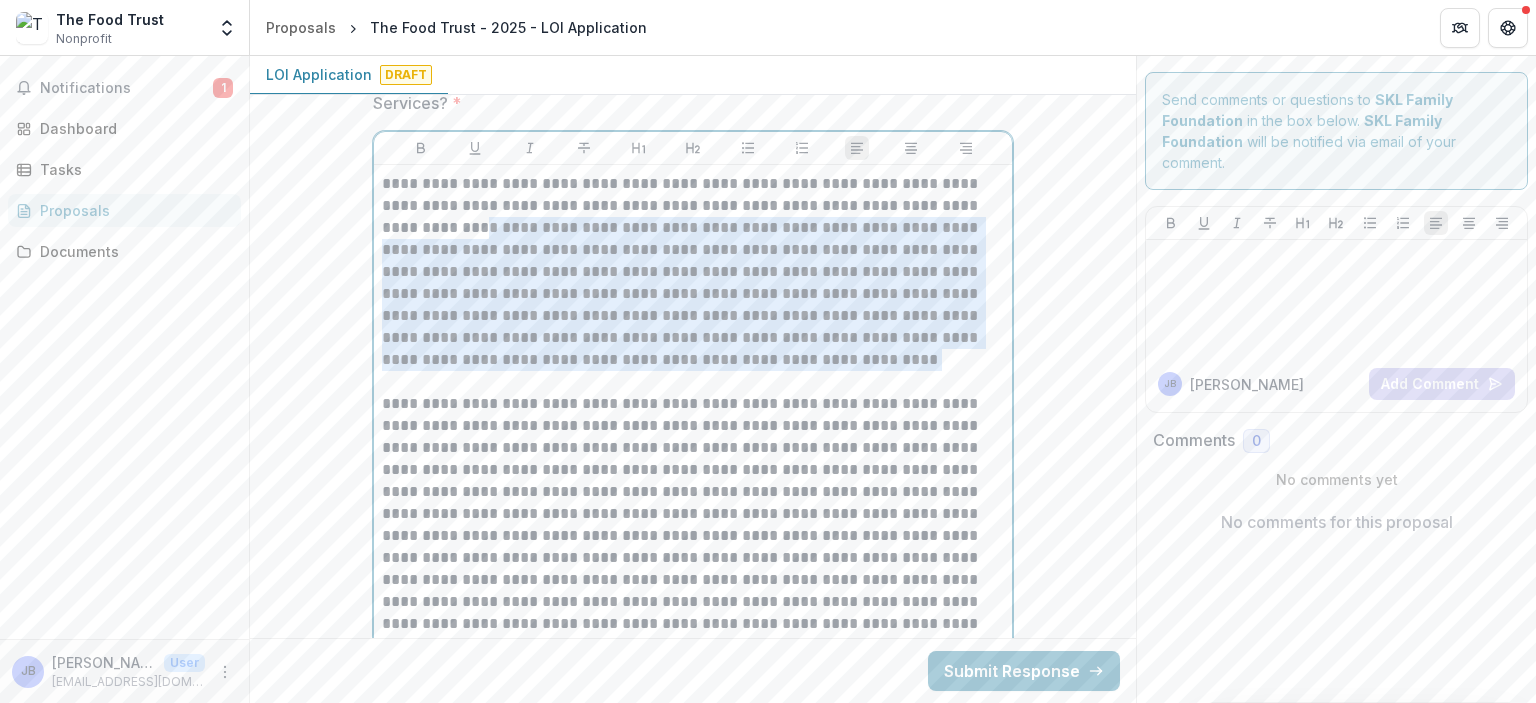 drag, startPoint x: 469, startPoint y: 223, endPoint x: 863, endPoint y: 358, distance: 416.48648 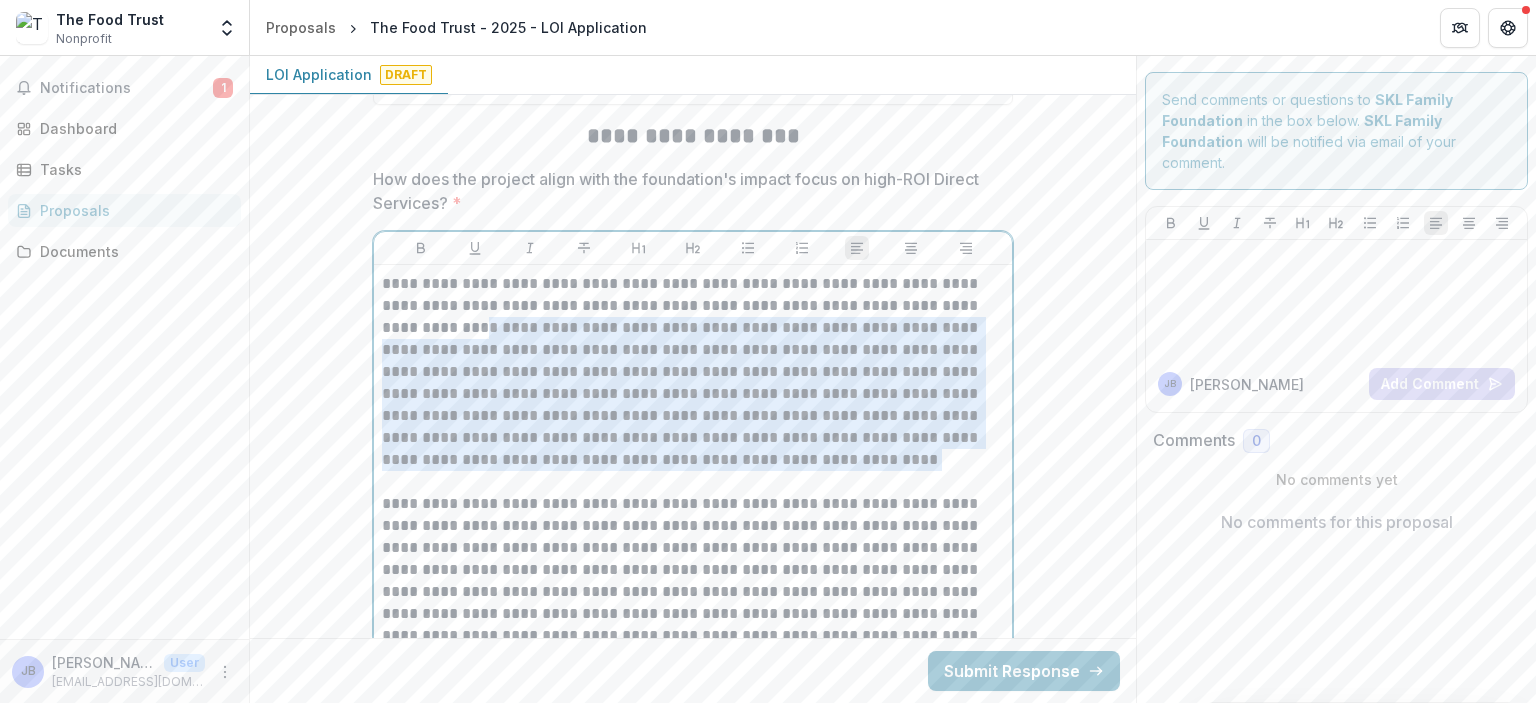 scroll, scrollTop: 6138, scrollLeft: 0, axis: vertical 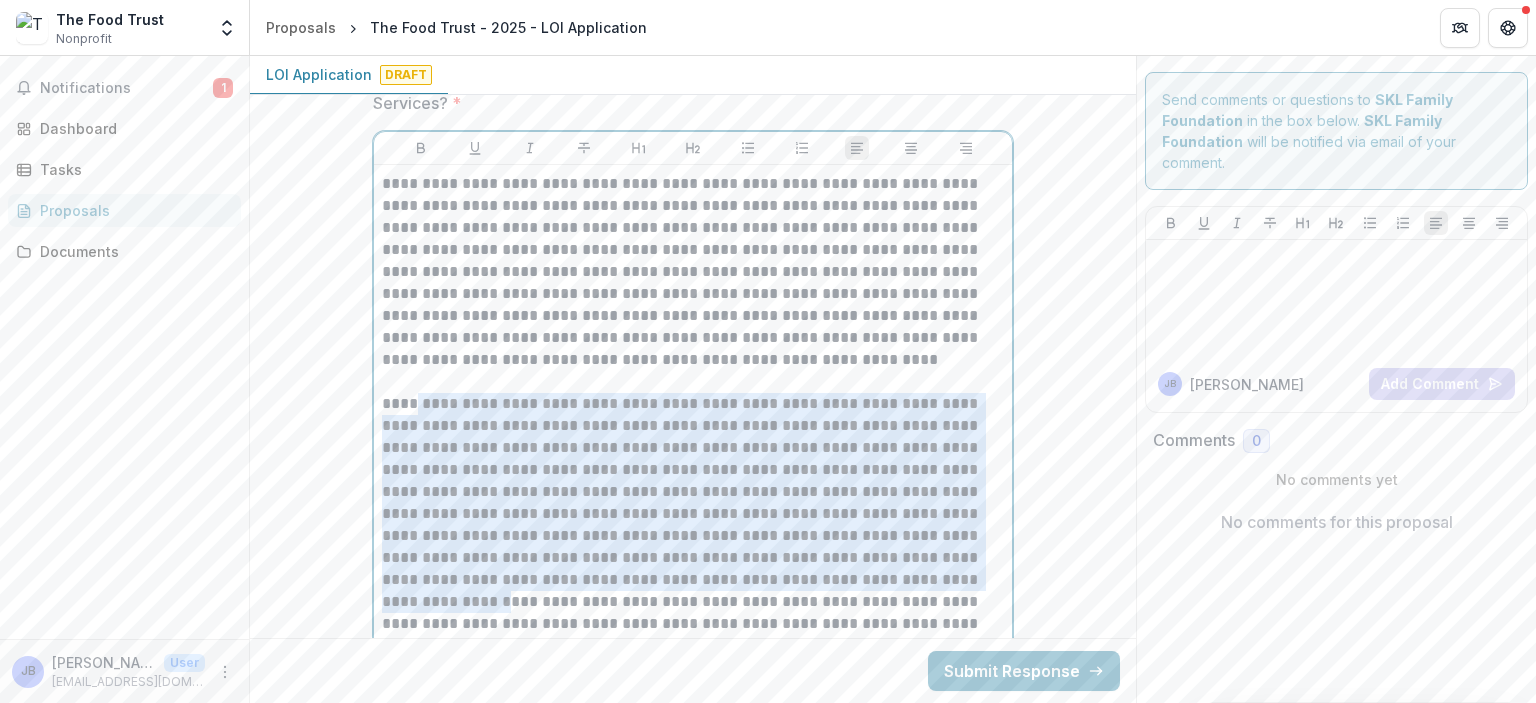 drag, startPoint x: 411, startPoint y: 394, endPoint x: 947, endPoint y: 578, distance: 566.70276 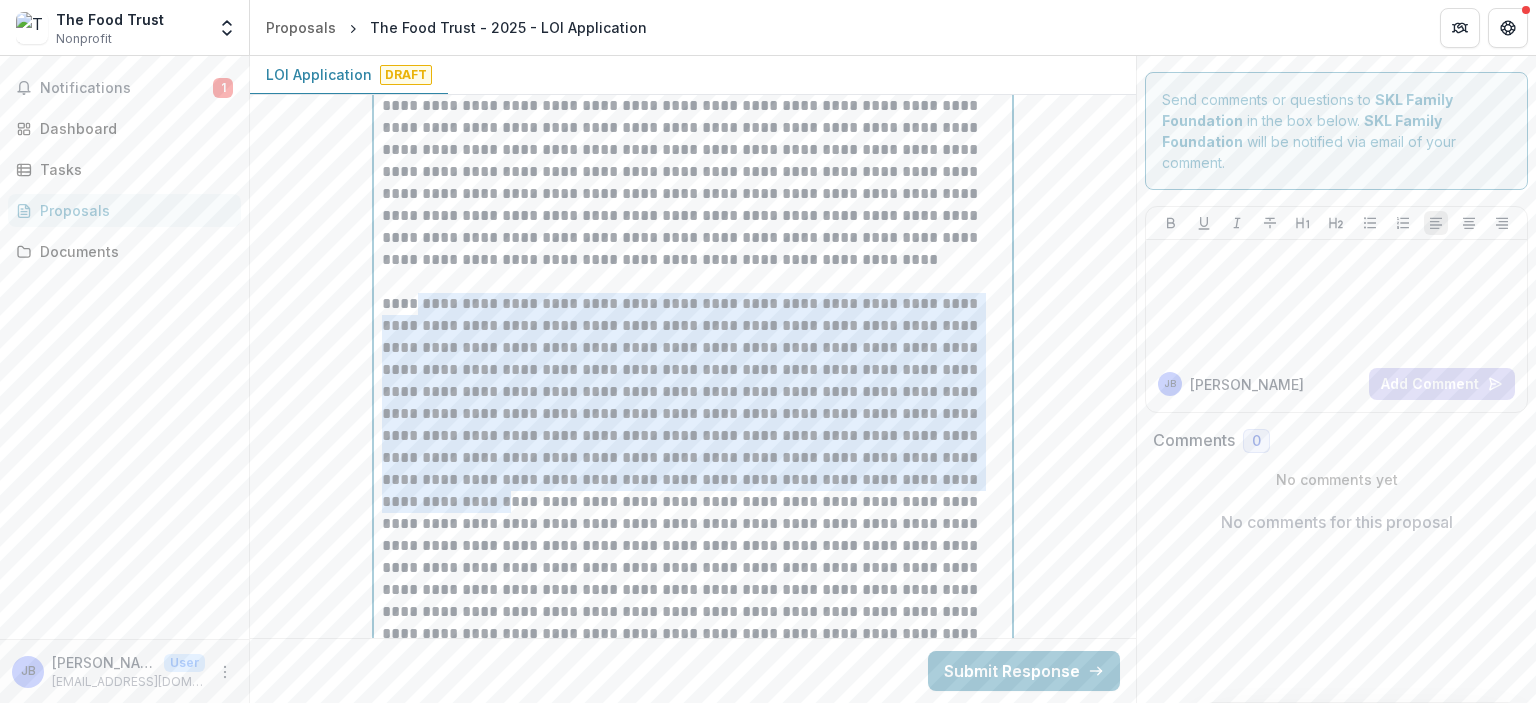 scroll, scrollTop: 6338, scrollLeft: 0, axis: vertical 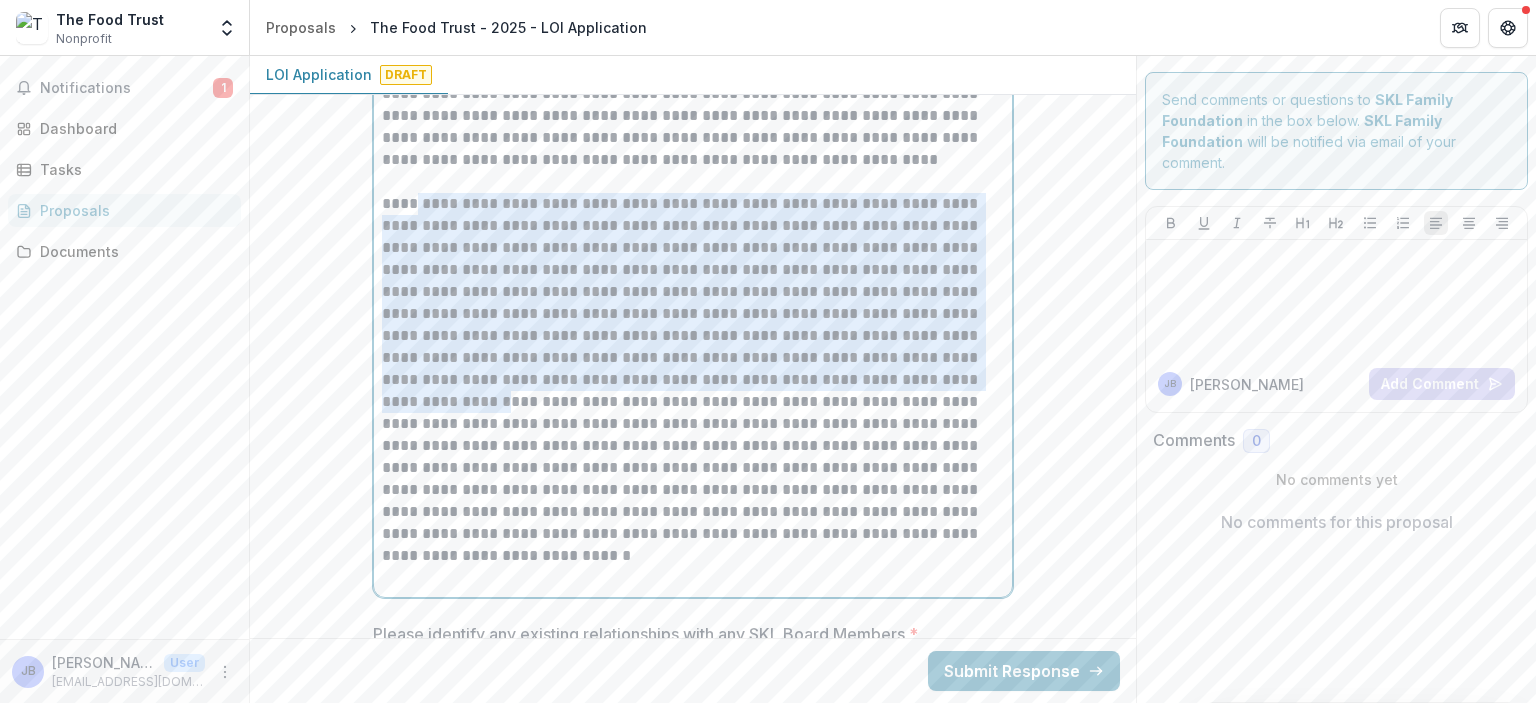 click at bounding box center [693, 369] 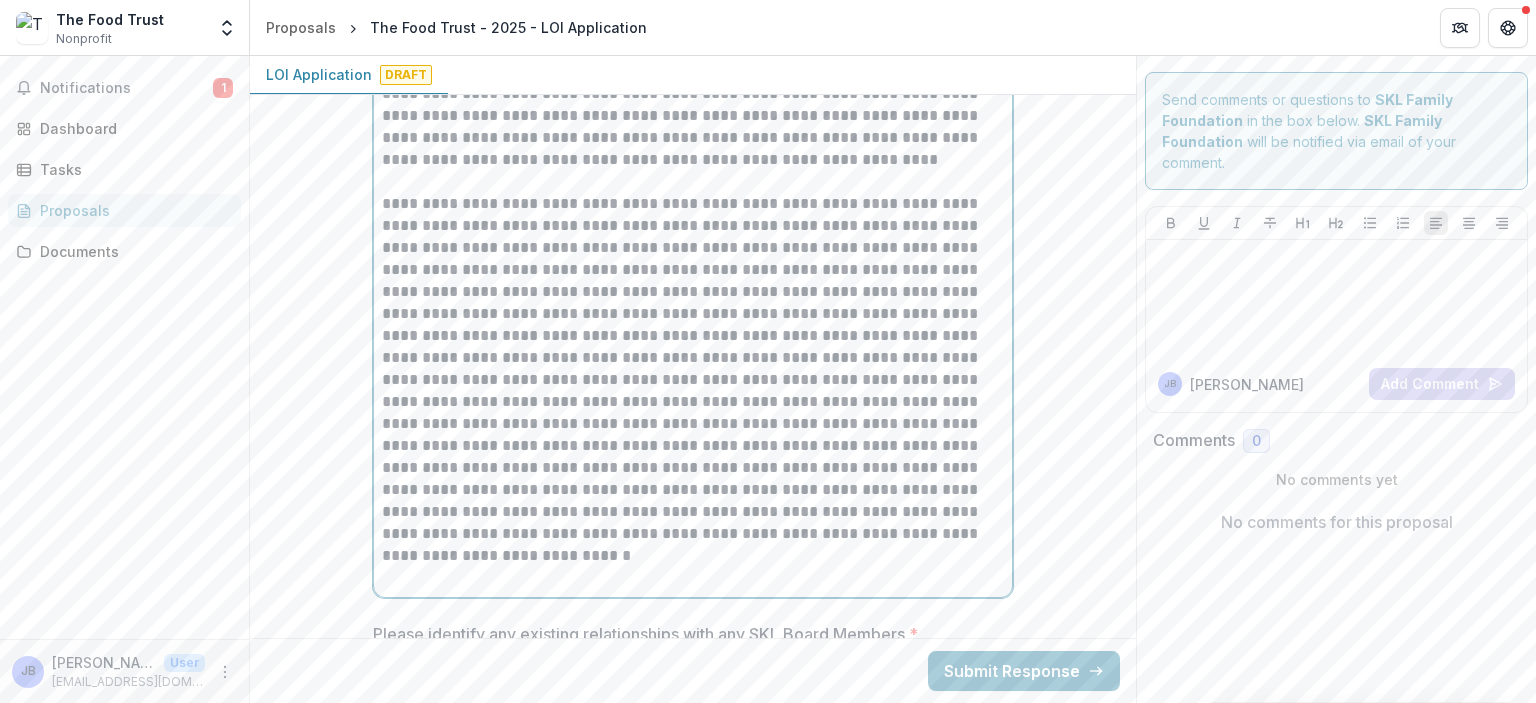 click at bounding box center [693, 369] 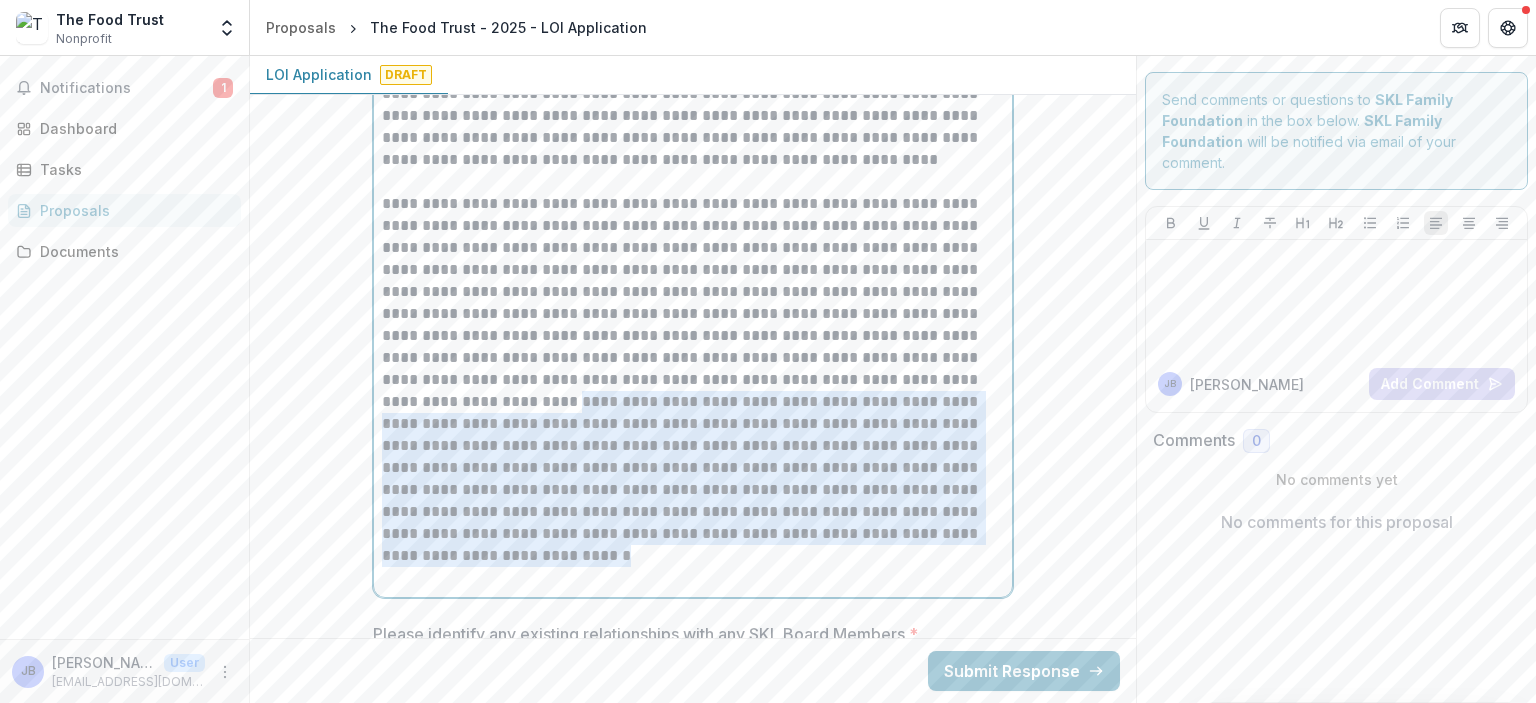drag, startPoint x: 433, startPoint y: 403, endPoint x: 962, endPoint y: 530, distance: 544.03125 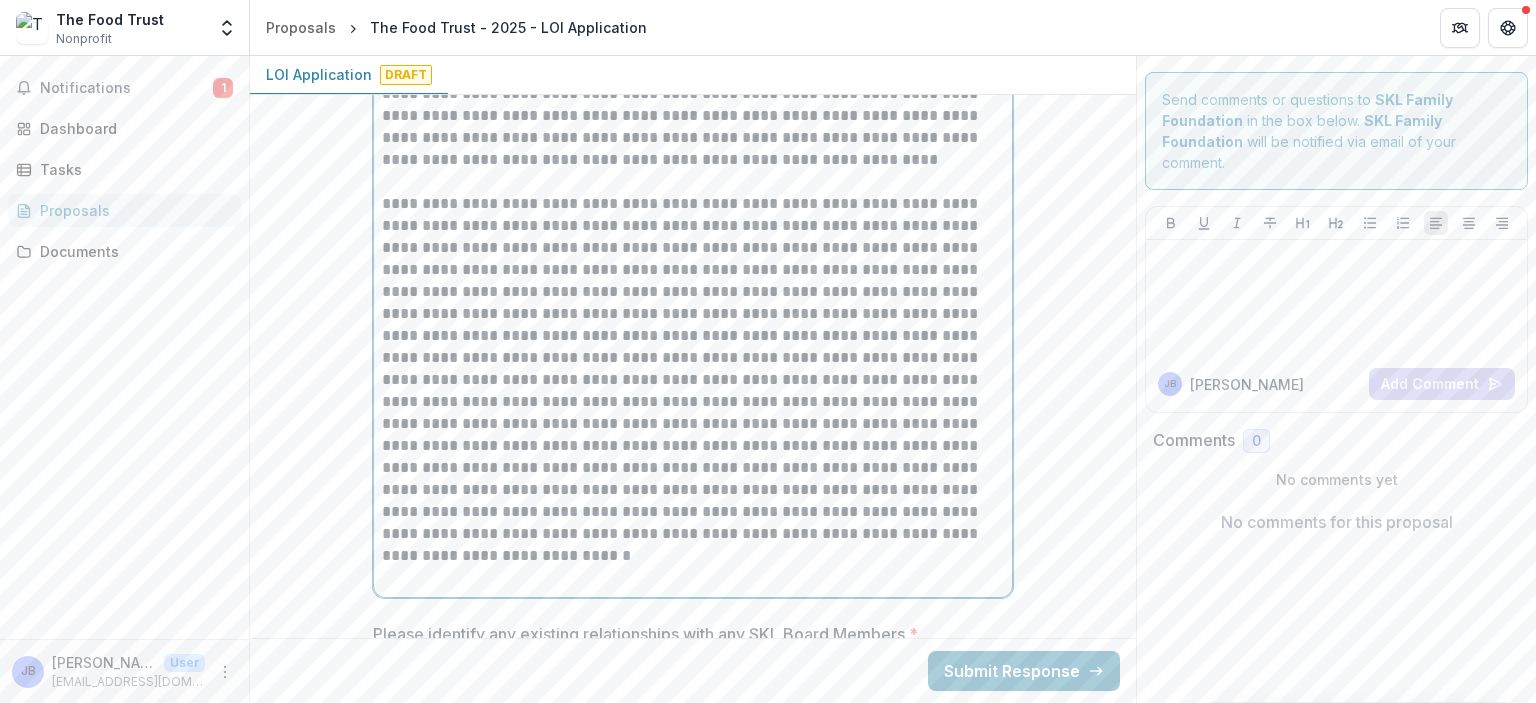 click at bounding box center [693, 567] 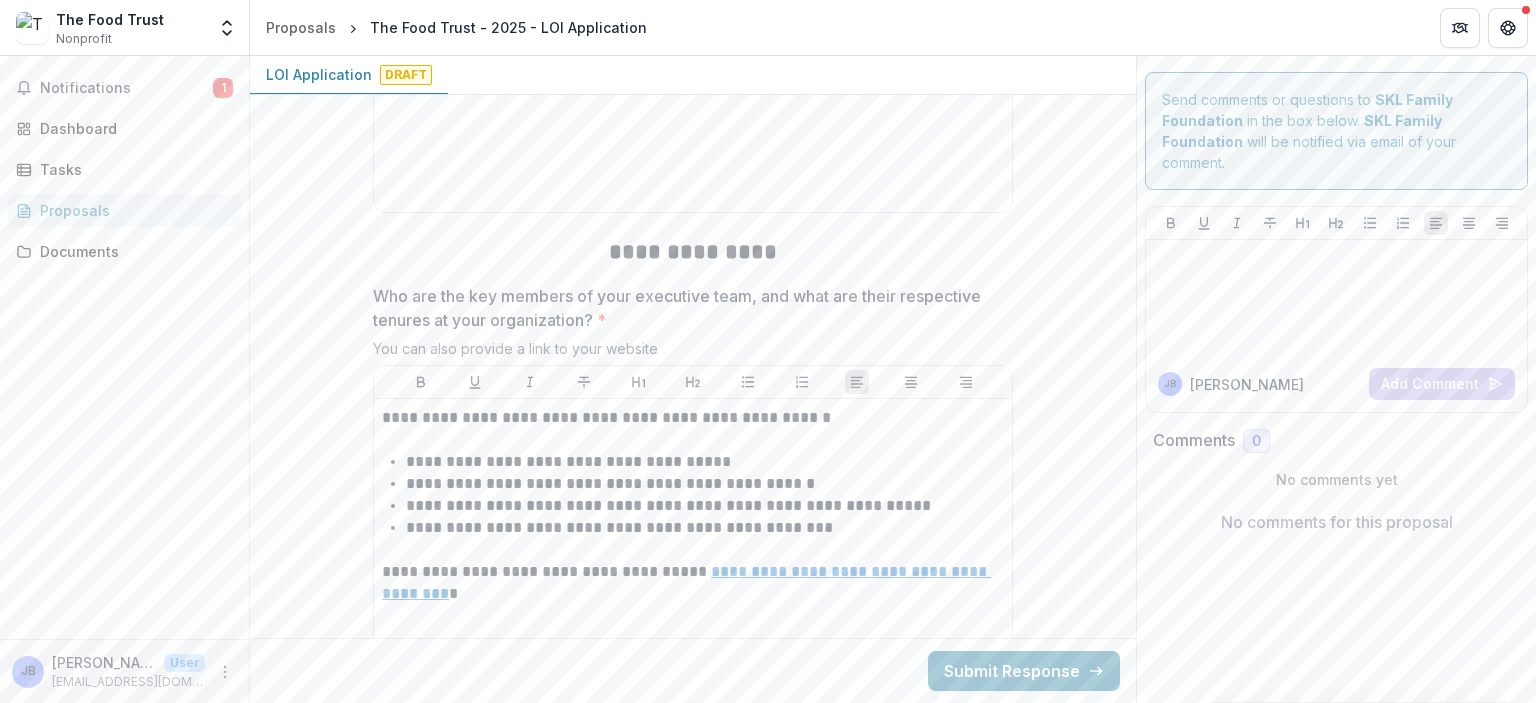 scroll, scrollTop: 7238, scrollLeft: 0, axis: vertical 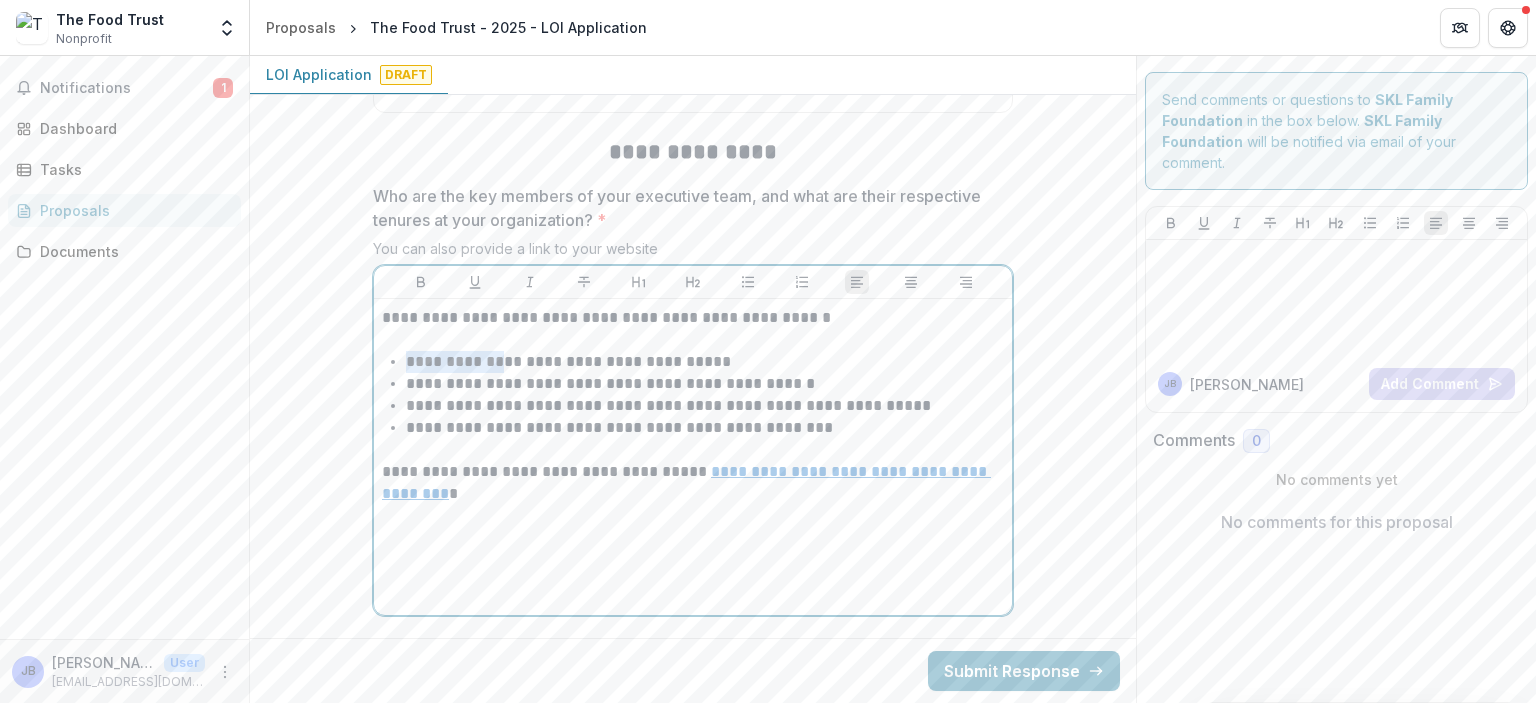 drag, startPoint x: 510, startPoint y: 352, endPoint x: 392, endPoint y: 355, distance: 118.03813 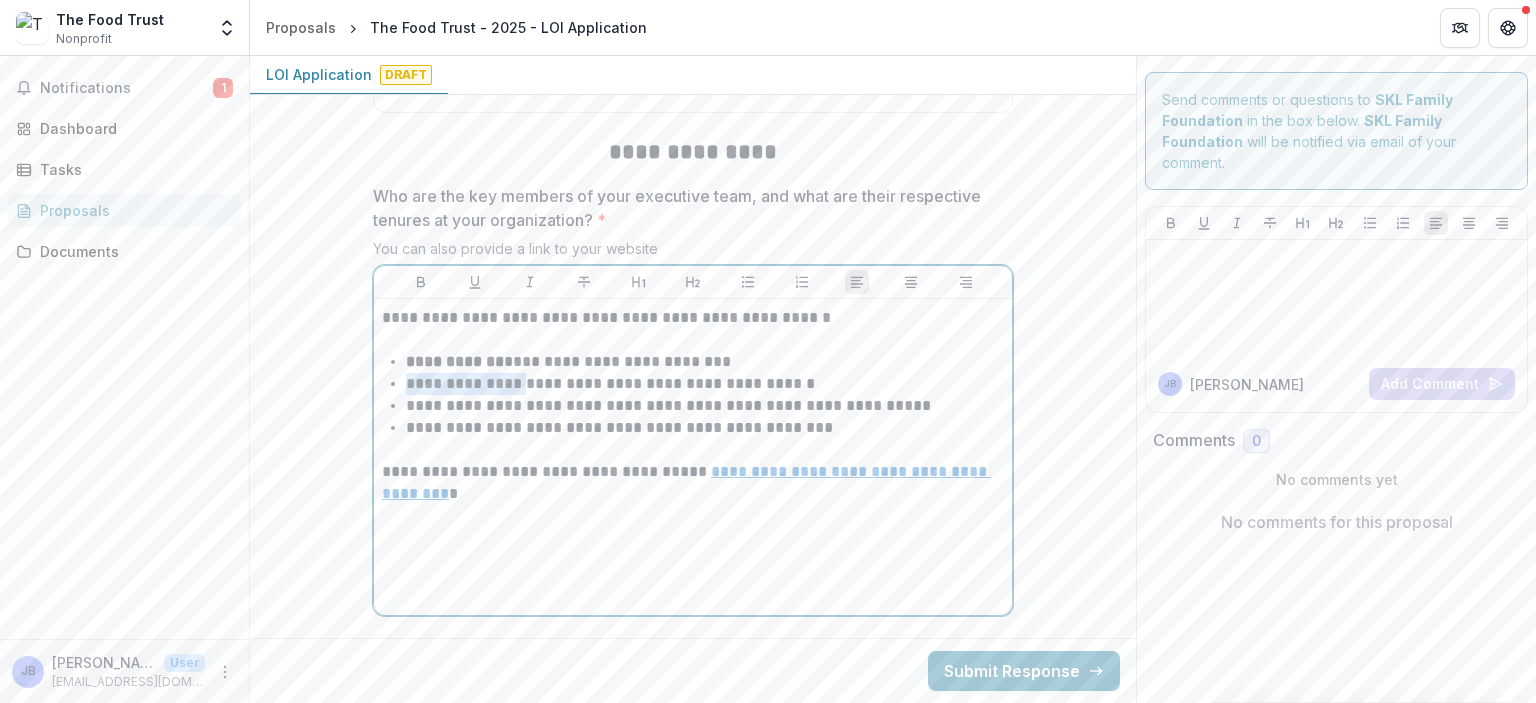 drag, startPoint x: 523, startPoint y: 382, endPoint x: 395, endPoint y: 375, distance: 128.19127 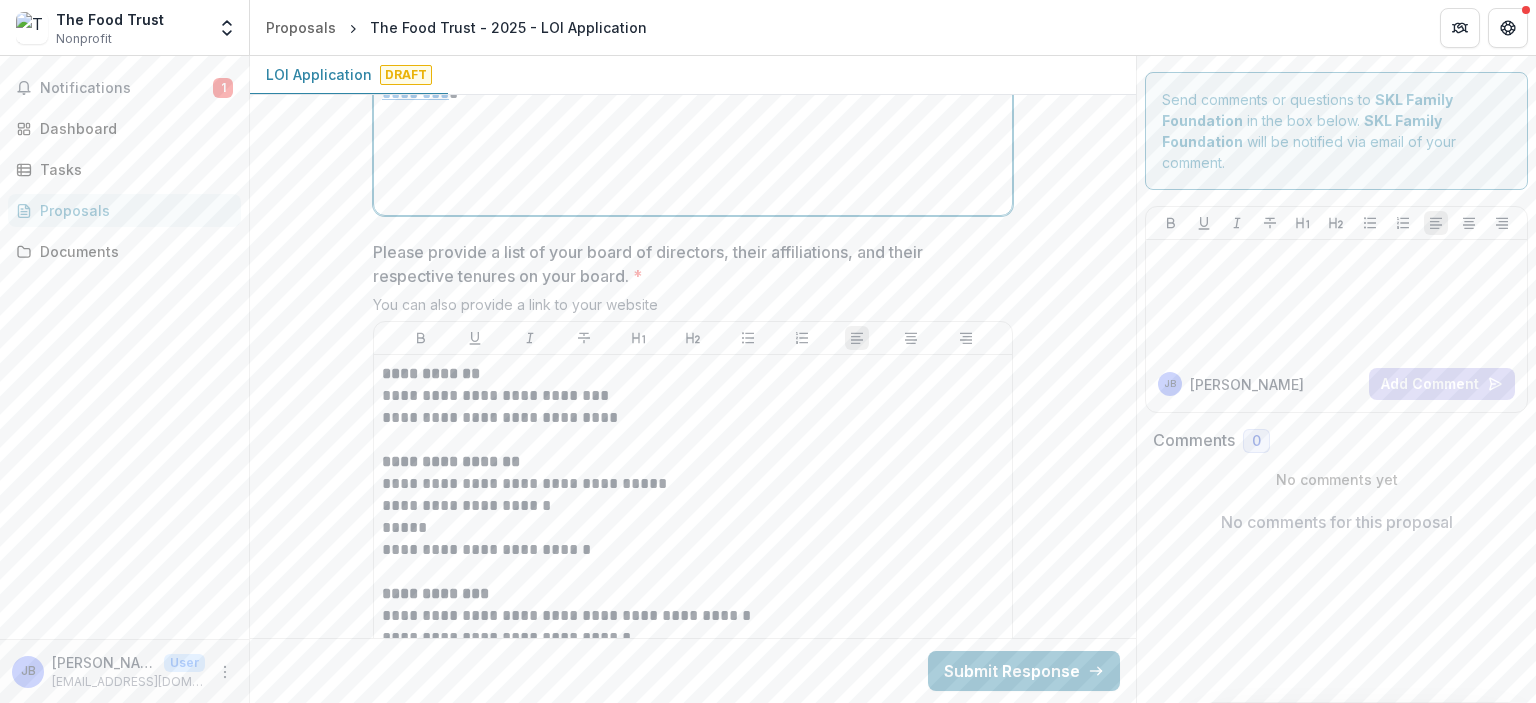 scroll, scrollTop: 7138, scrollLeft: 0, axis: vertical 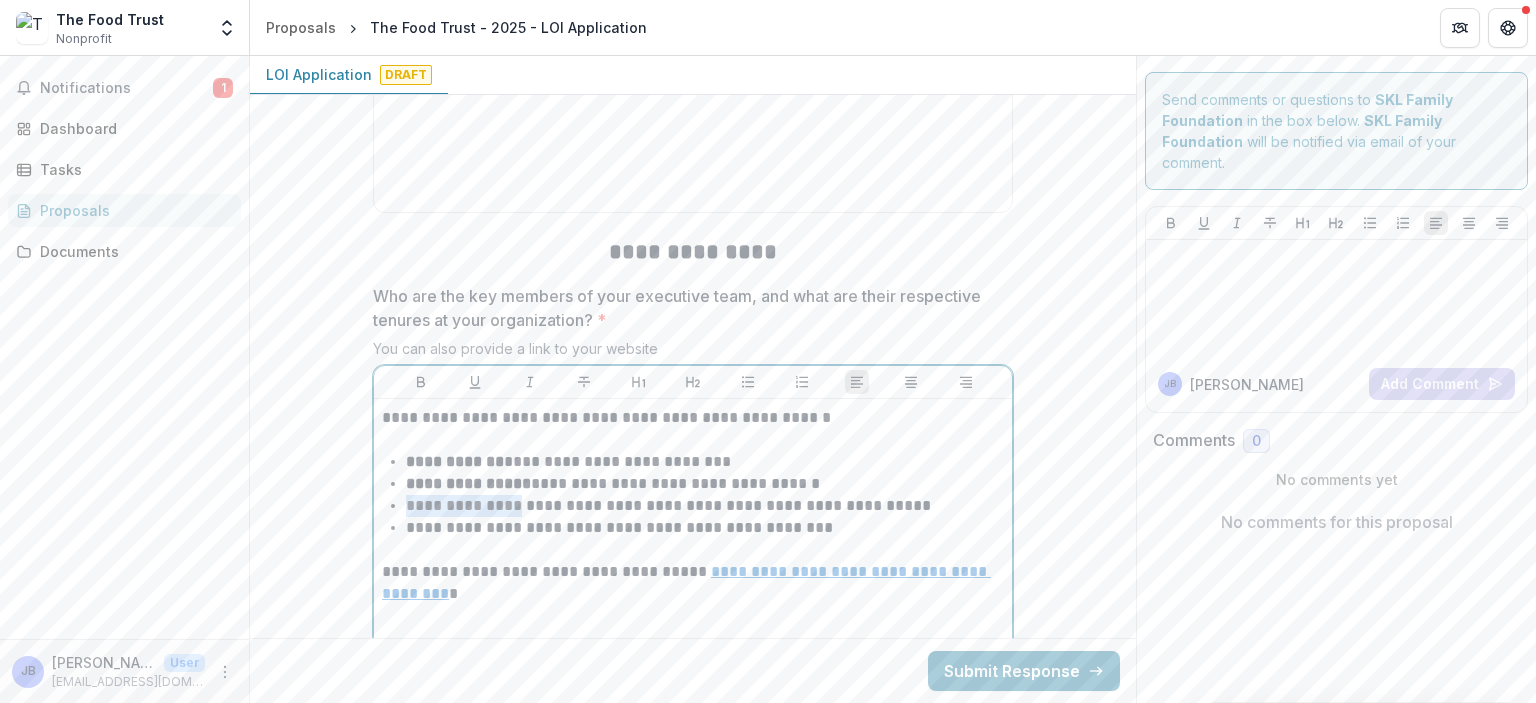 drag, startPoint x: 515, startPoint y: 500, endPoint x: 398, endPoint y: 499, distance: 117.00427 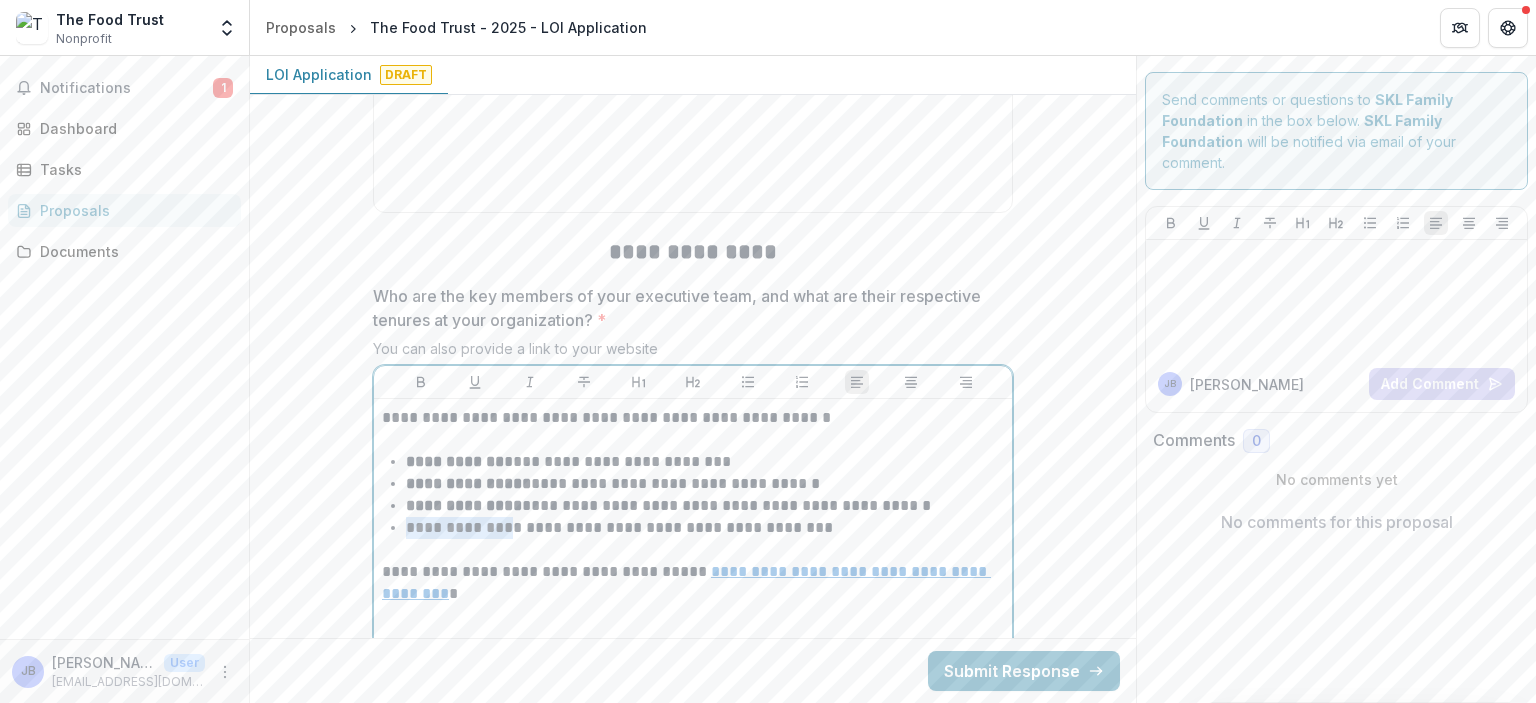 drag, startPoint x: 503, startPoint y: 522, endPoint x: 388, endPoint y: 514, distance: 115.27792 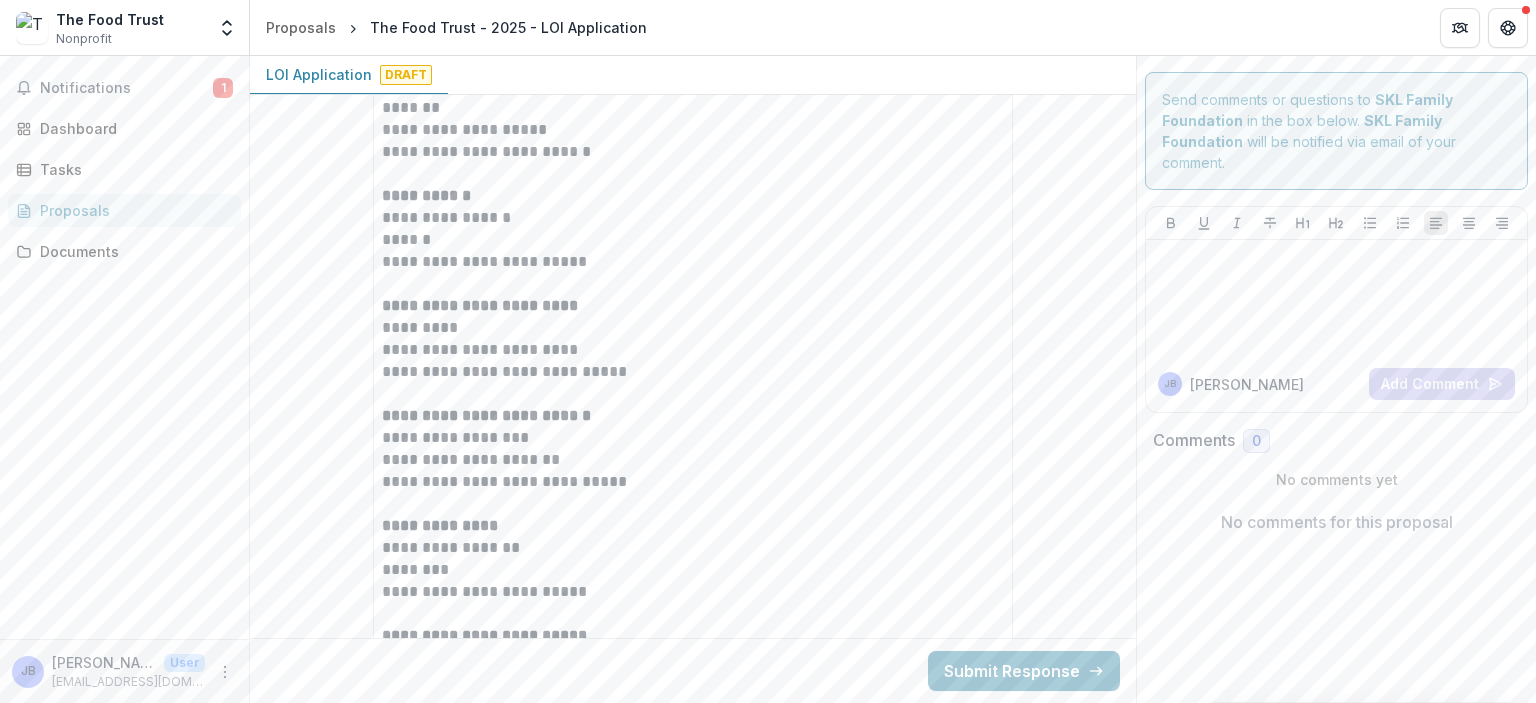 scroll, scrollTop: 9024, scrollLeft: 0, axis: vertical 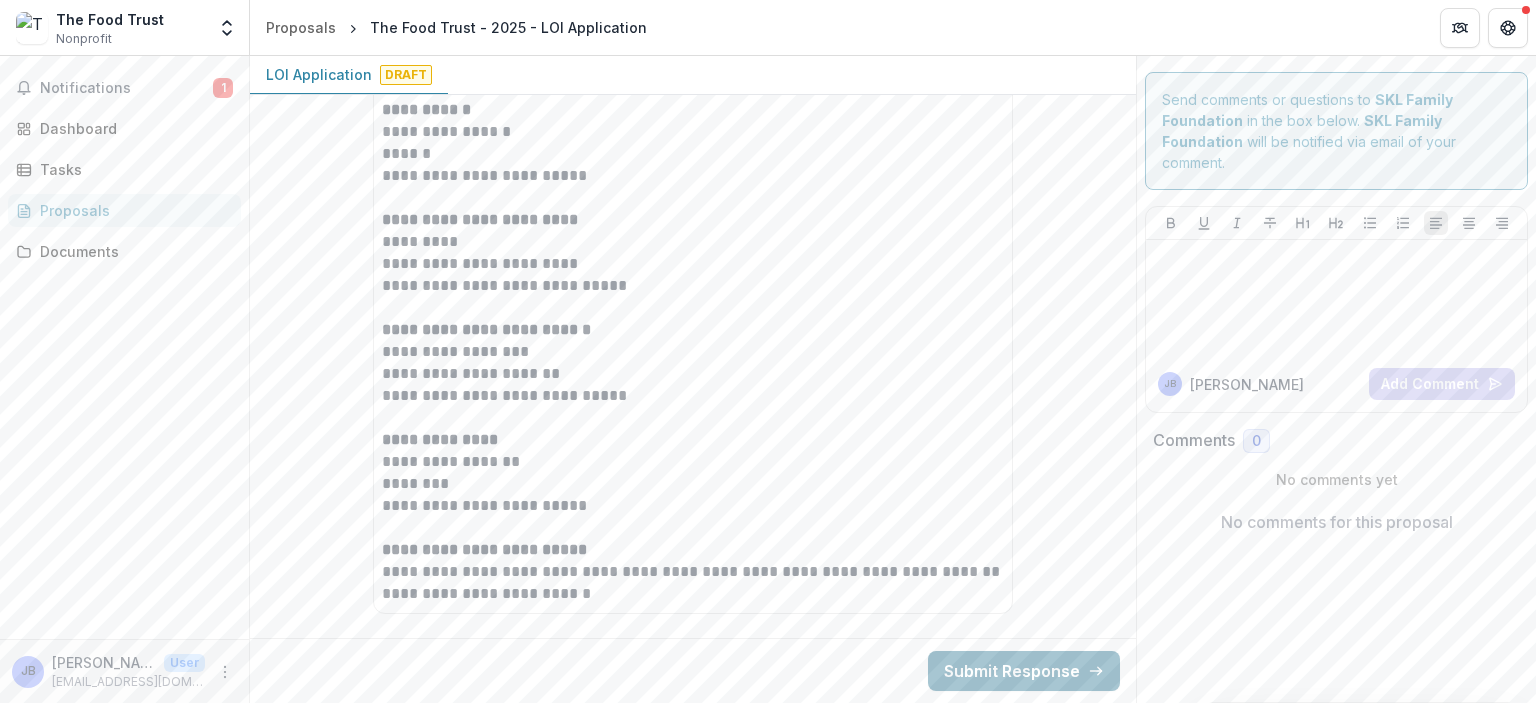 click on "Submit Response" at bounding box center (1024, 671) 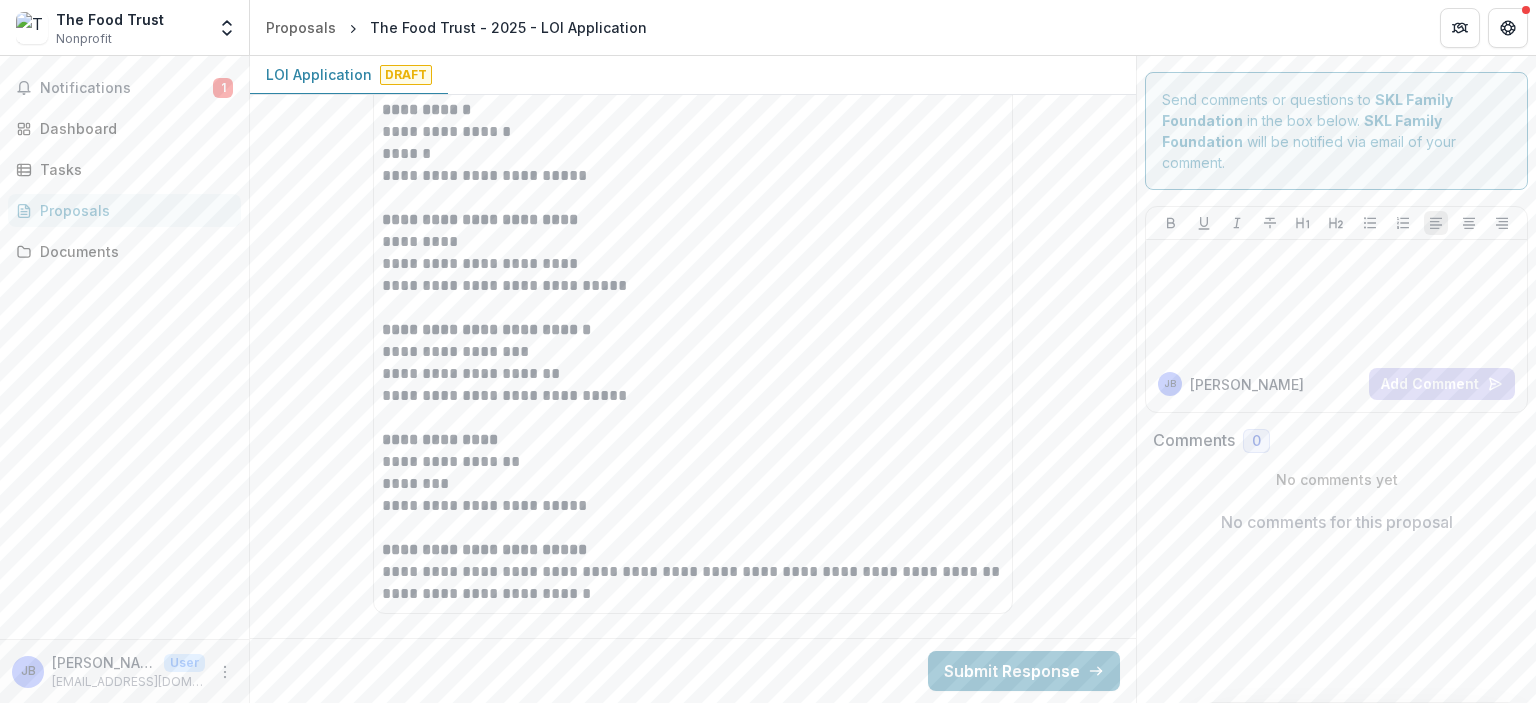 click on "Confirm" at bounding box center (82, 763) 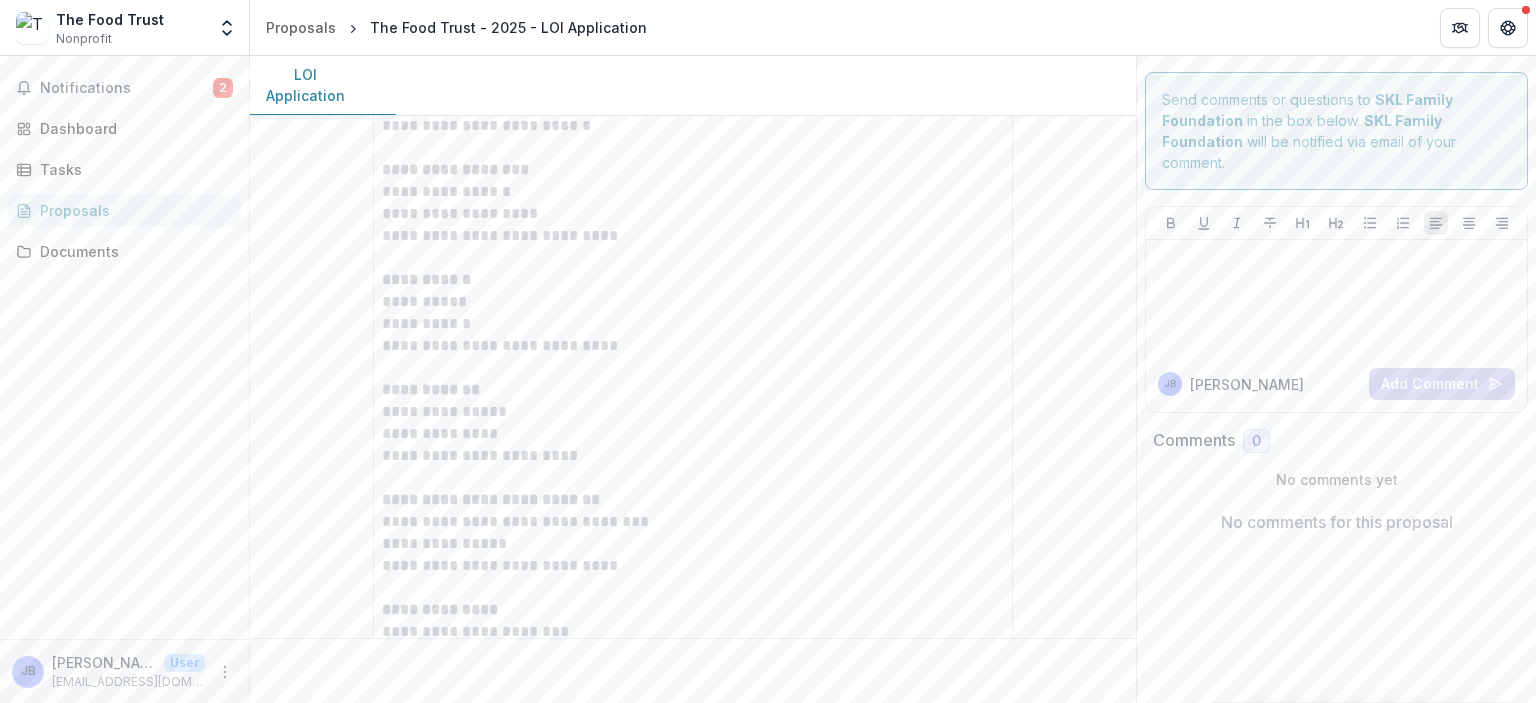 scroll, scrollTop: 8588, scrollLeft: 0, axis: vertical 